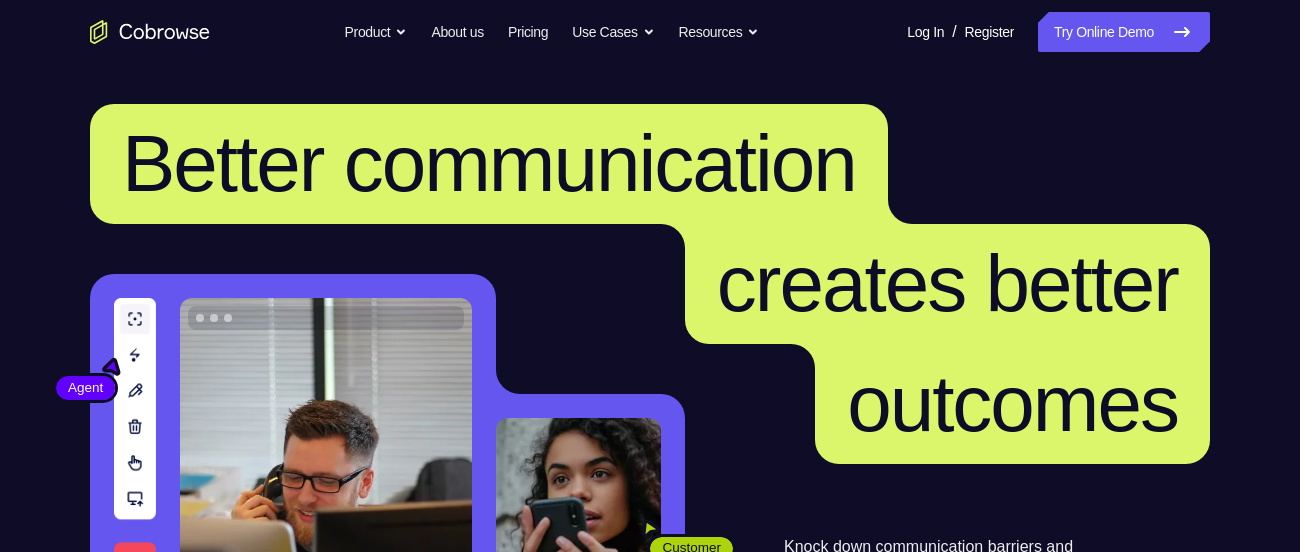 scroll, scrollTop: 0, scrollLeft: 0, axis: both 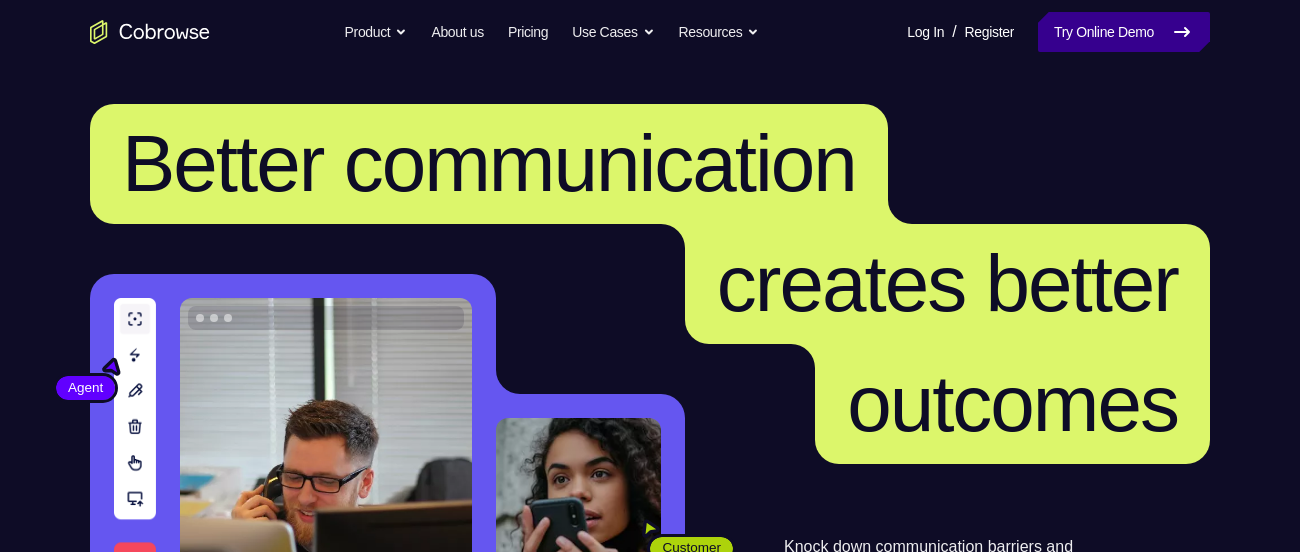 drag, startPoint x: 0, startPoint y: 0, endPoint x: 1111, endPoint y: 19, distance: 1111.1625 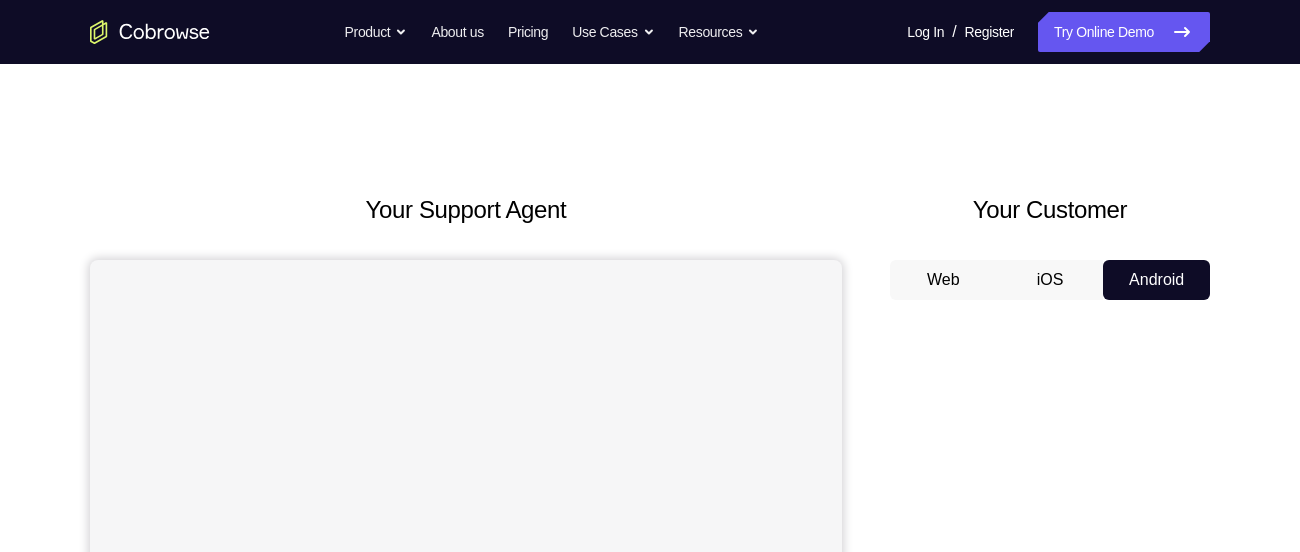 scroll, scrollTop: 0, scrollLeft: 0, axis: both 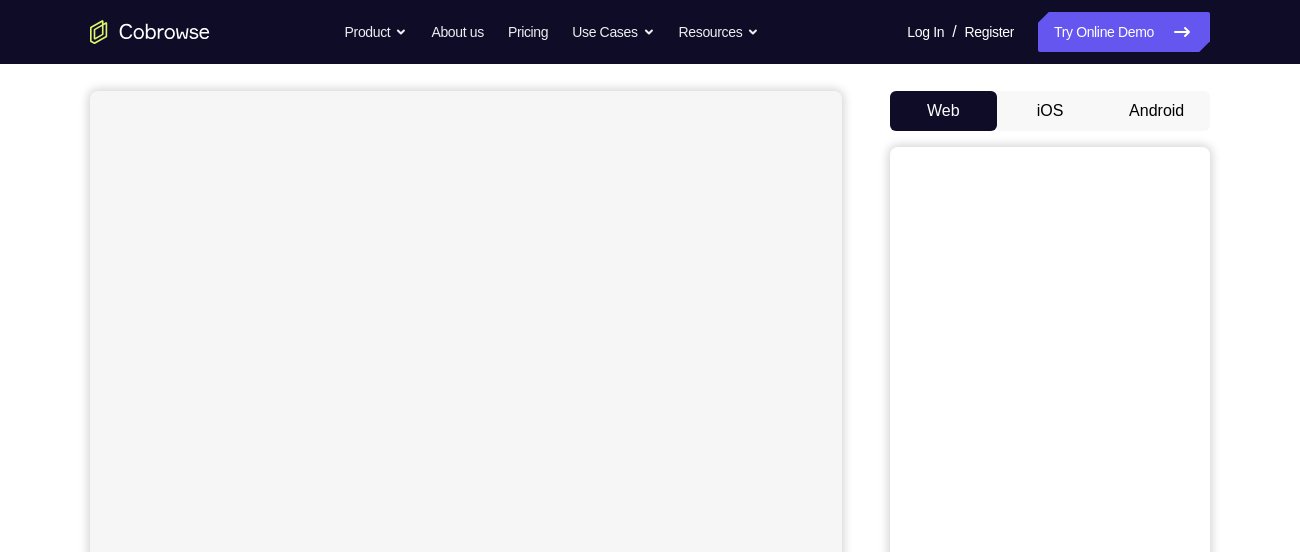 click on "Android" at bounding box center (1156, 111) 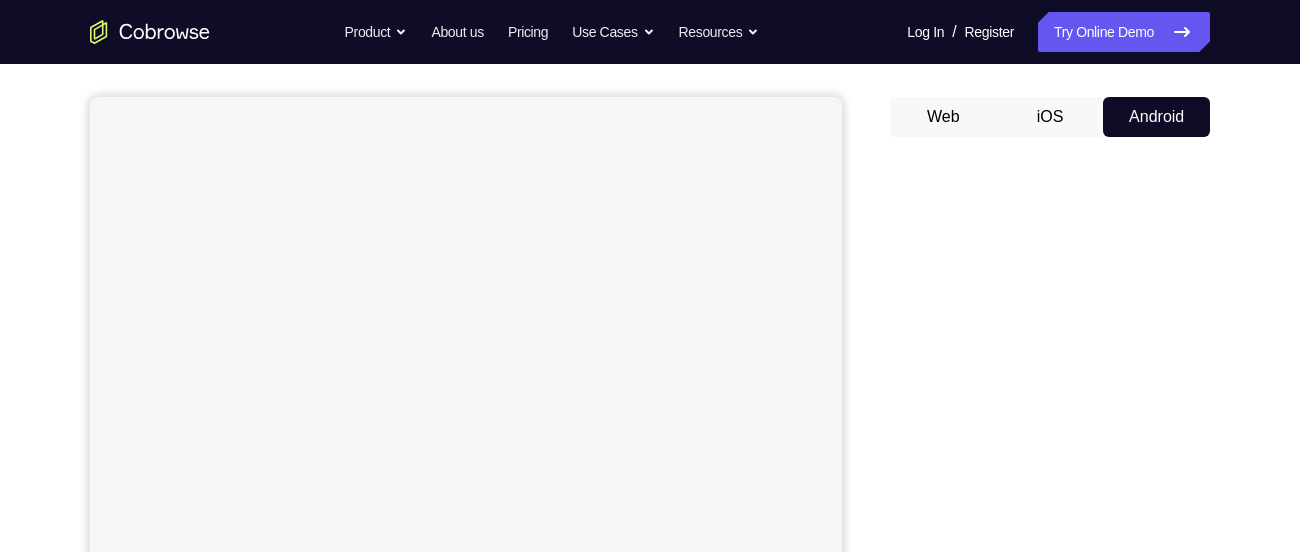 scroll, scrollTop: 0, scrollLeft: 0, axis: both 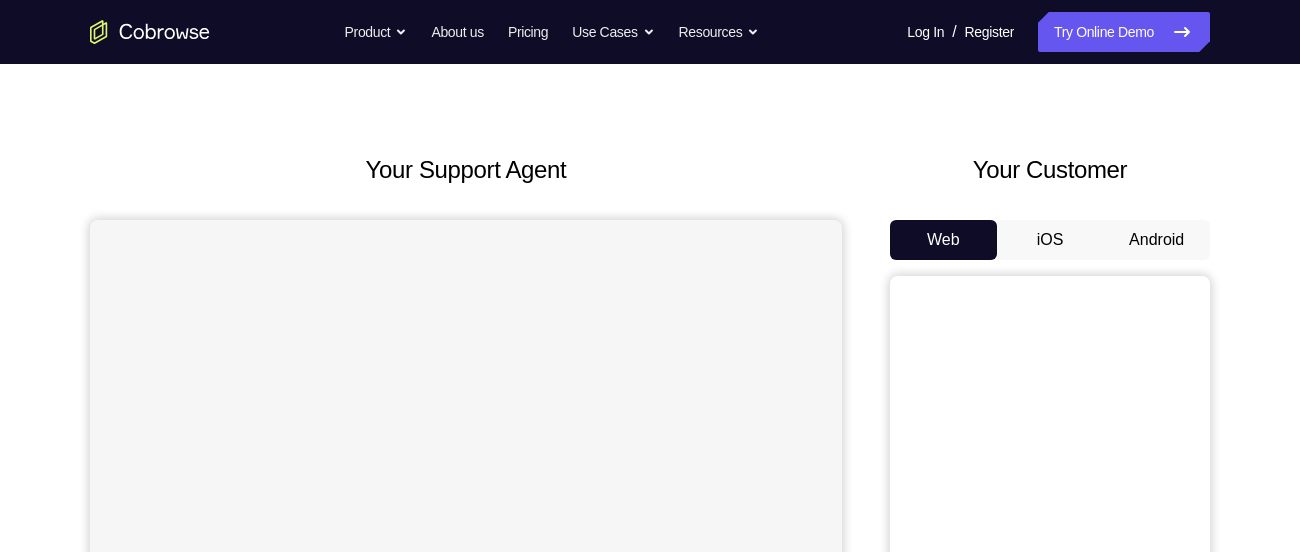 click on "Android" at bounding box center (1156, 240) 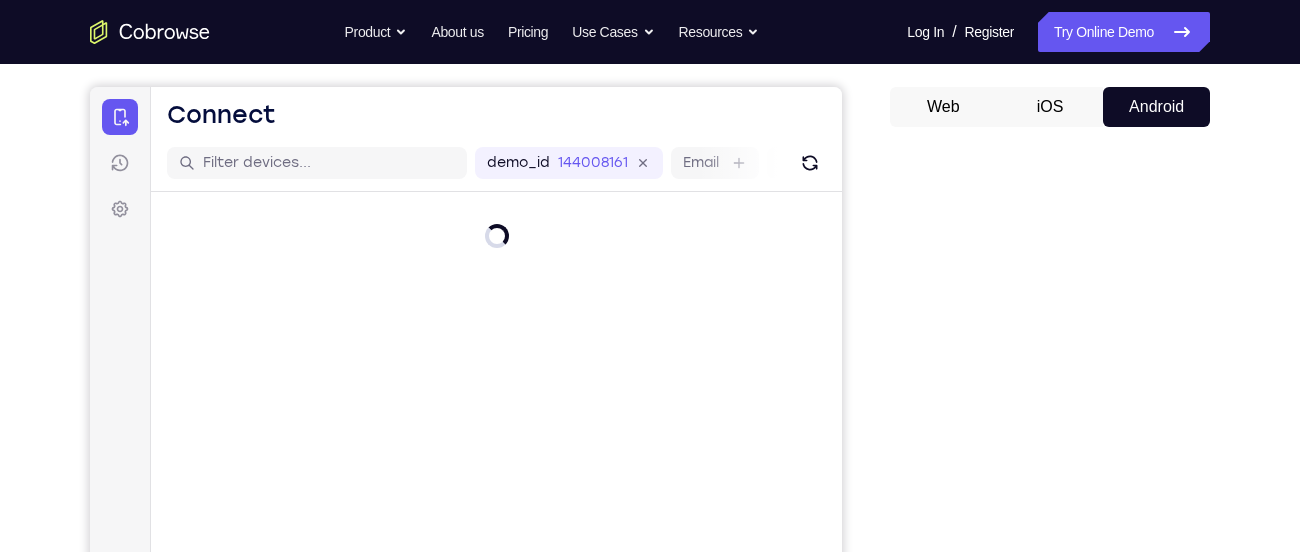 scroll, scrollTop: 0, scrollLeft: 0, axis: both 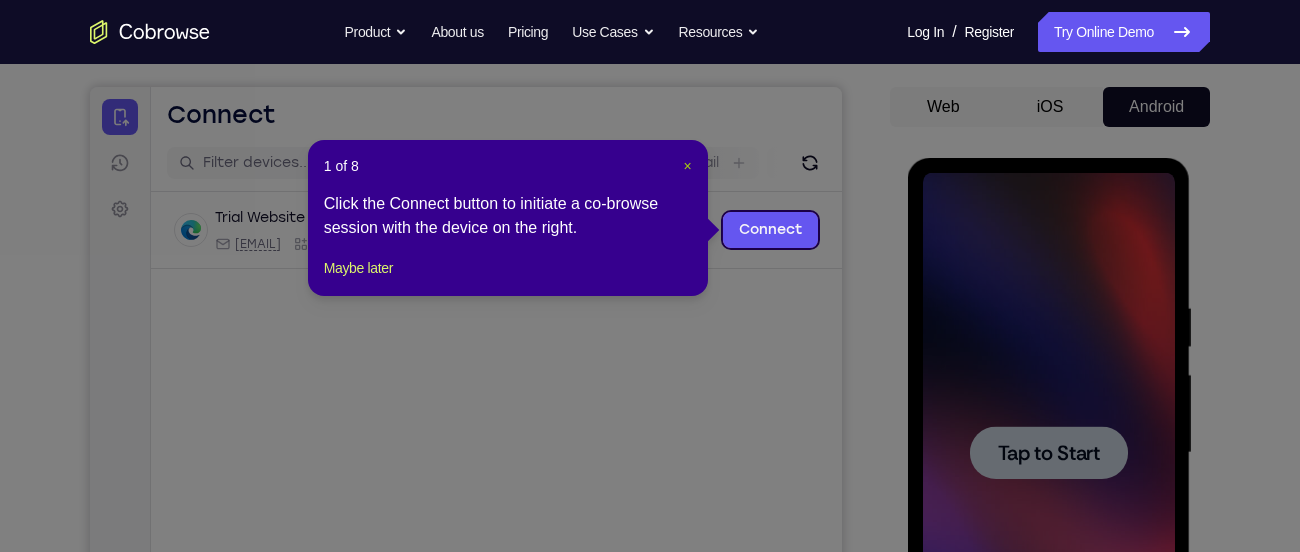 click on "×" at bounding box center [688, 166] 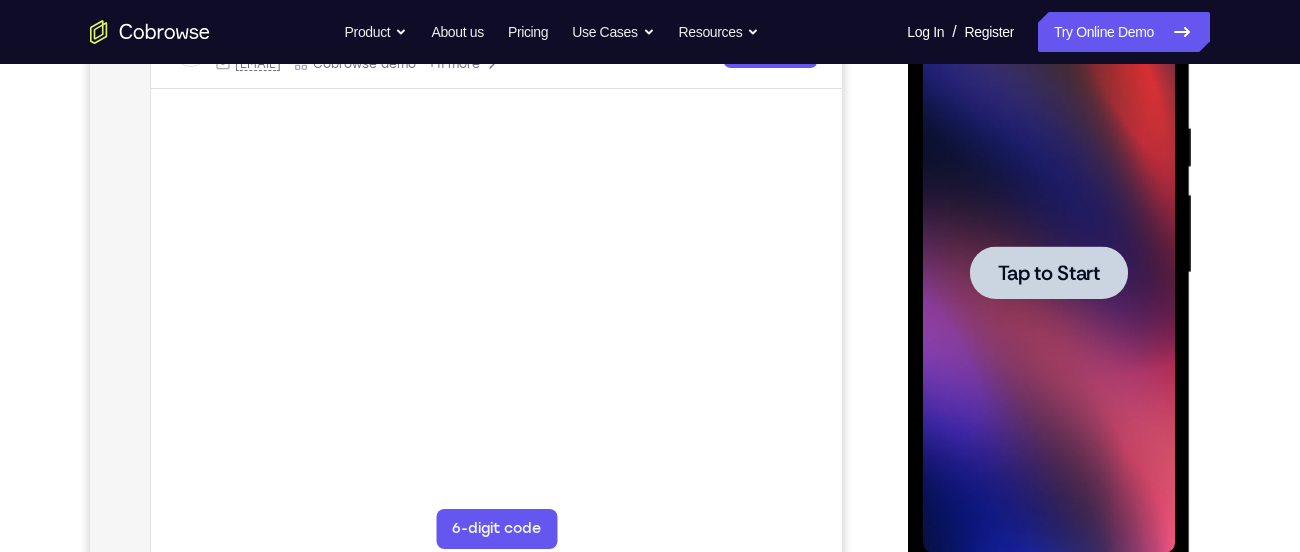 scroll, scrollTop: 357, scrollLeft: 0, axis: vertical 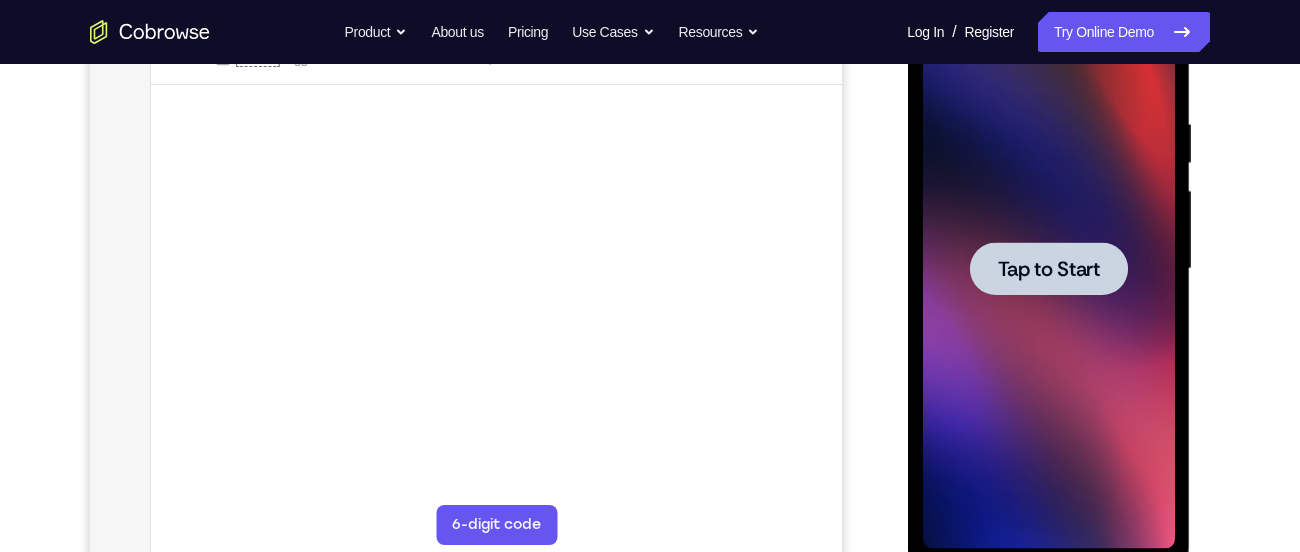 click on "Tap to Start" at bounding box center (1048, 269) 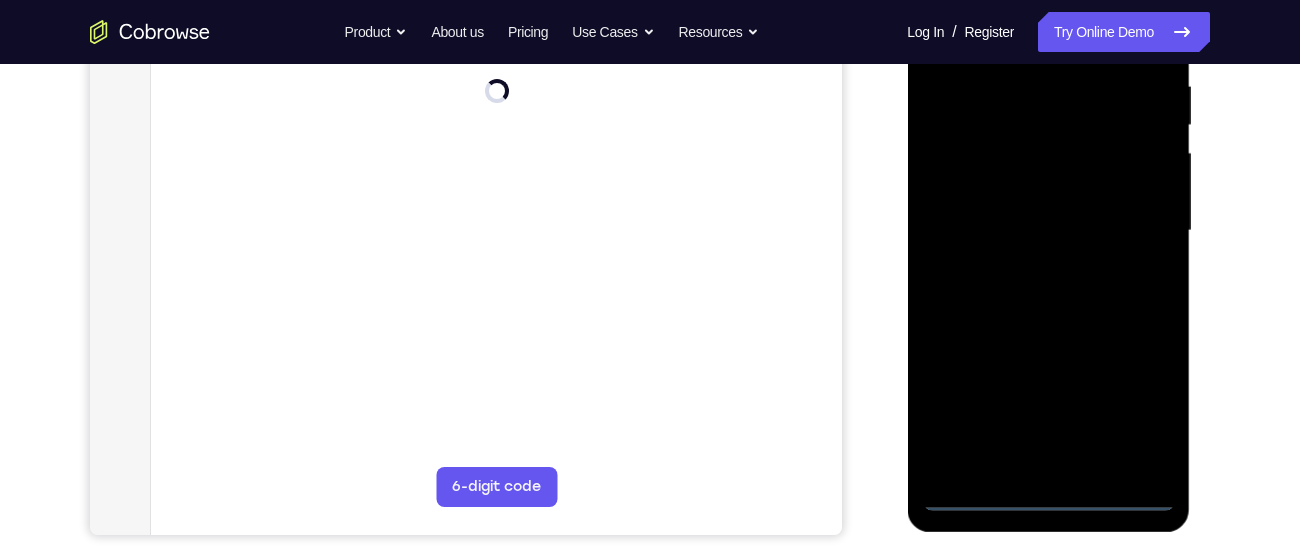 scroll, scrollTop: 396, scrollLeft: 0, axis: vertical 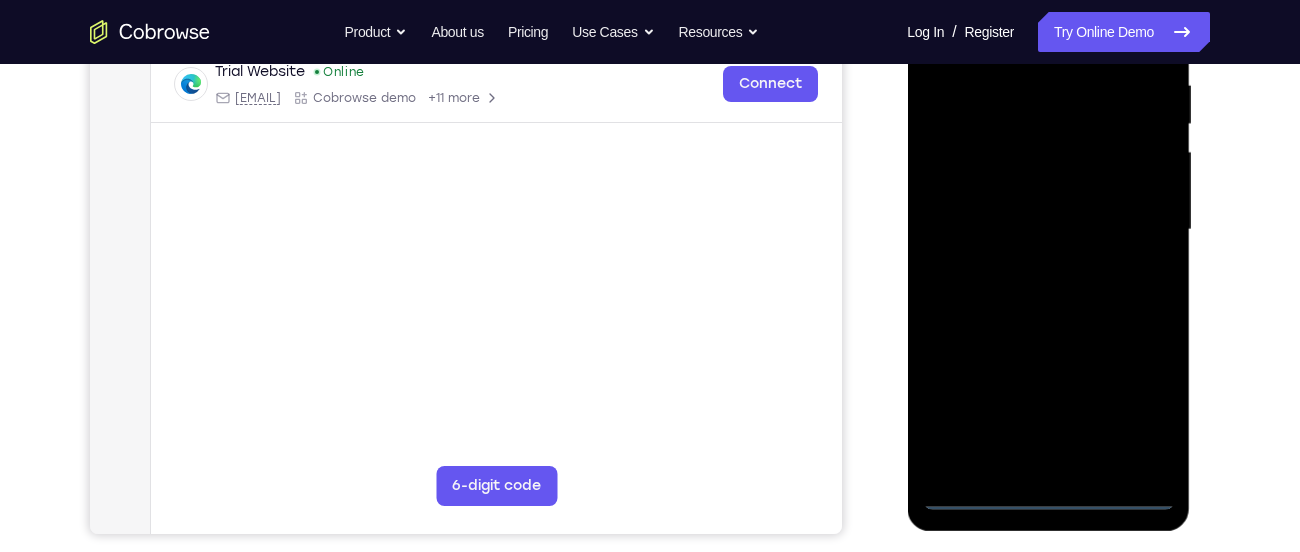 click at bounding box center [1048, 230] 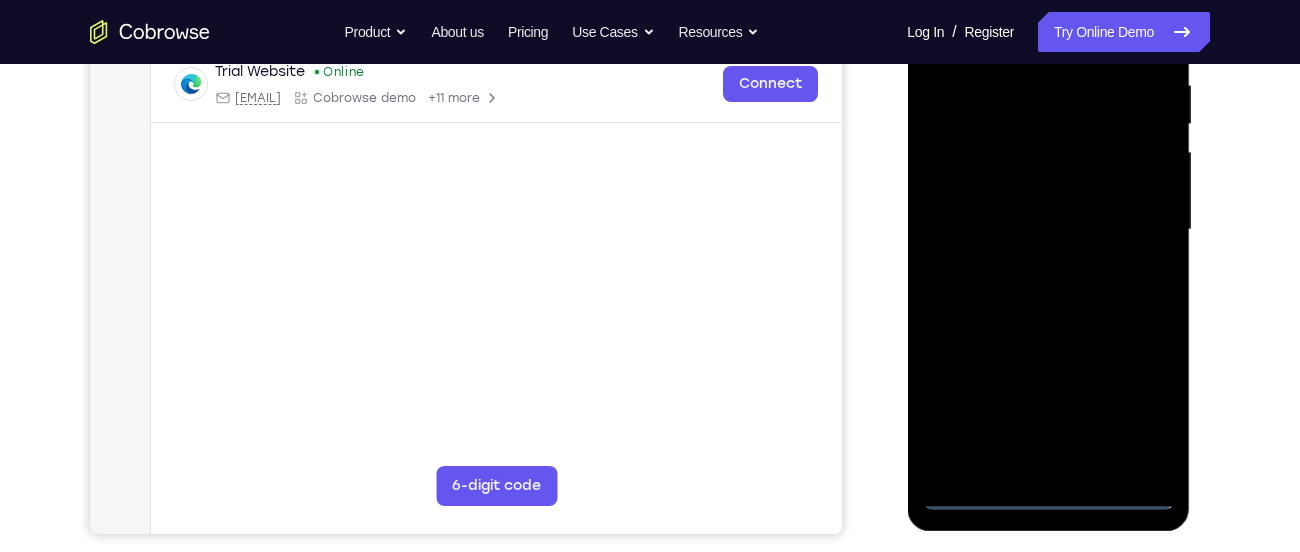 click at bounding box center [1048, 230] 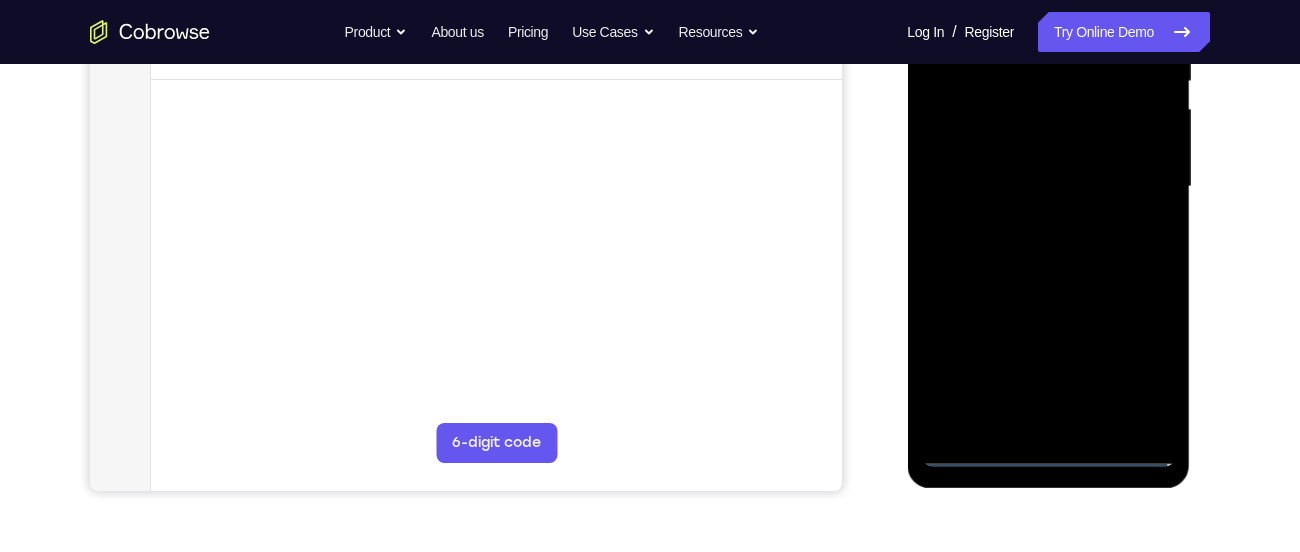 scroll, scrollTop: 442, scrollLeft: 0, axis: vertical 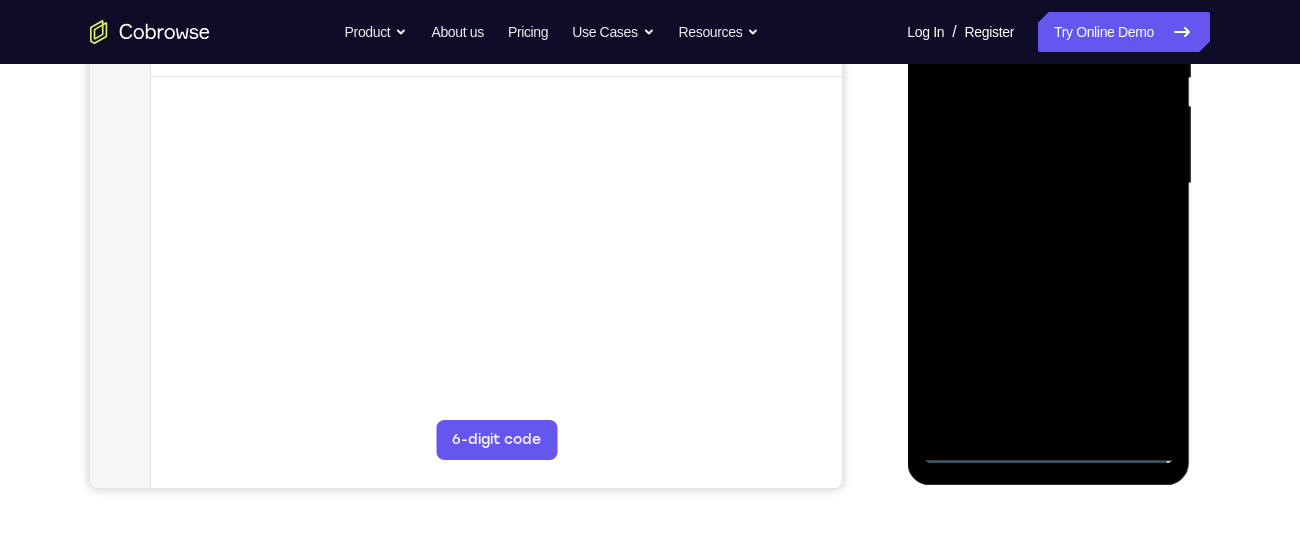 click at bounding box center [1048, 184] 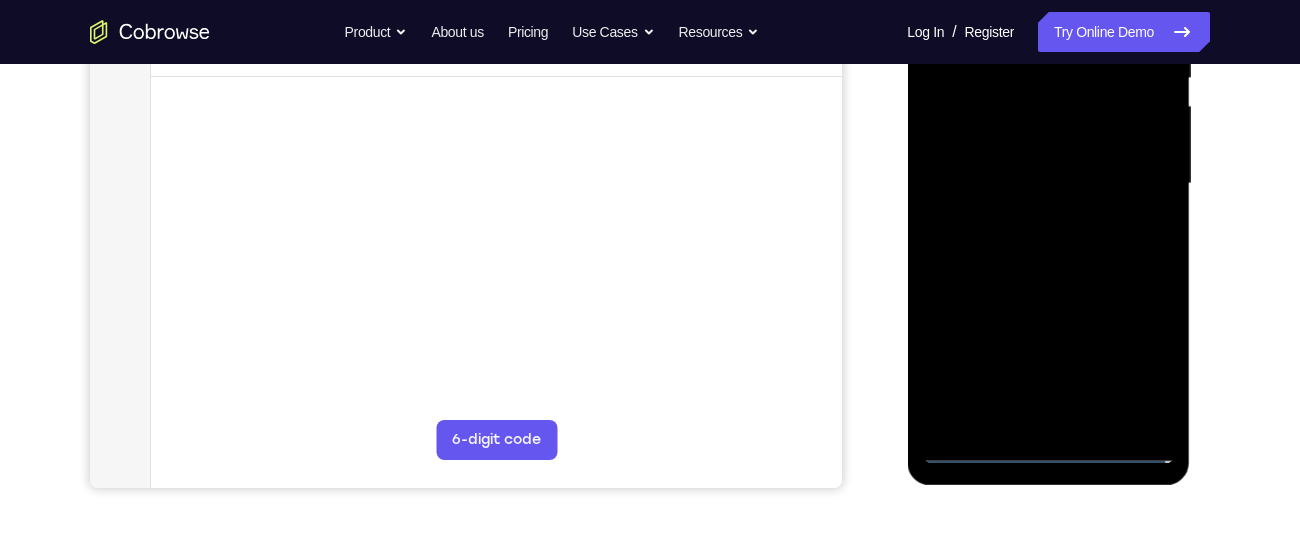 click at bounding box center (1048, 184) 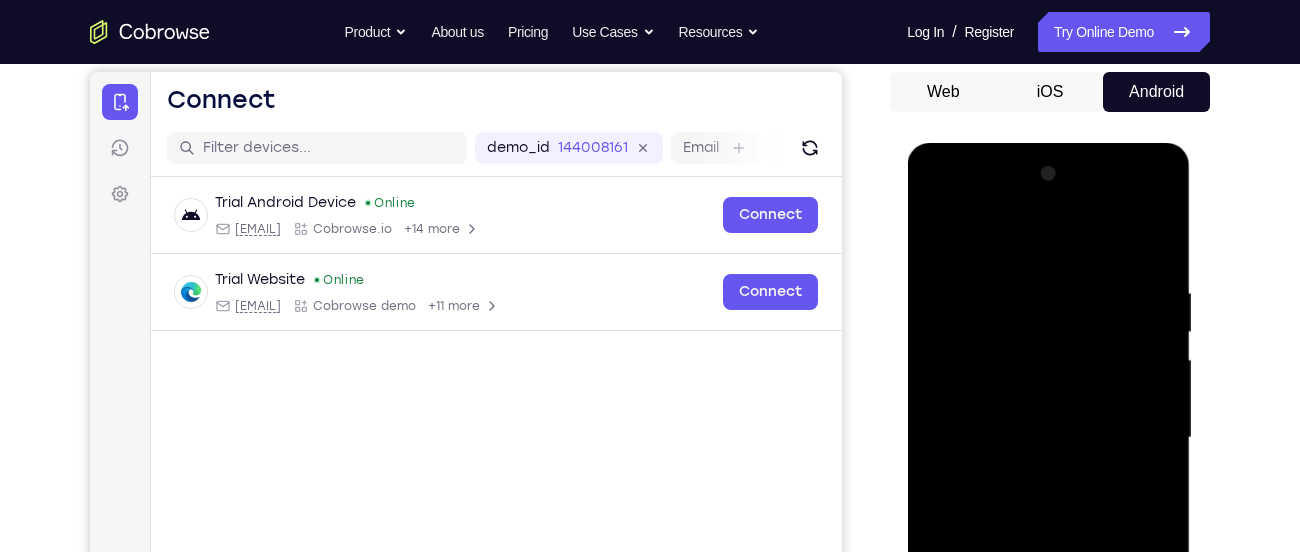 scroll, scrollTop: 184, scrollLeft: 0, axis: vertical 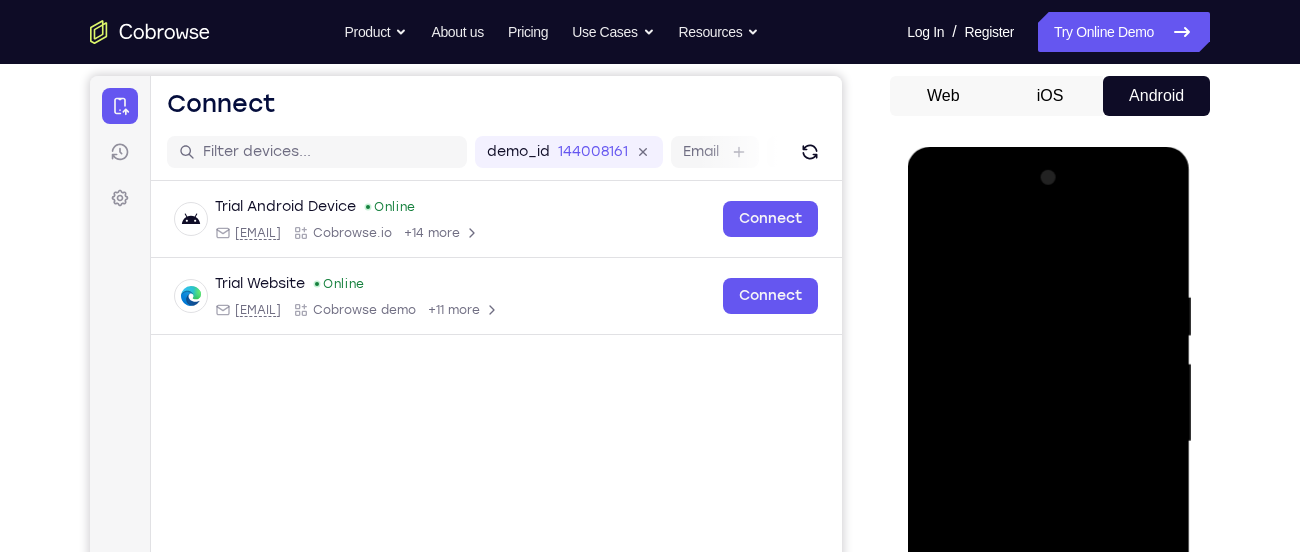 click at bounding box center [1048, 442] 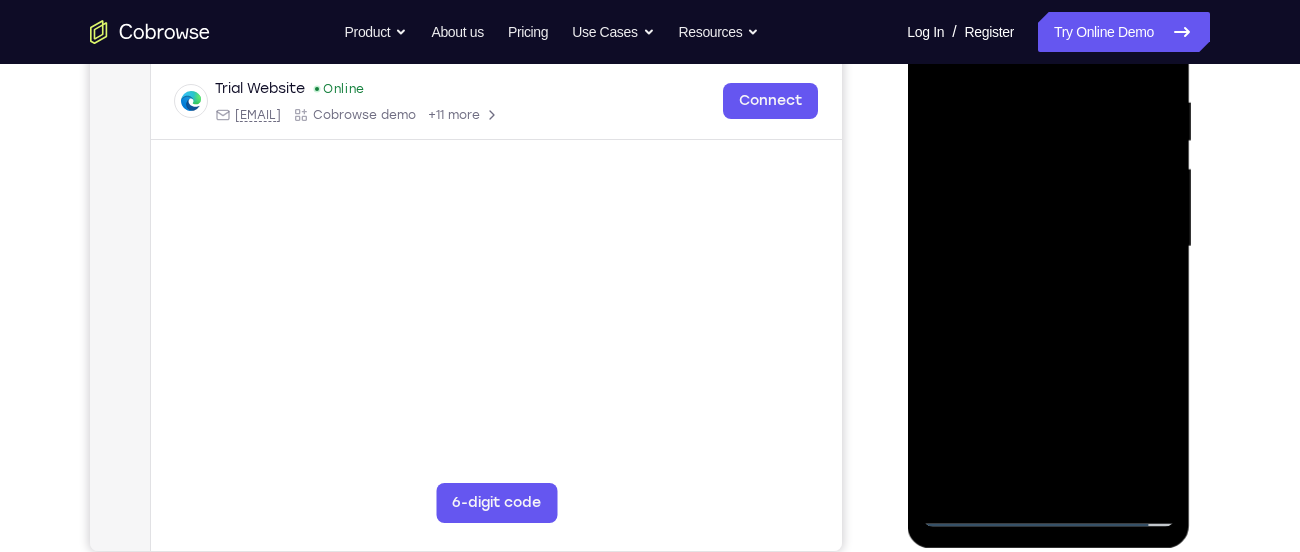 scroll, scrollTop: 382, scrollLeft: 0, axis: vertical 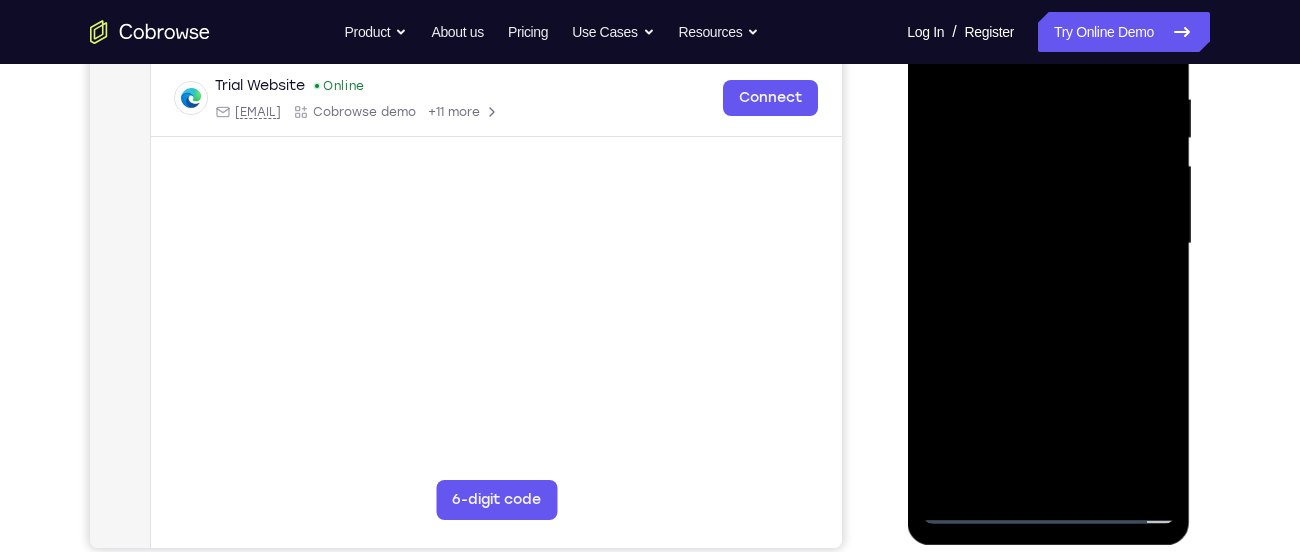drag, startPoint x: 1094, startPoint y: 368, endPoint x: 1088, endPoint y: 310, distance: 58.30952 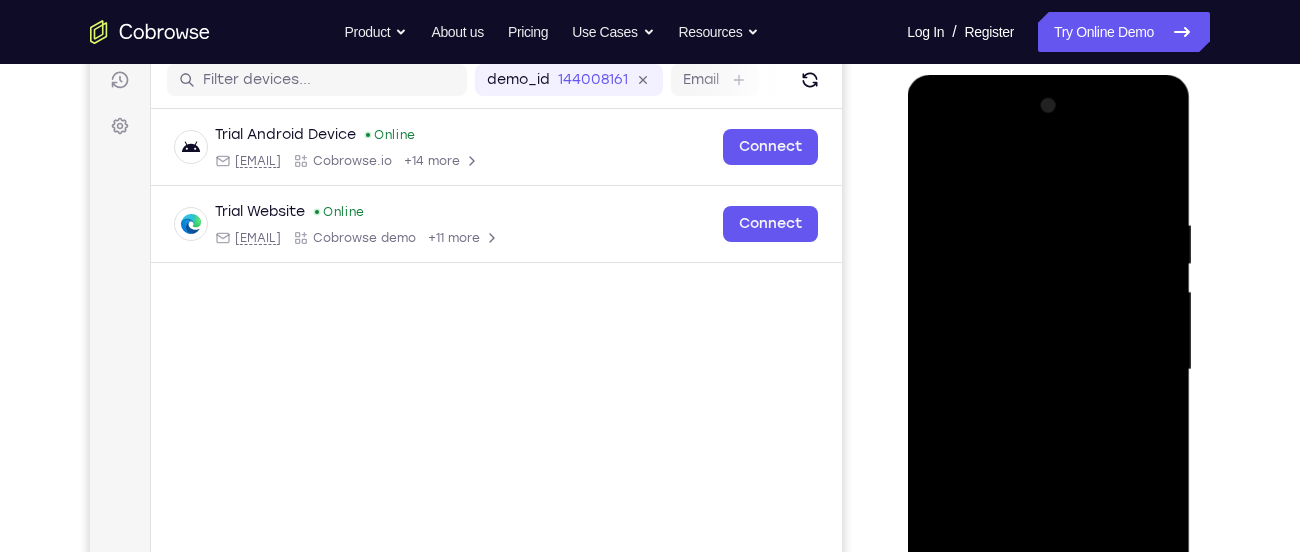 scroll, scrollTop: 252, scrollLeft: 0, axis: vertical 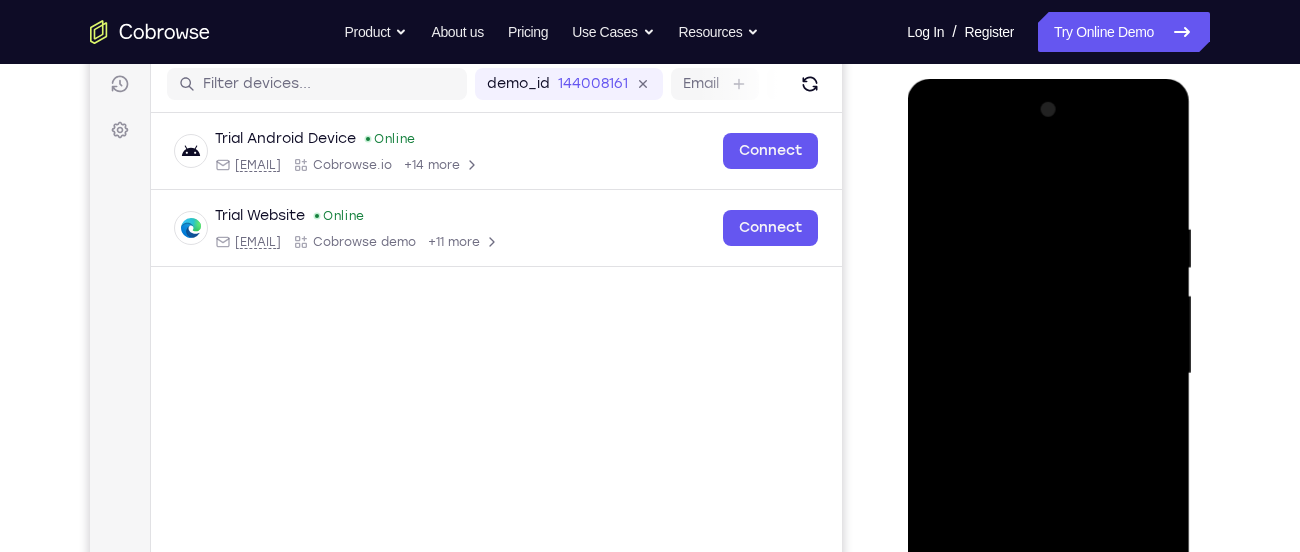 click at bounding box center (1048, 374) 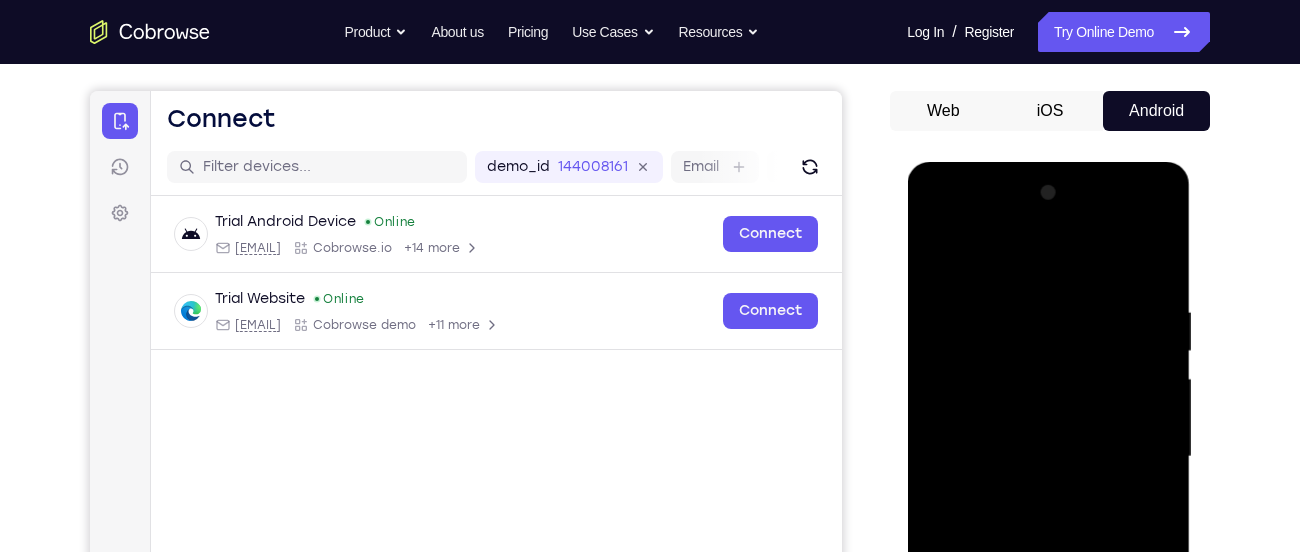 scroll, scrollTop: 165, scrollLeft: 0, axis: vertical 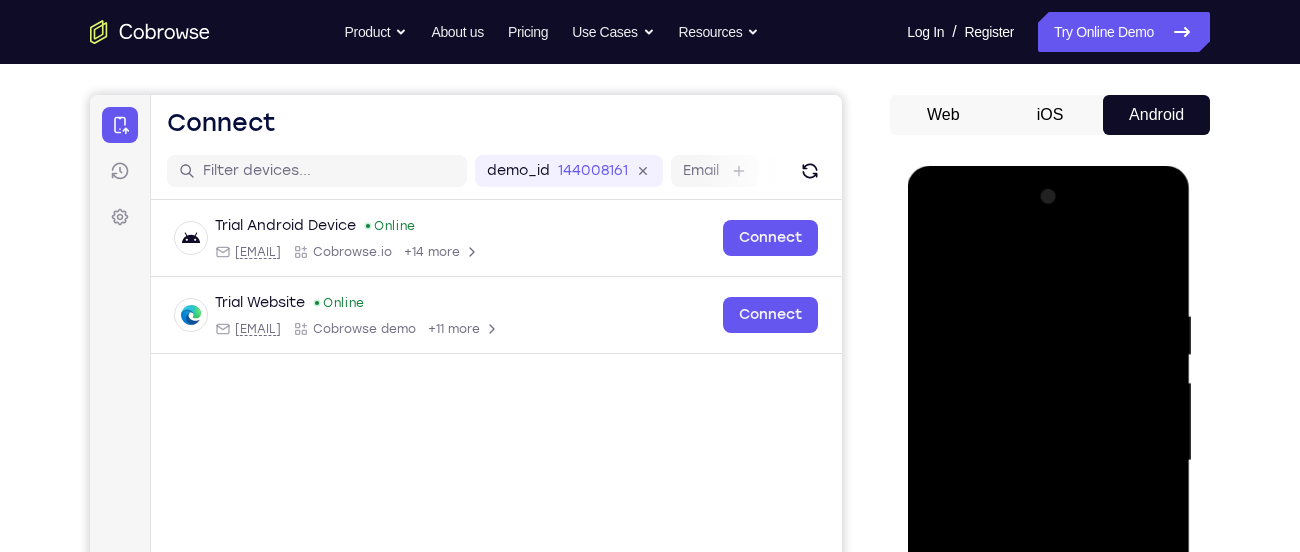 click at bounding box center (1048, 461) 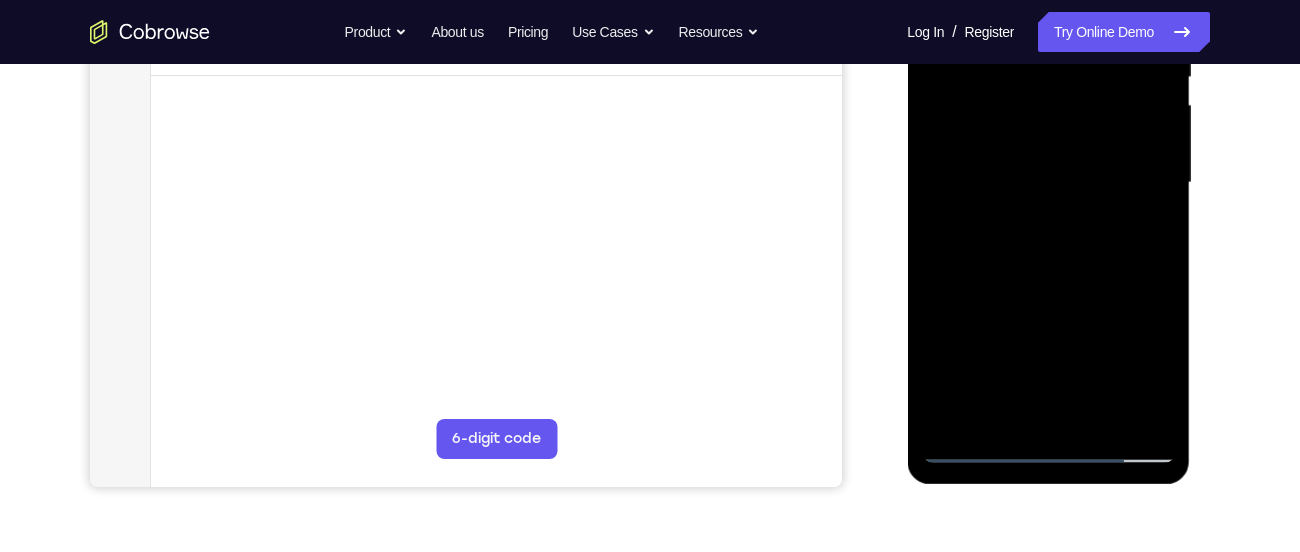 scroll, scrollTop: 444, scrollLeft: 0, axis: vertical 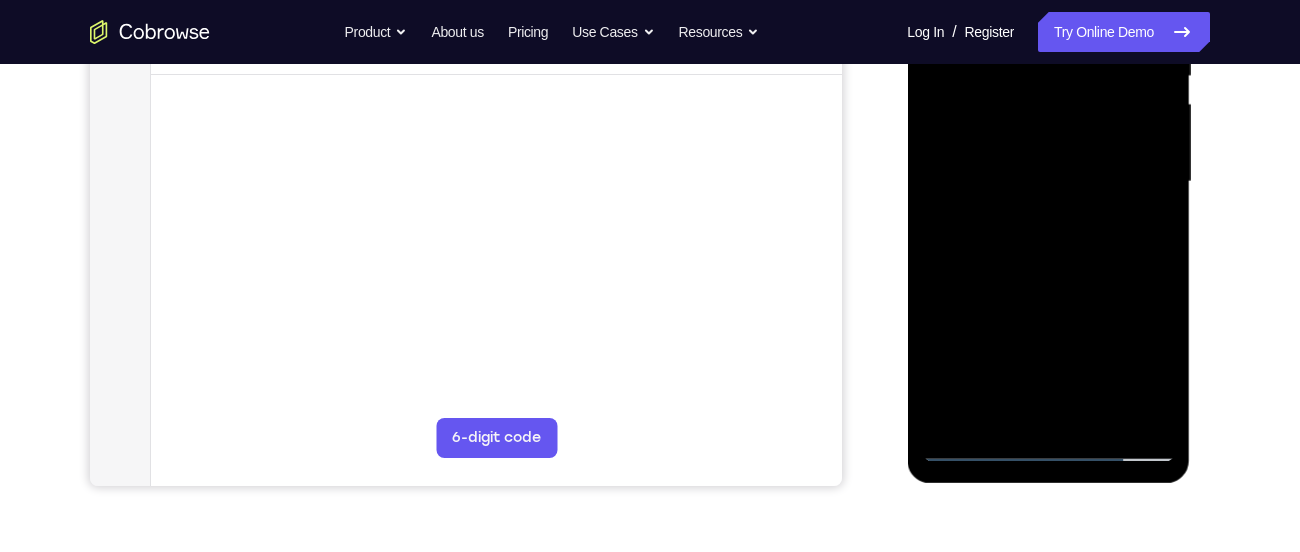 click at bounding box center (1048, 182) 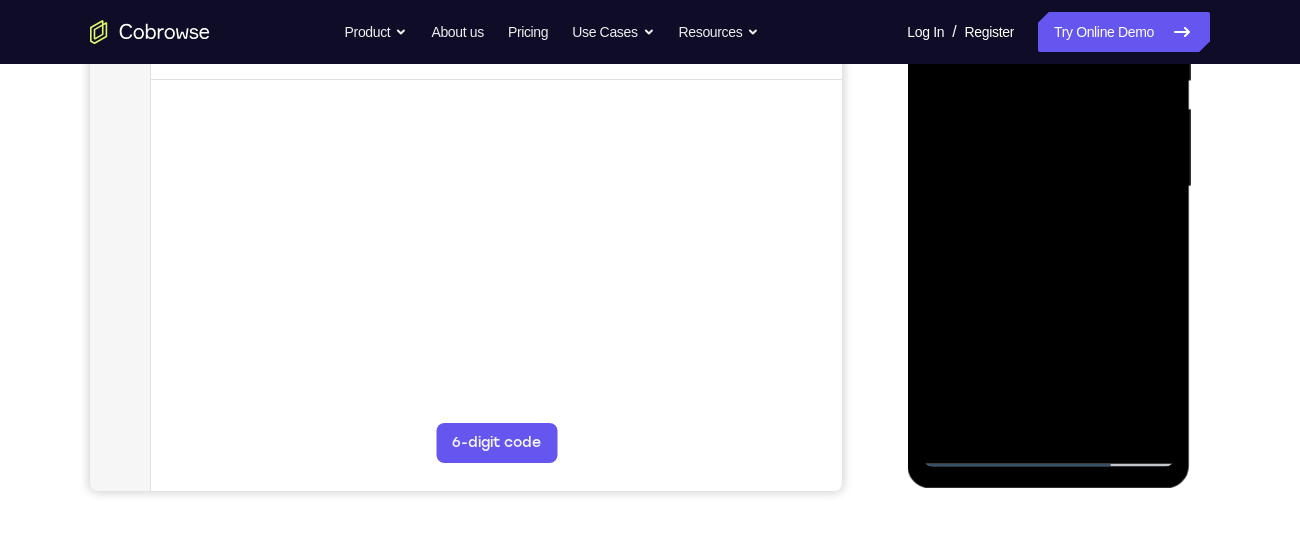 scroll, scrollTop: 442, scrollLeft: 0, axis: vertical 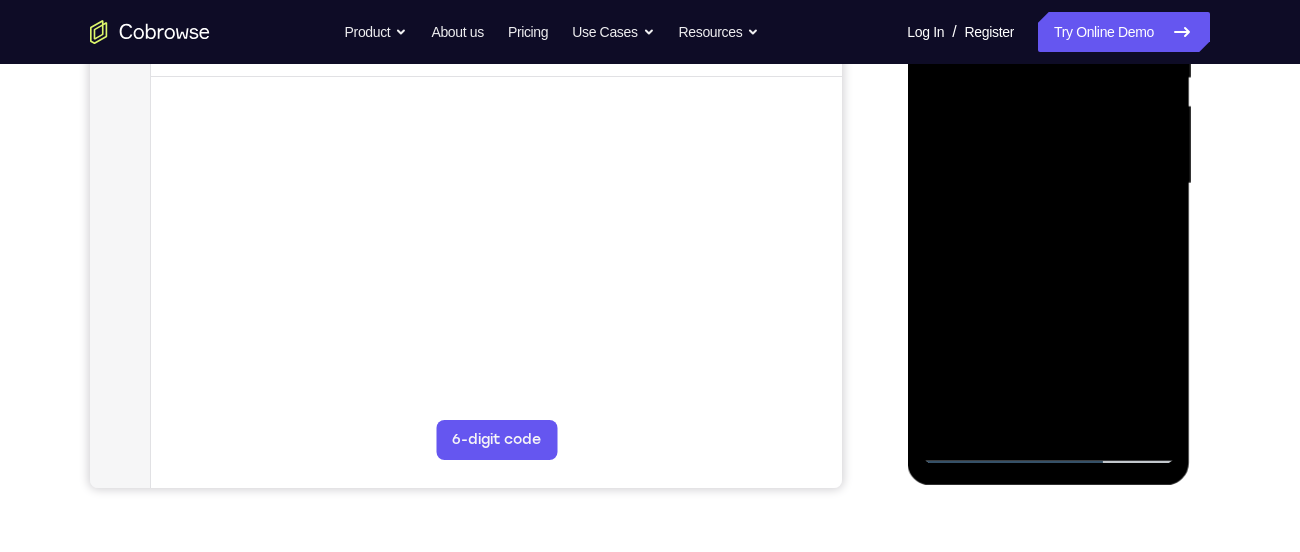 click at bounding box center [1048, 184] 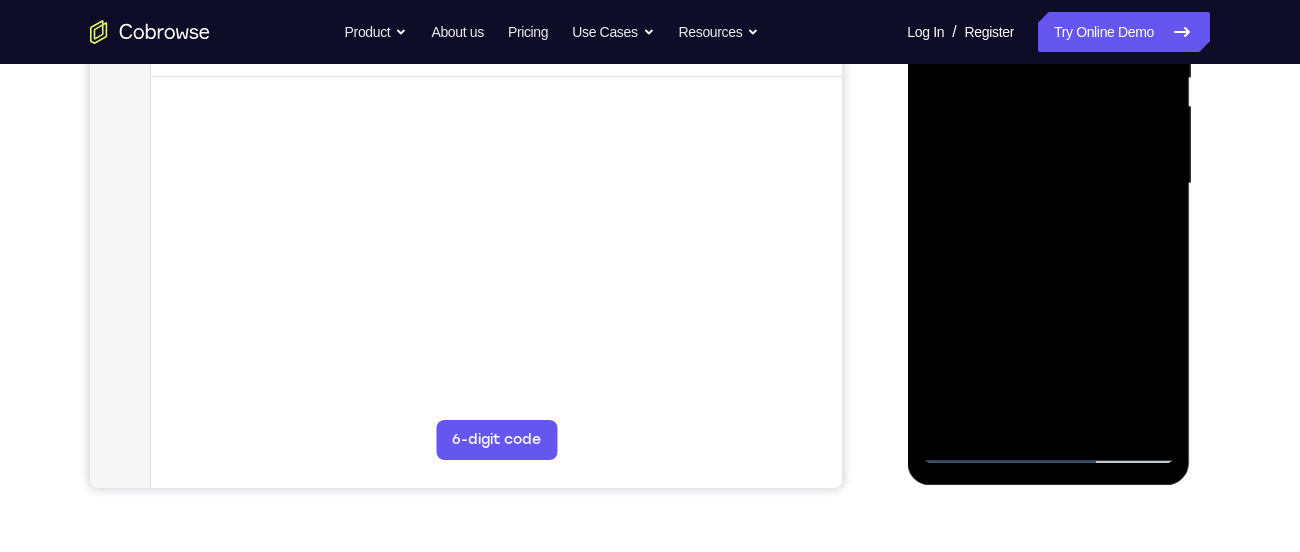 click at bounding box center (1048, 184) 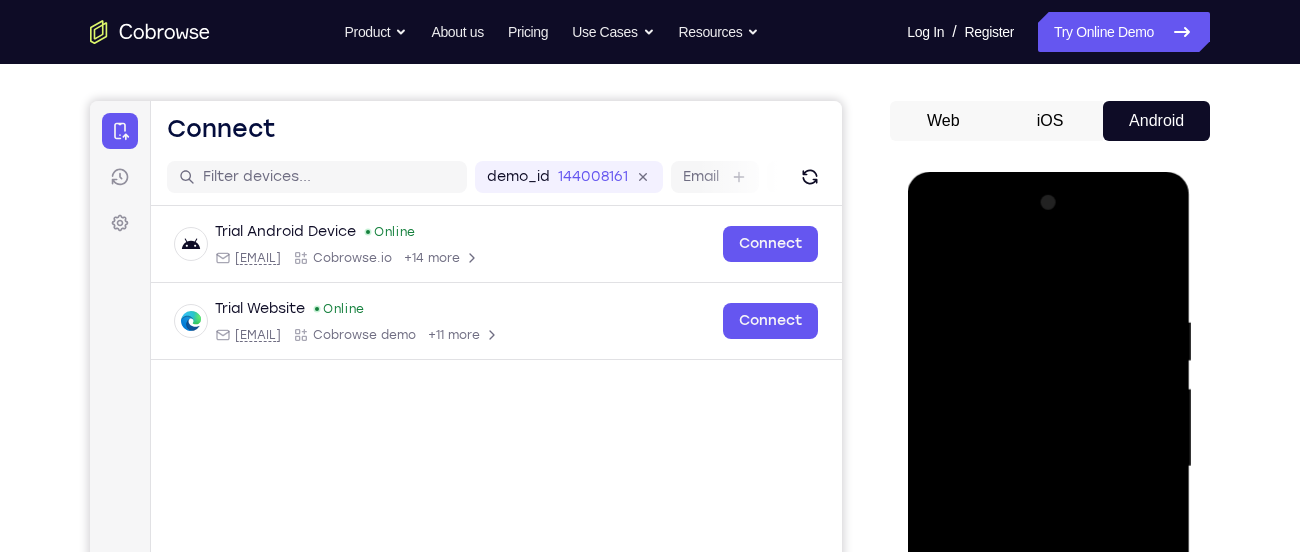 scroll, scrollTop: 157, scrollLeft: 0, axis: vertical 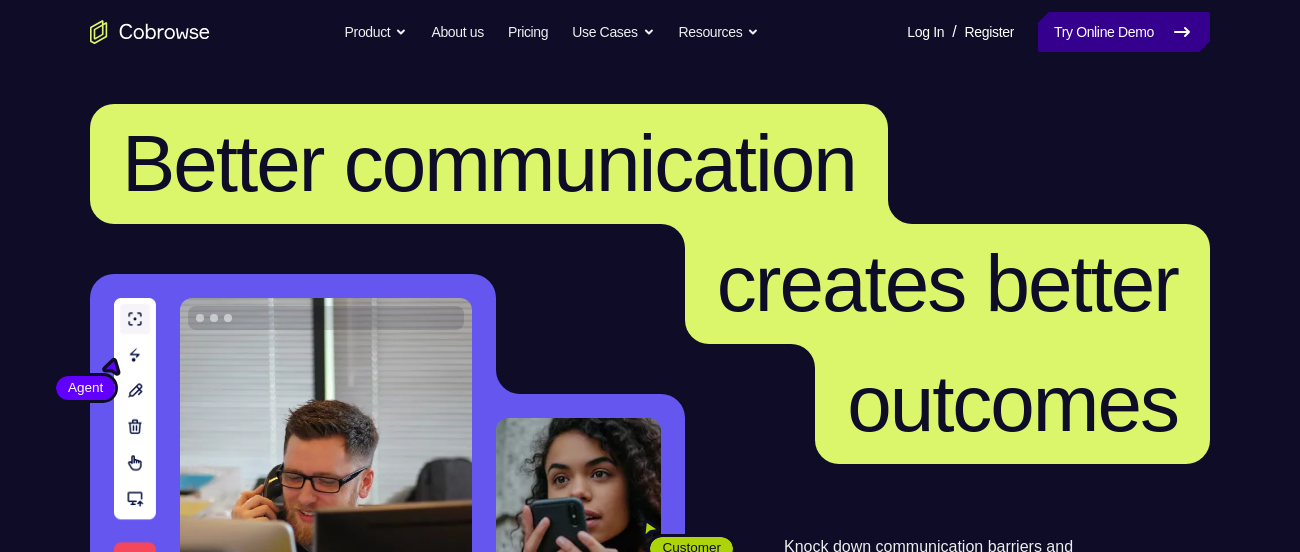 click on "Try Online Demo" at bounding box center (1124, 32) 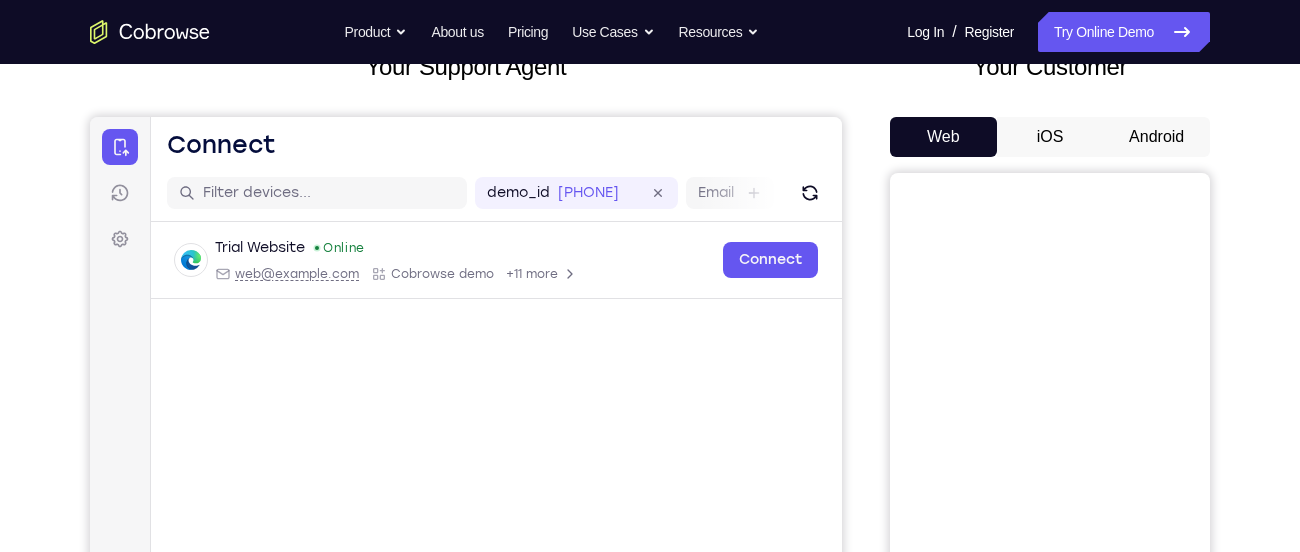 scroll, scrollTop: 144, scrollLeft: 0, axis: vertical 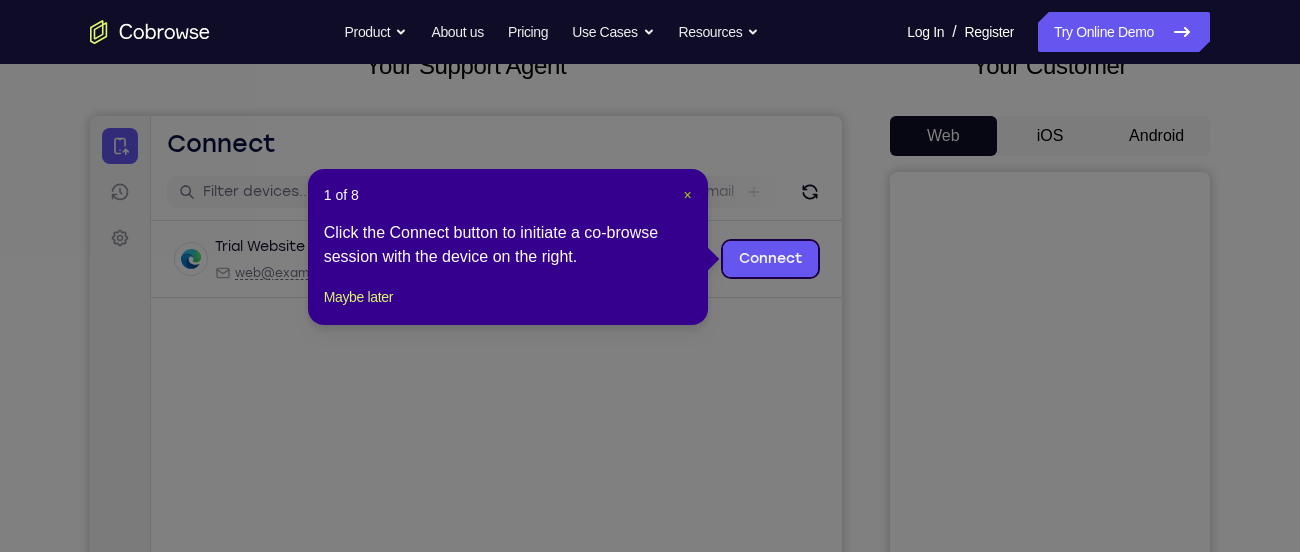 click on "×" at bounding box center (688, 195) 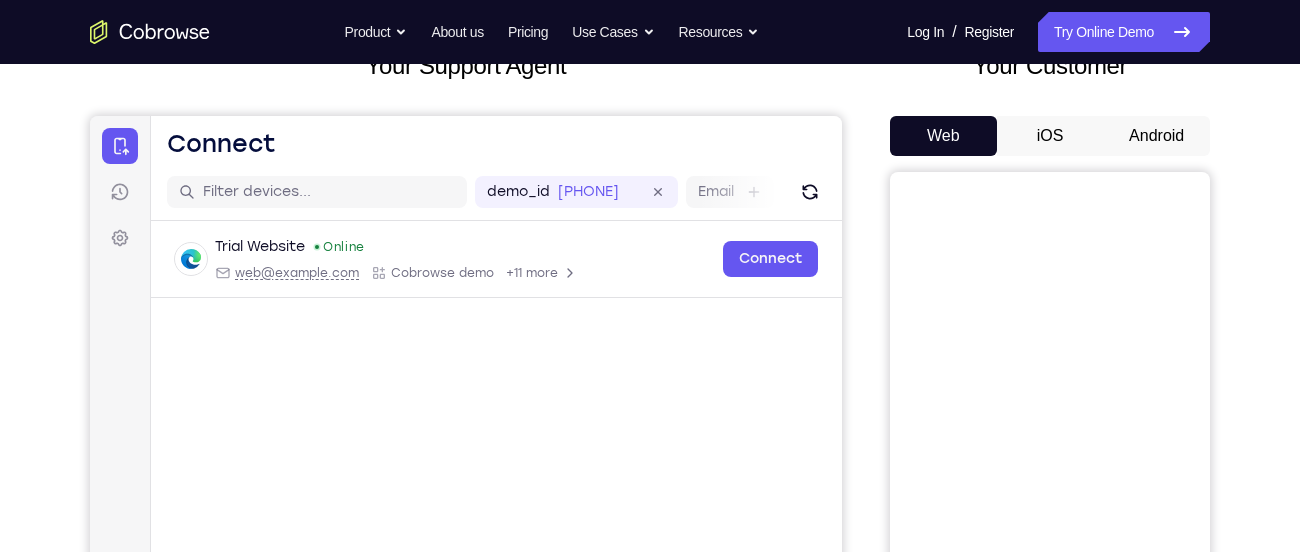 click on "Your Customer       Web   iOS   Android" at bounding box center [1050, 417] 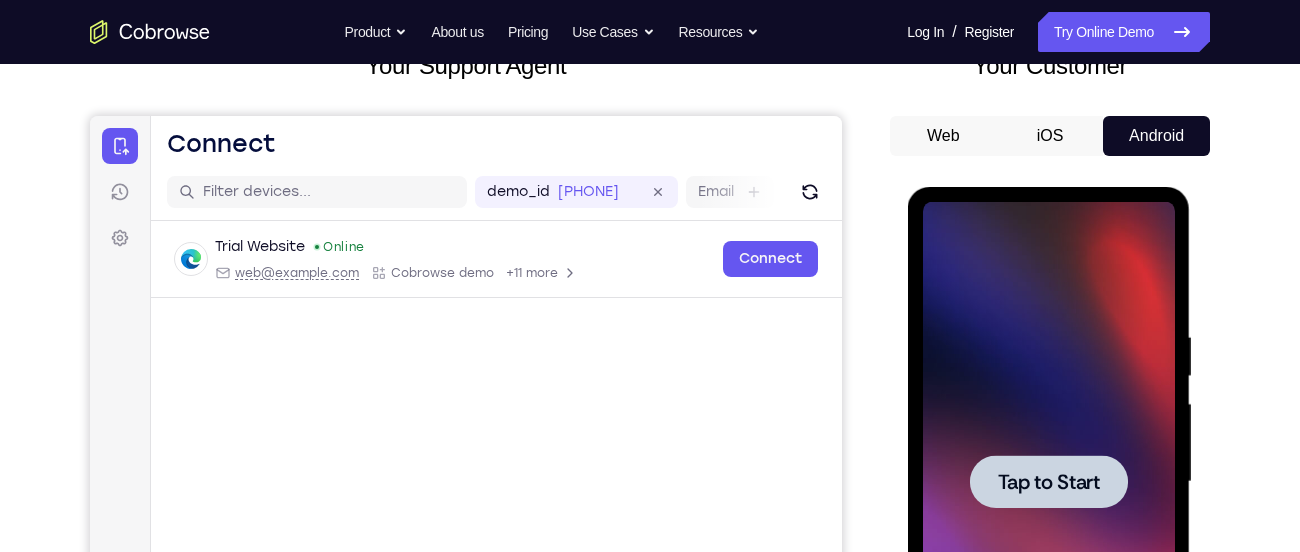 scroll, scrollTop: 0, scrollLeft: 0, axis: both 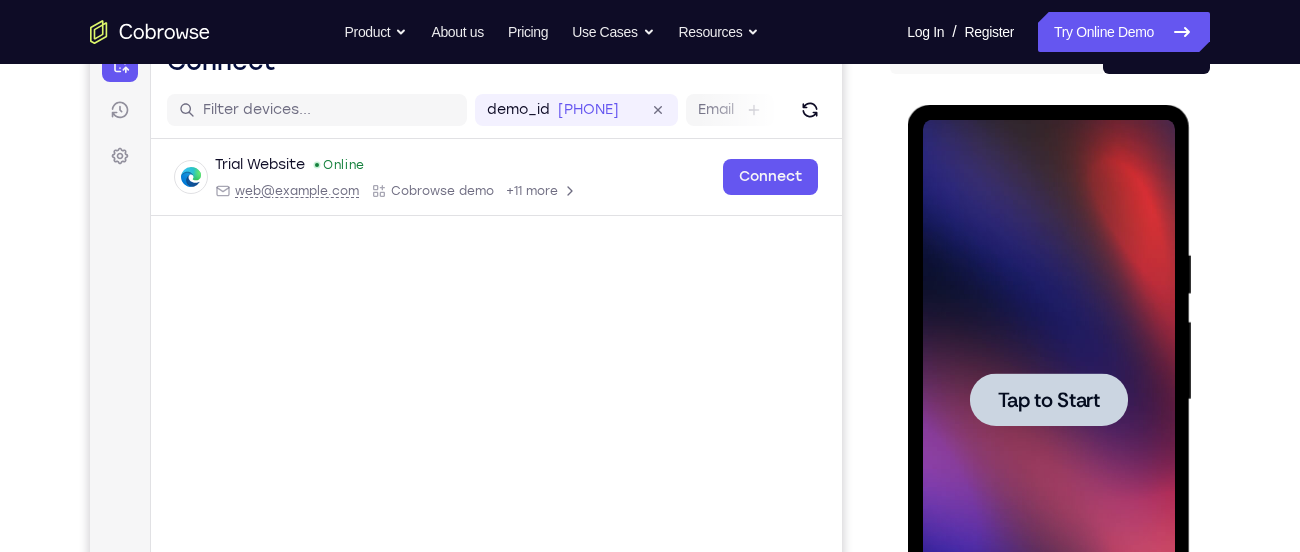 click at bounding box center (1048, 399) 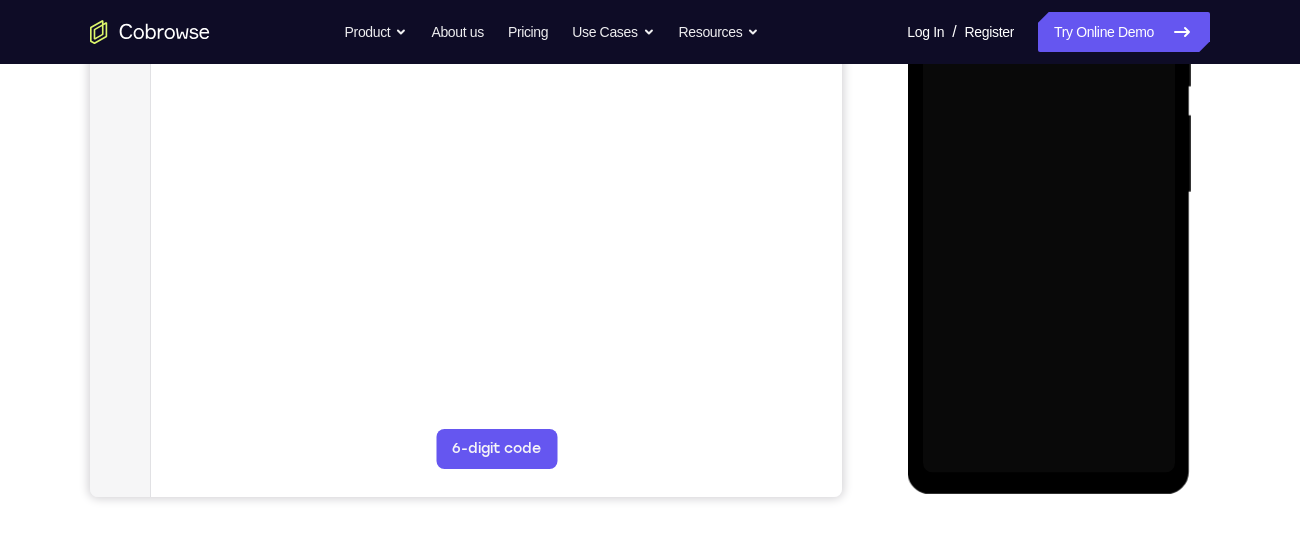 scroll, scrollTop: 434, scrollLeft: 0, axis: vertical 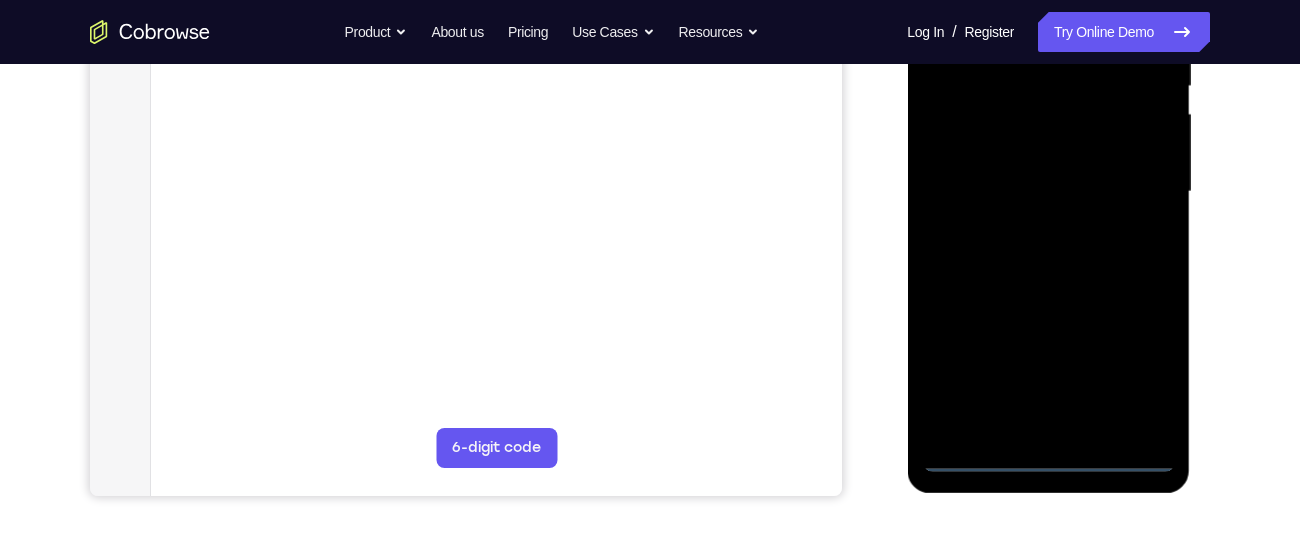 click at bounding box center (1048, 192) 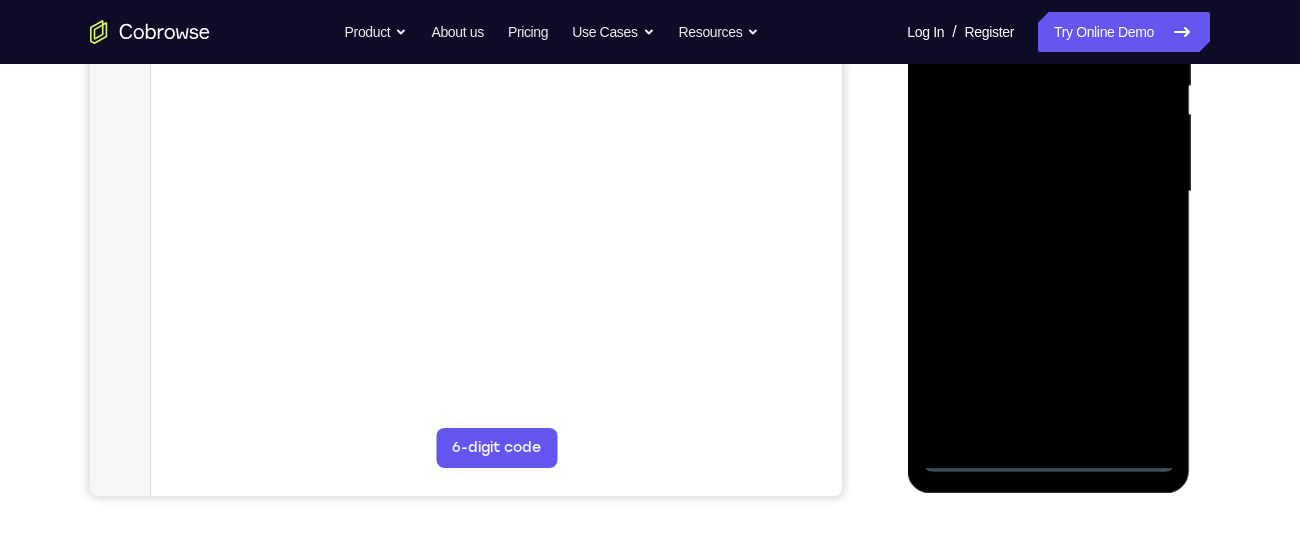 click at bounding box center [1048, 192] 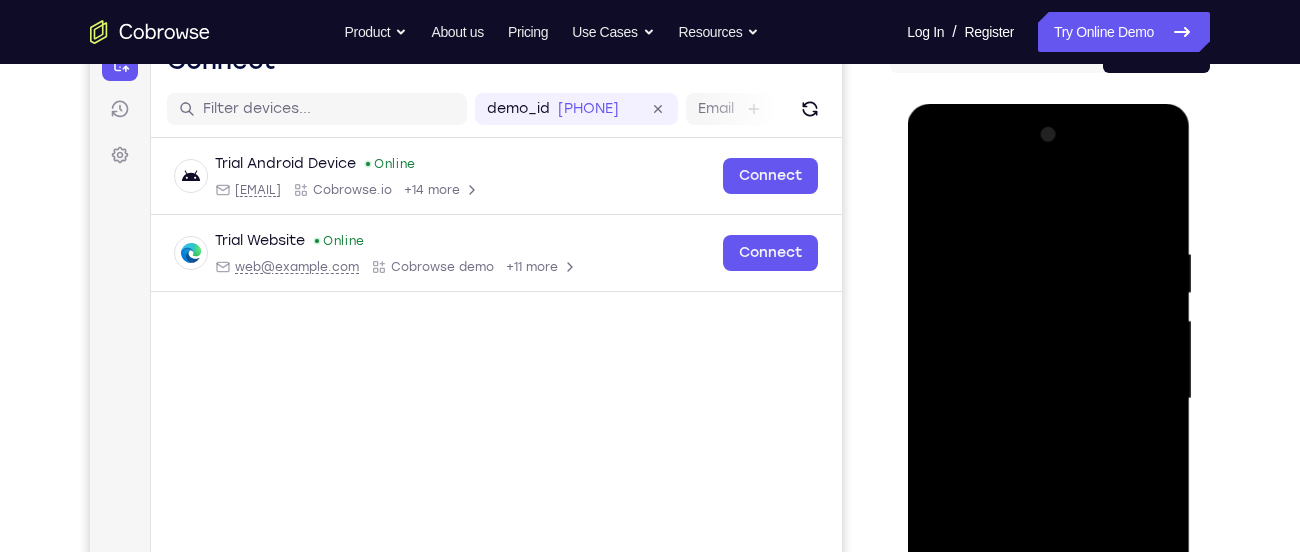 scroll, scrollTop: 213, scrollLeft: 0, axis: vertical 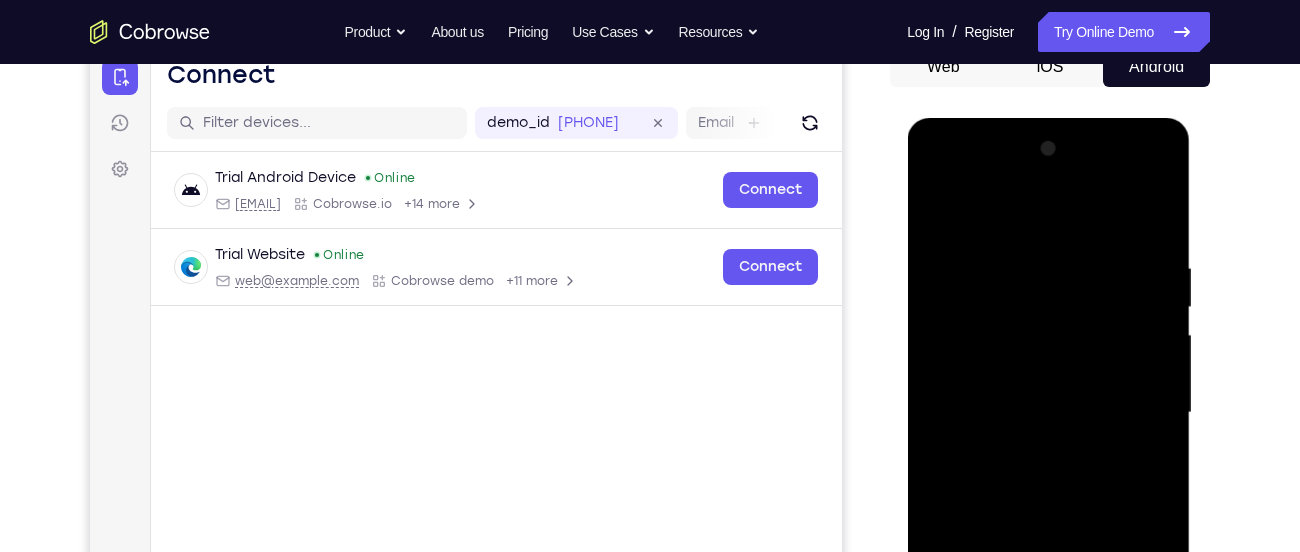 click at bounding box center [1048, 413] 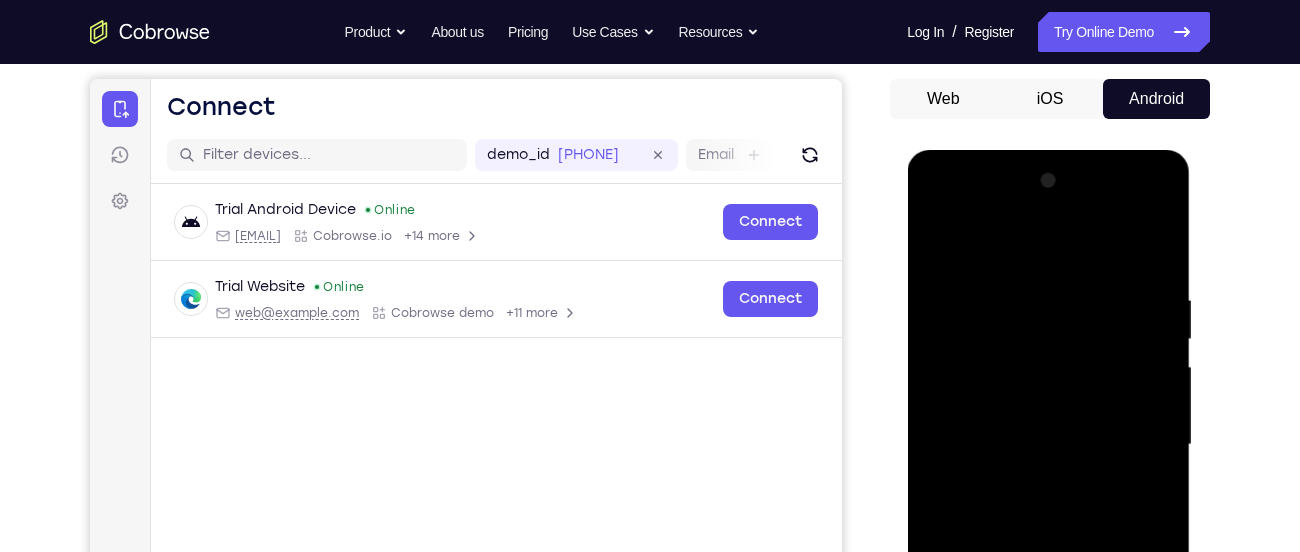 scroll, scrollTop: 180, scrollLeft: 0, axis: vertical 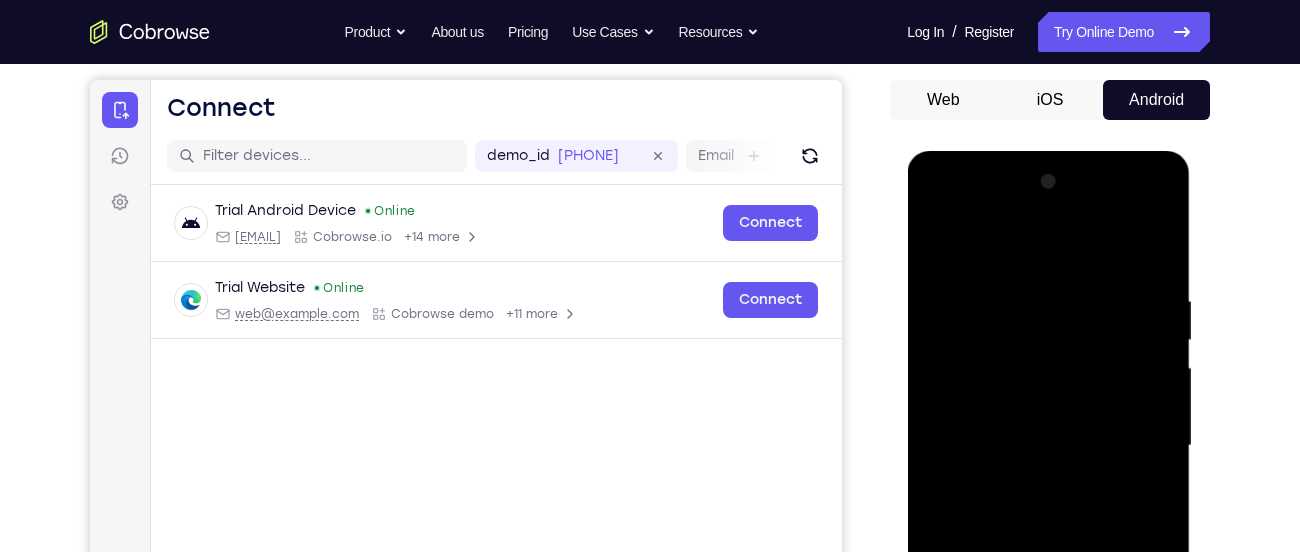 click at bounding box center (1048, 446) 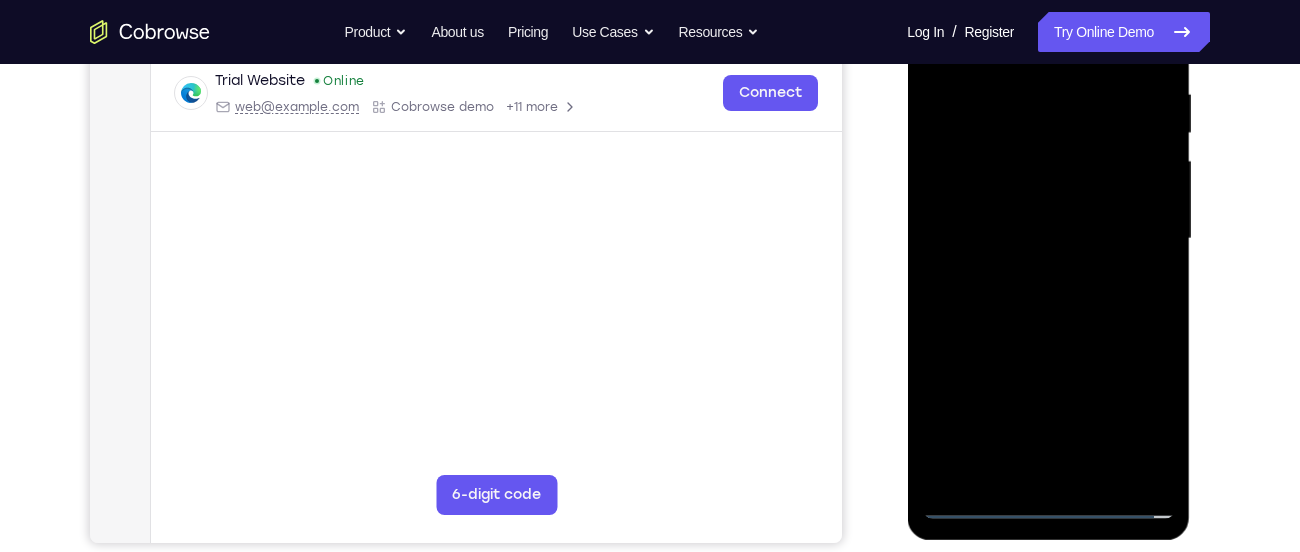 scroll, scrollTop: 459, scrollLeft: 0, axis: vertical 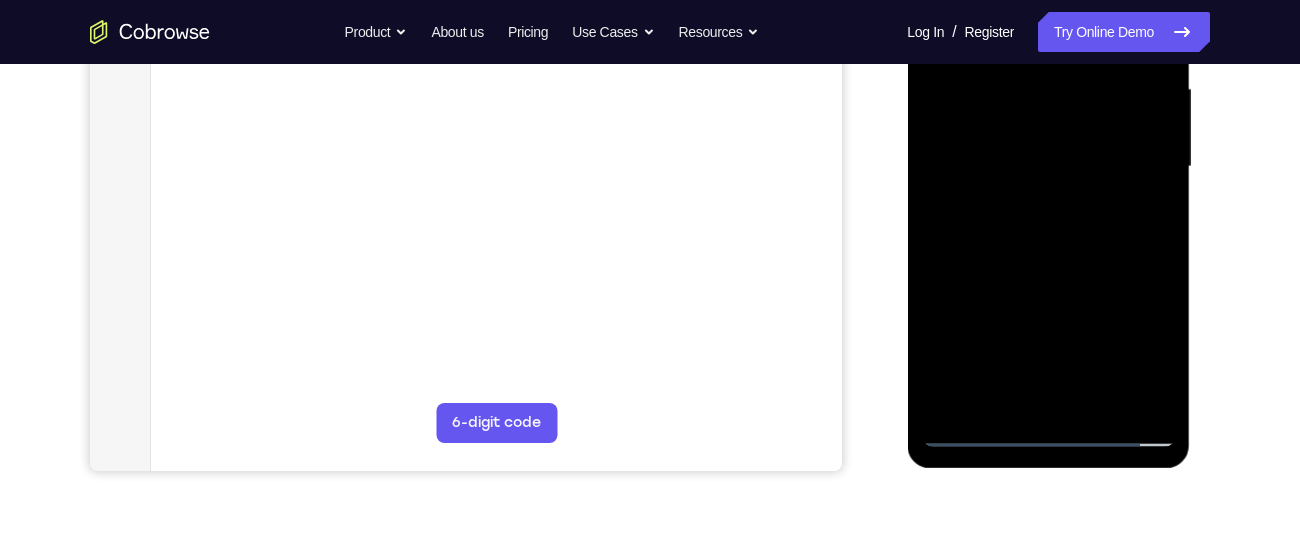 click at bounding box center [1048, 167] 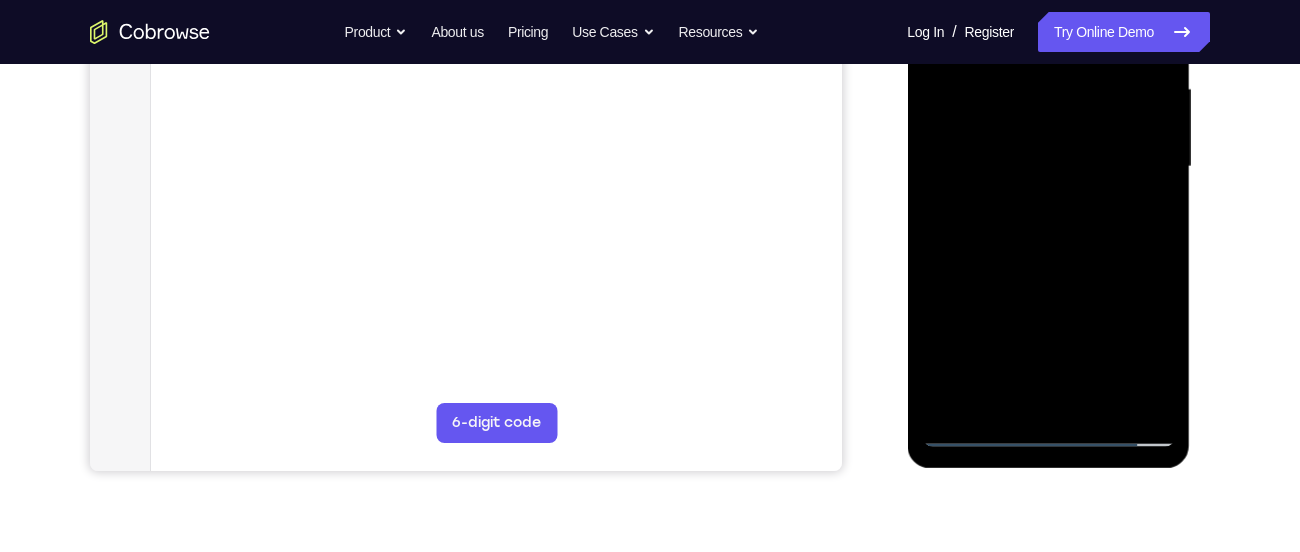 drag, startPoint x: 1124, startPoint y: 361, endPoint x: 1069, endPoint y: 246, distance: 127.47549 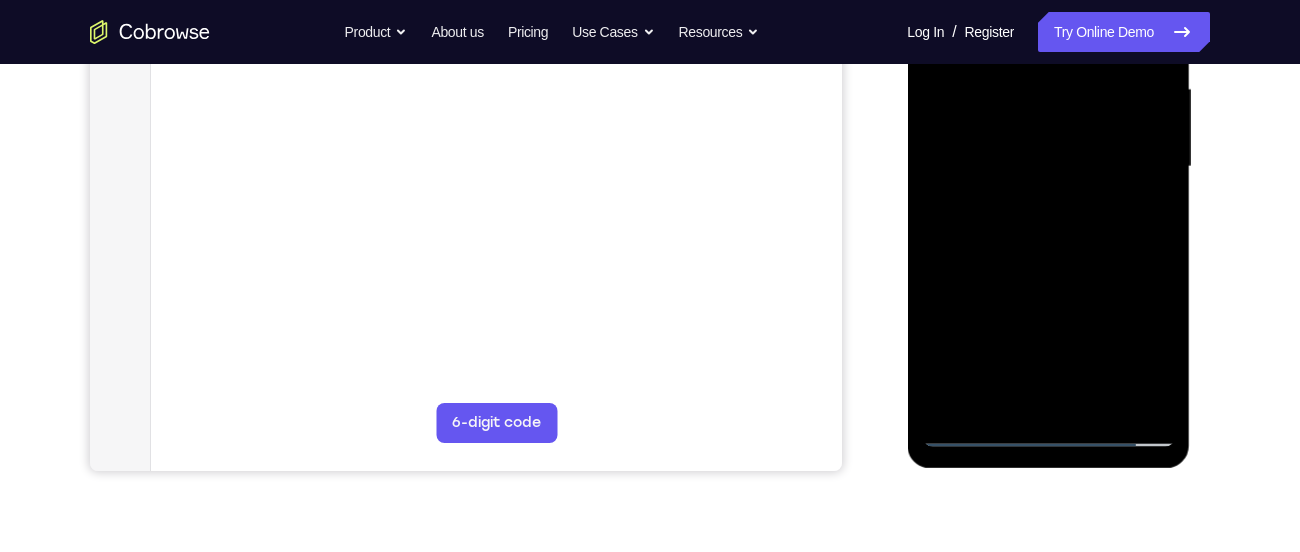 drag, startPoint x: 1072, startPoint y: 294, endPoint x: 1036, endPoint y: 201, distance: 99.724625 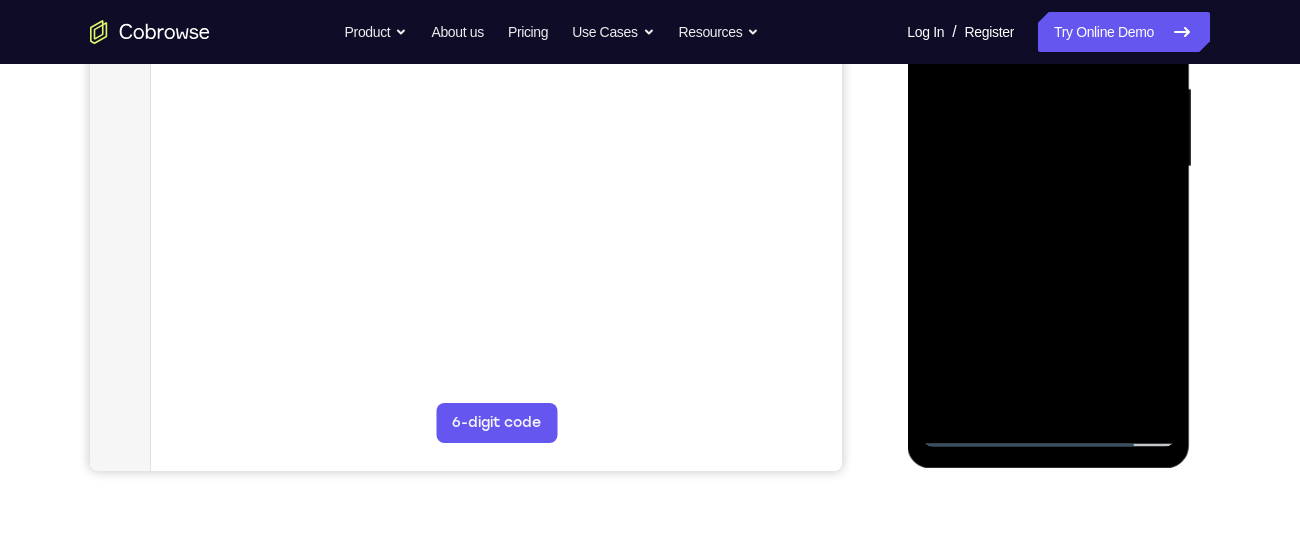 drag, startPoint x: 1085, startPoint y: 360, endPoint x: 1048, endPoint y: 239, distance: 126.53063 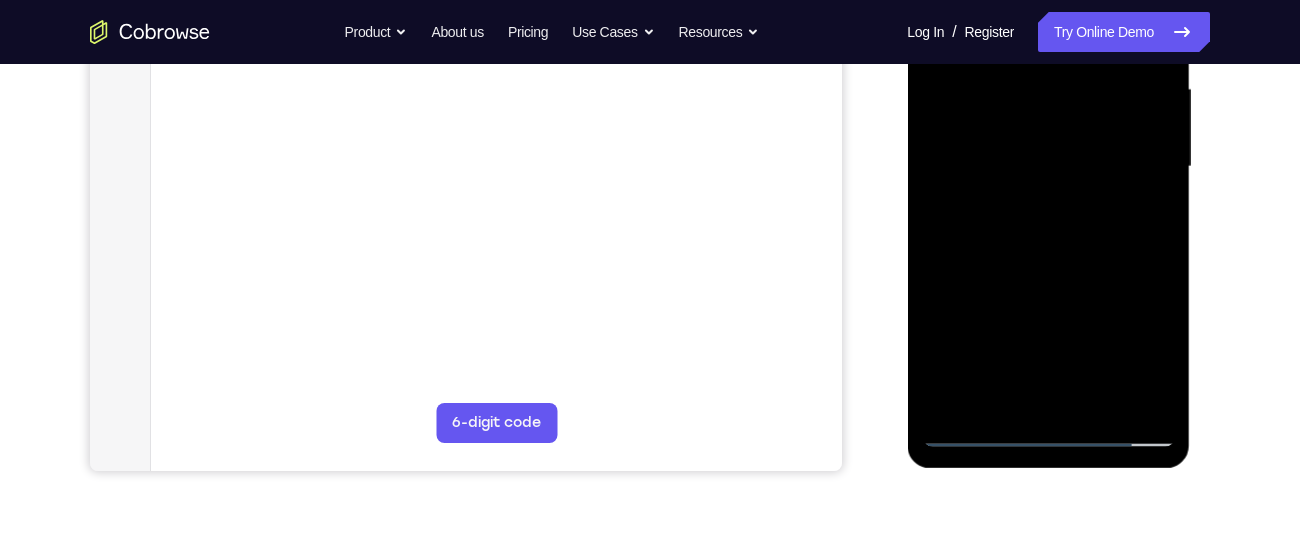 drag, startPoint x: 1115, startPoint y: 412, endPoint x: 1072, endPoint y: 294, distance: 125.59061 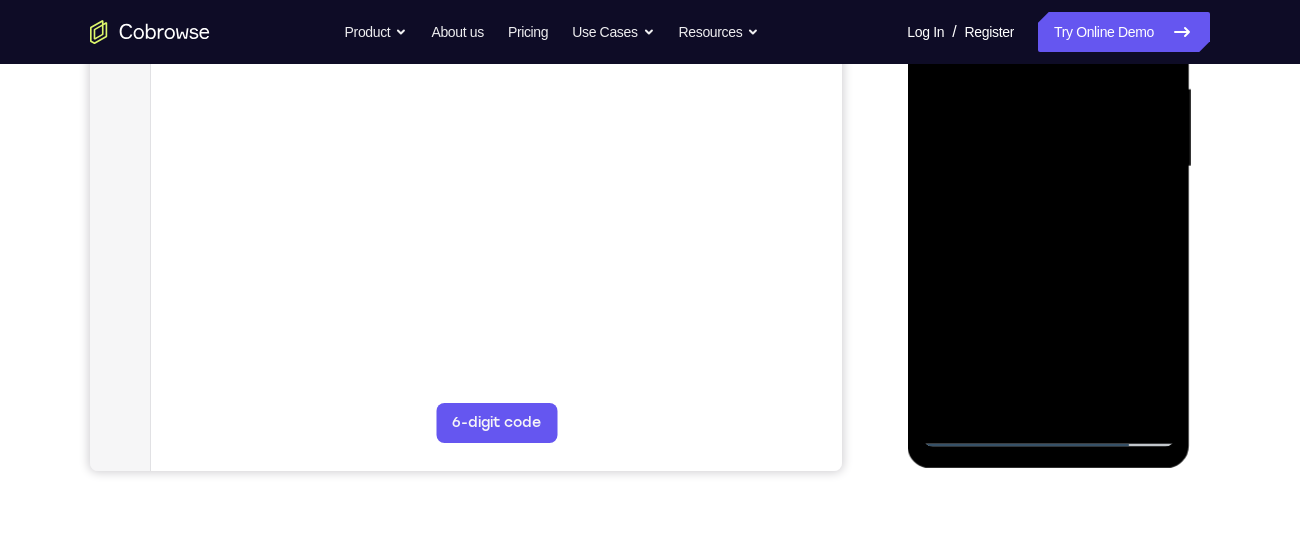 drag, startPoint x: 1074, startPoint y: 334, endPoint x: 1010, endPoint y: 189, distance: 158.49606 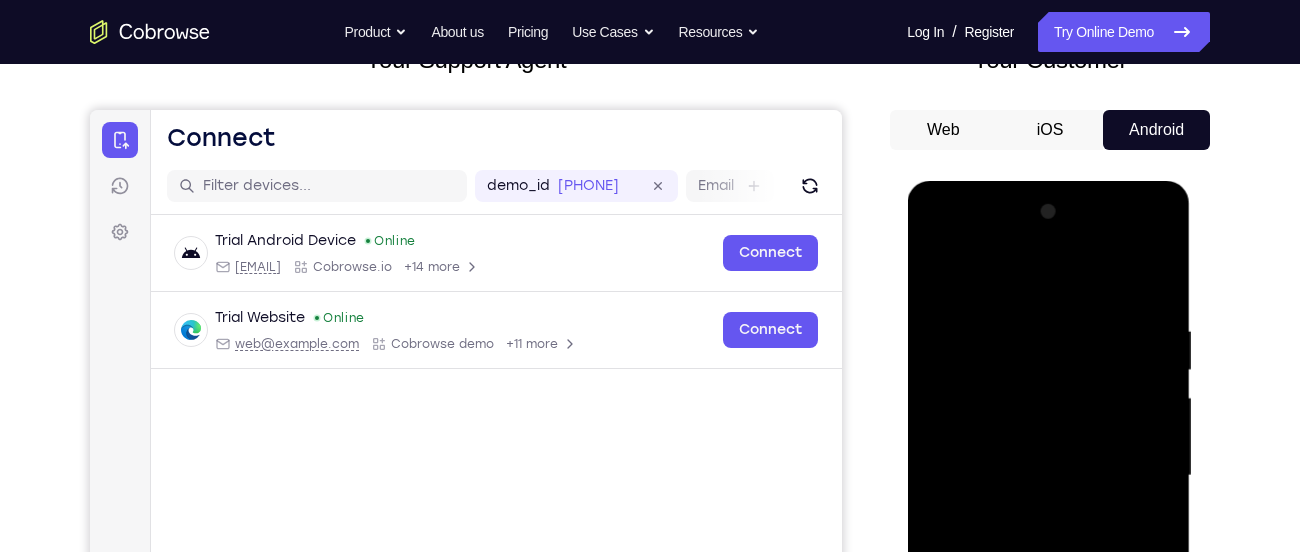 scroll, scrollTop: 140, scrollLeft: 0, axis: vertical 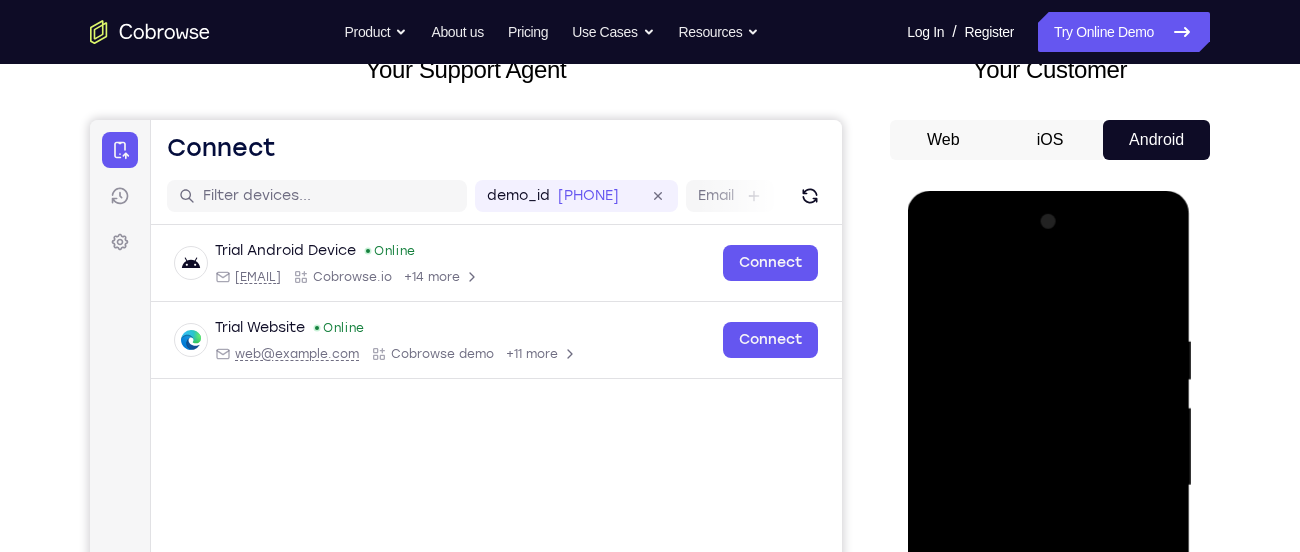 click at bounding box center (1048, 486) 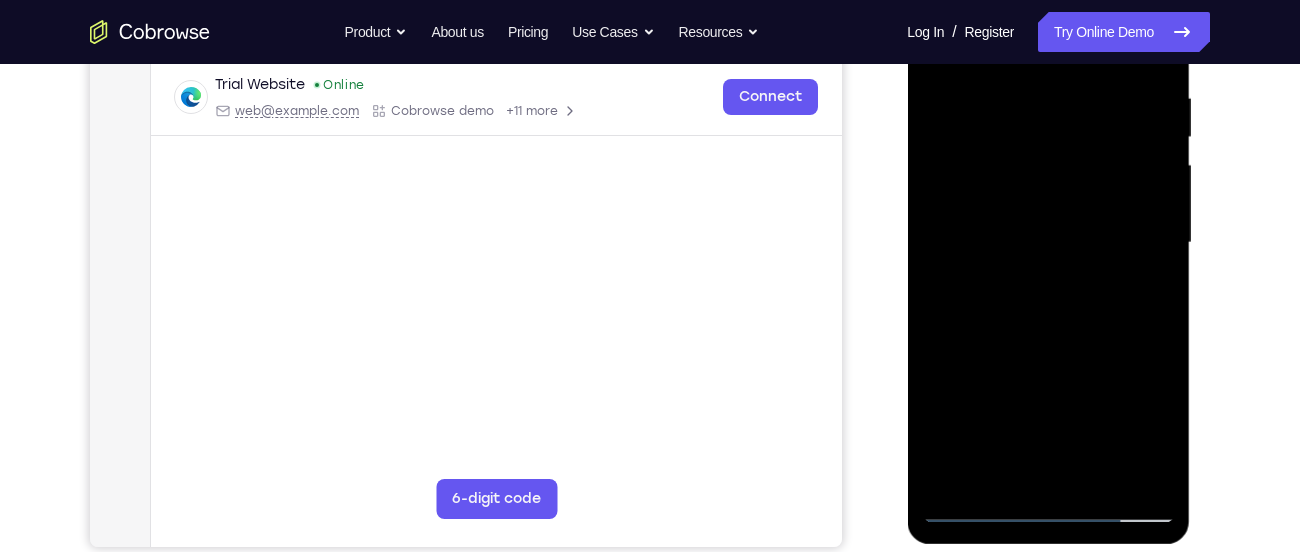 scroll, scrollTop: 384, scrollLeft: 0, axis: vertical 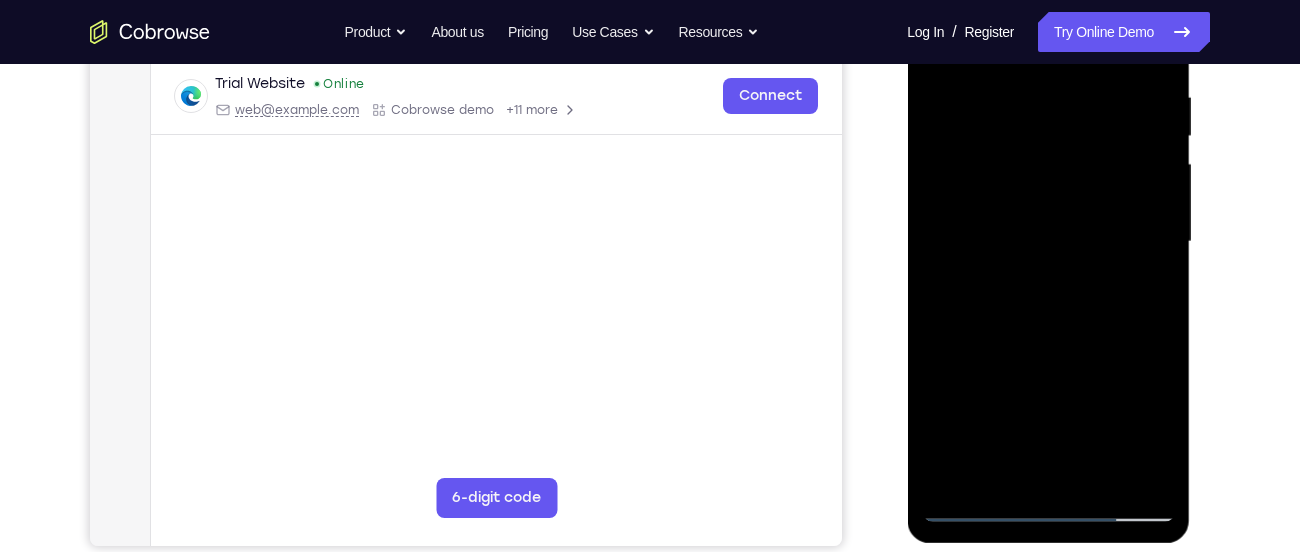 click at bounding box center [1048, 242] 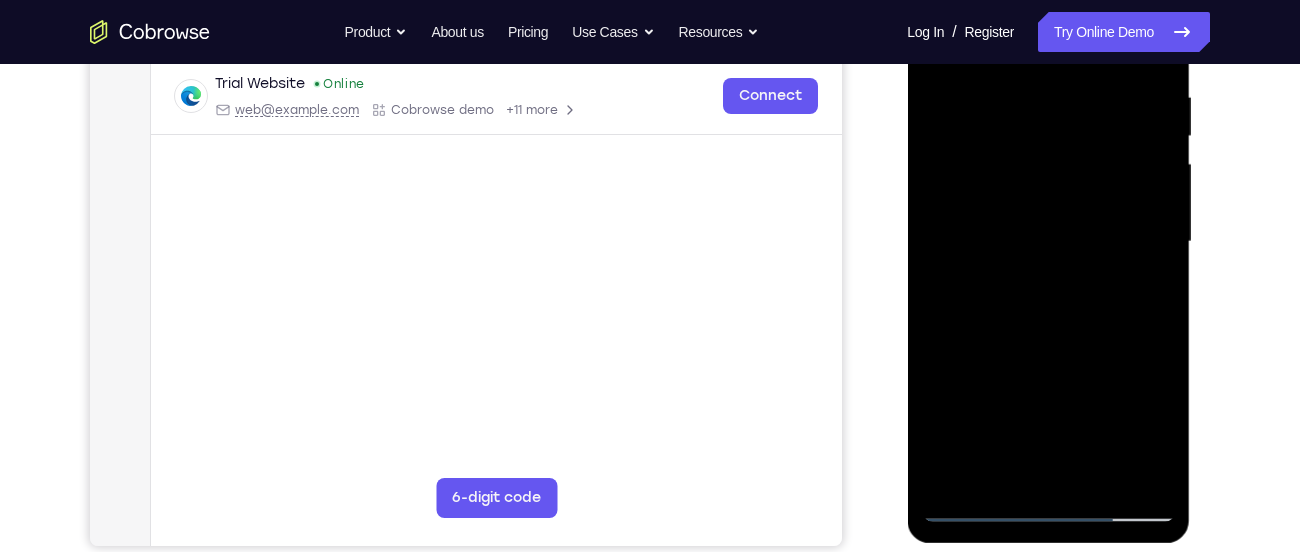 drag, startPoint x: 1060, startPoint y: 304, endPoint x: 1051, endPoint y: 264, distance: 41 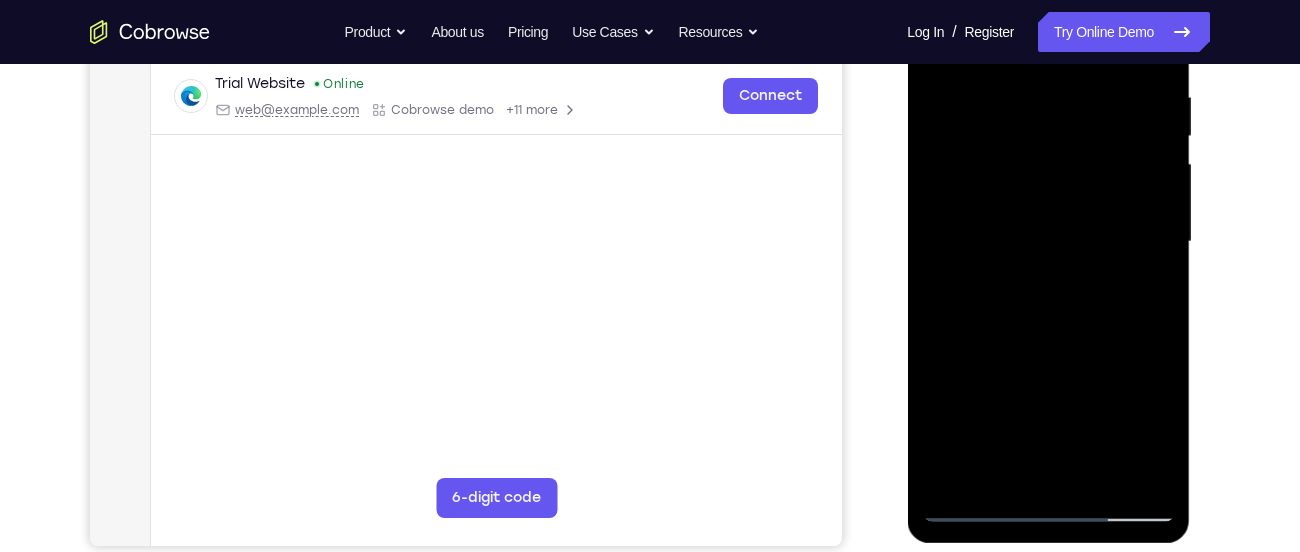 drag, startPoint x: 1114, startPoint y: 384, endPoint x: 1082, endPoint y: 256, distance: 131.93938 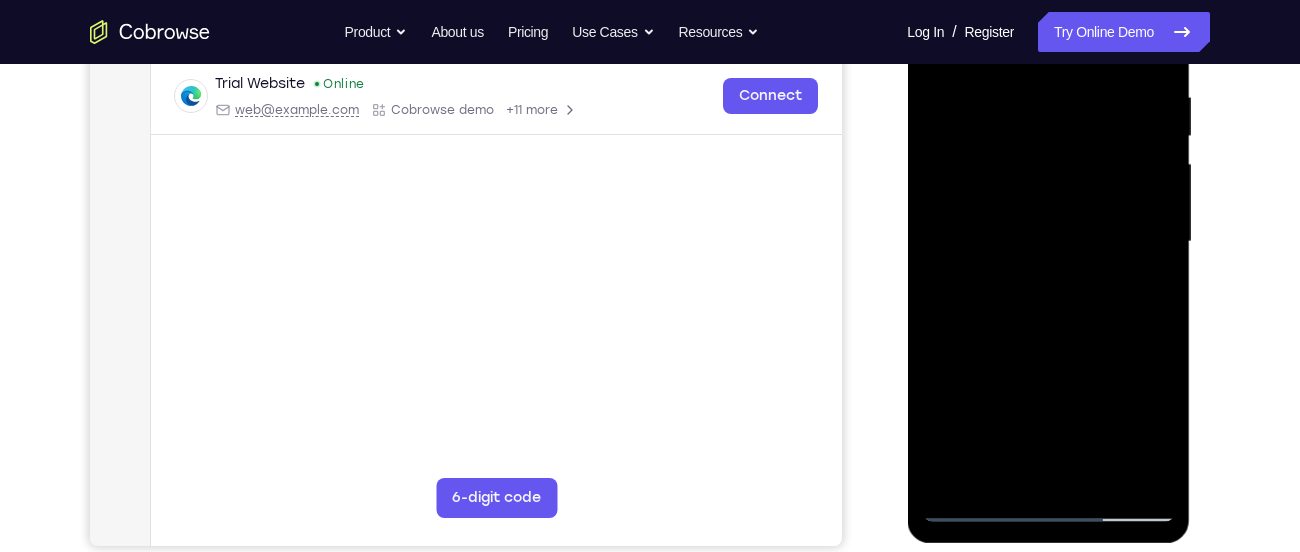 drag, startPoint x: 1093, startPoint y: 338, endPoint x: 1059, endPoint y: 198, distance: 144.06943 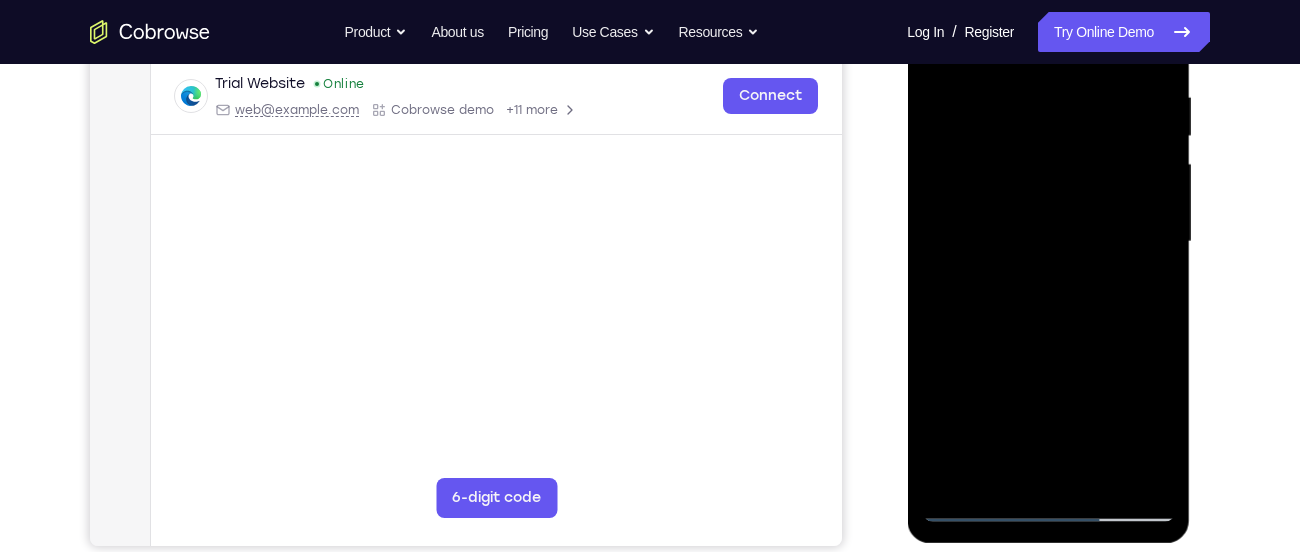 drag, startPoint x: 1104, startPoint y: 355, endPoint x: 1092, endPoint y: 302, distance: 54.34151 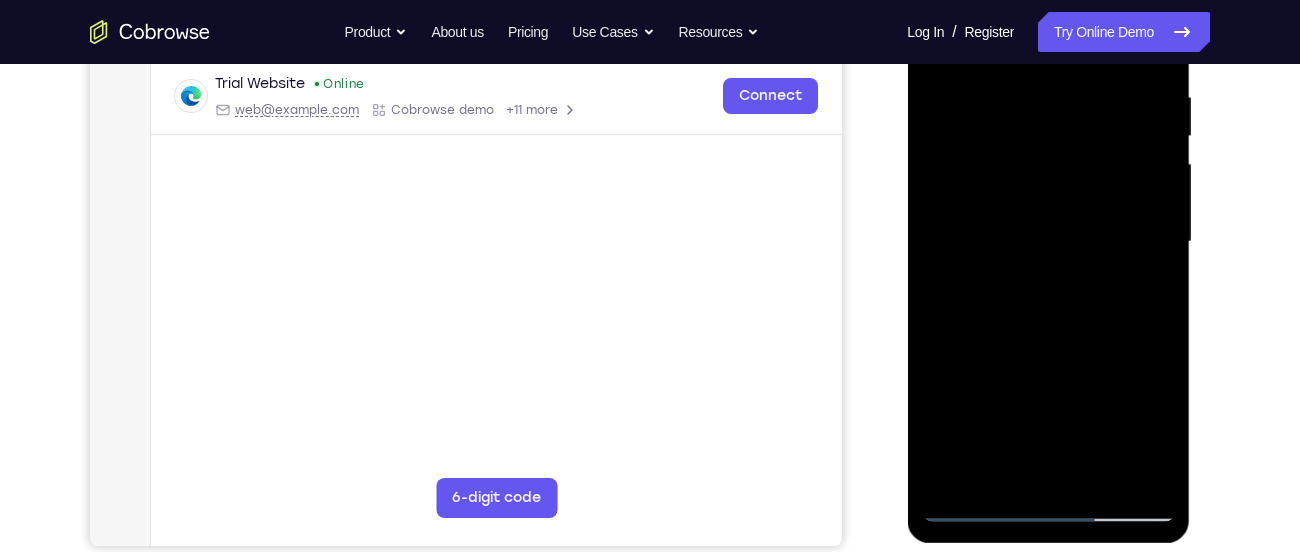 drag, startPoint x: 1115, startPoint y: 419, endPoint x: 1085, endPoint y: 301, distance: 121.75385 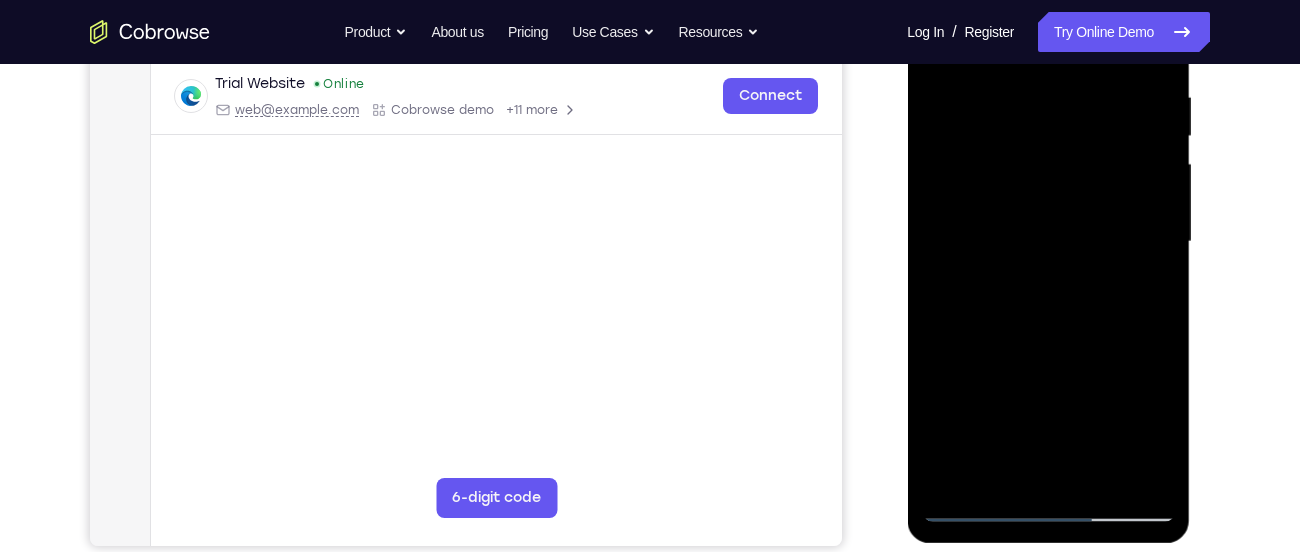 drag, startPoint x: 1096, startPoint y: 401, endPoint x: 1038, endPoint y: 227, distance: 183.41211 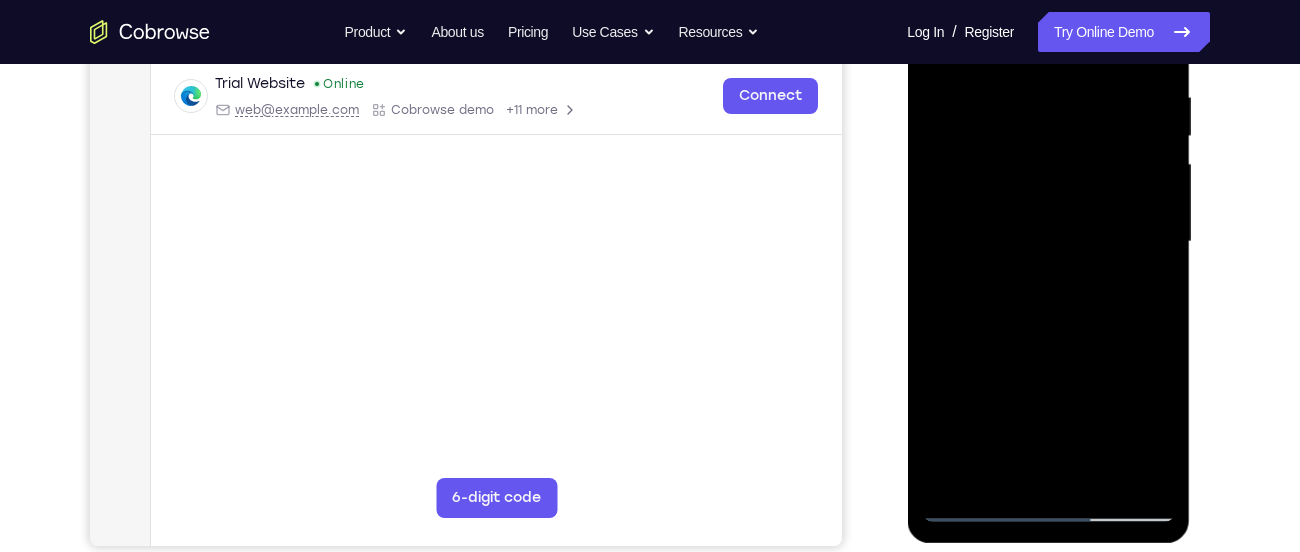 drag, startPoint x: 1101, startPoint y: 383, endPoint x: 1080, endPoint y: 279, distance: 106.09901 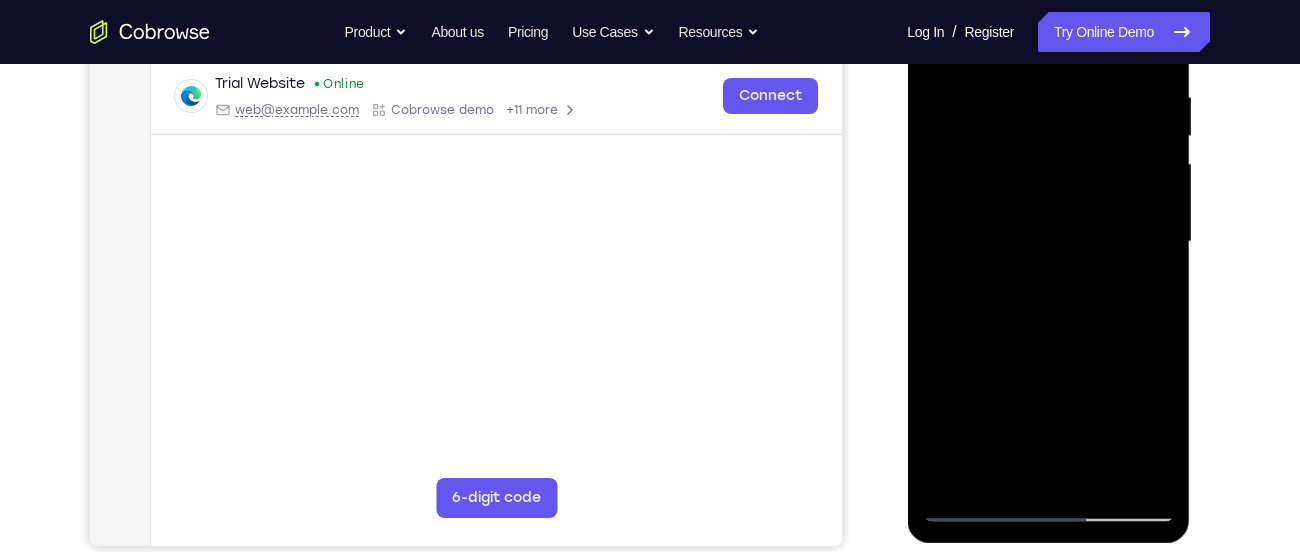 drag, startPoint x: 1115, startPoint y: 417, endPoint x: 1081, endPoint y: 276, distance: 145.04137 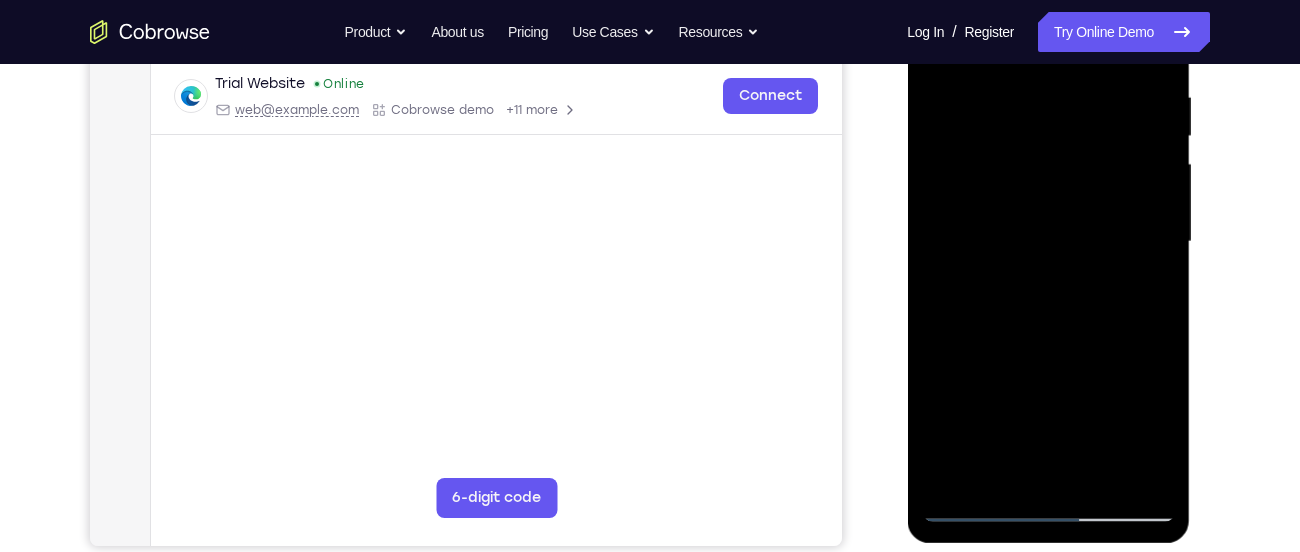 drag, startPoint x: 1112, startPoint y: 376, endPoint x: 1080, endPoint y: 263, distance: 117.4436 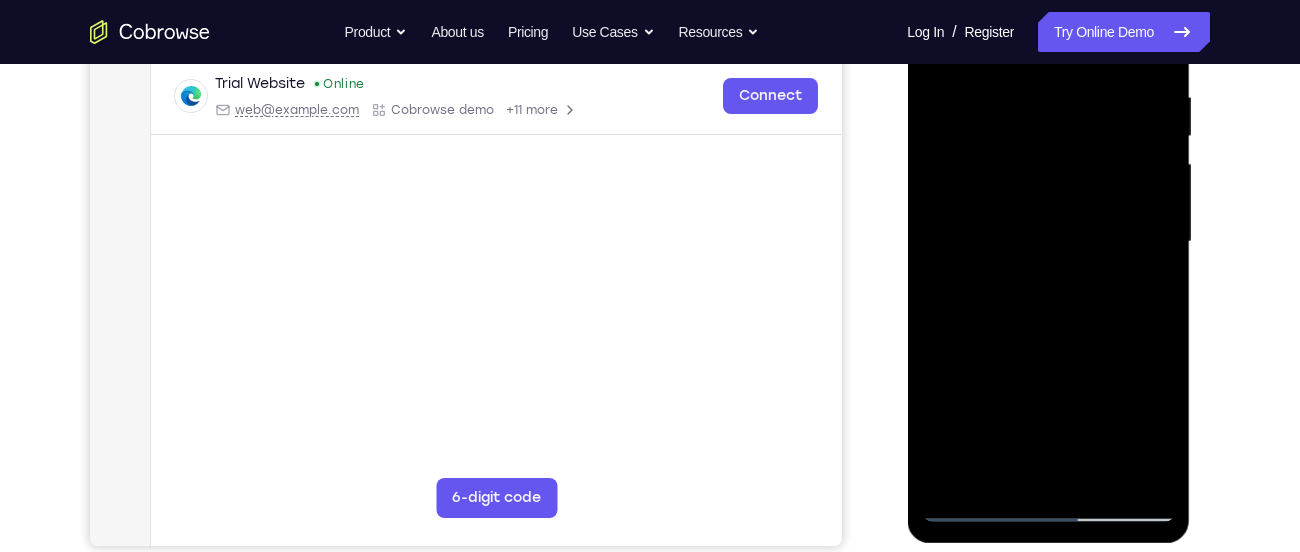drag, startPoint x: 1096, startPoint y: 391, endPoint x: 1054, endPoint y: 262, distance: 135.66502 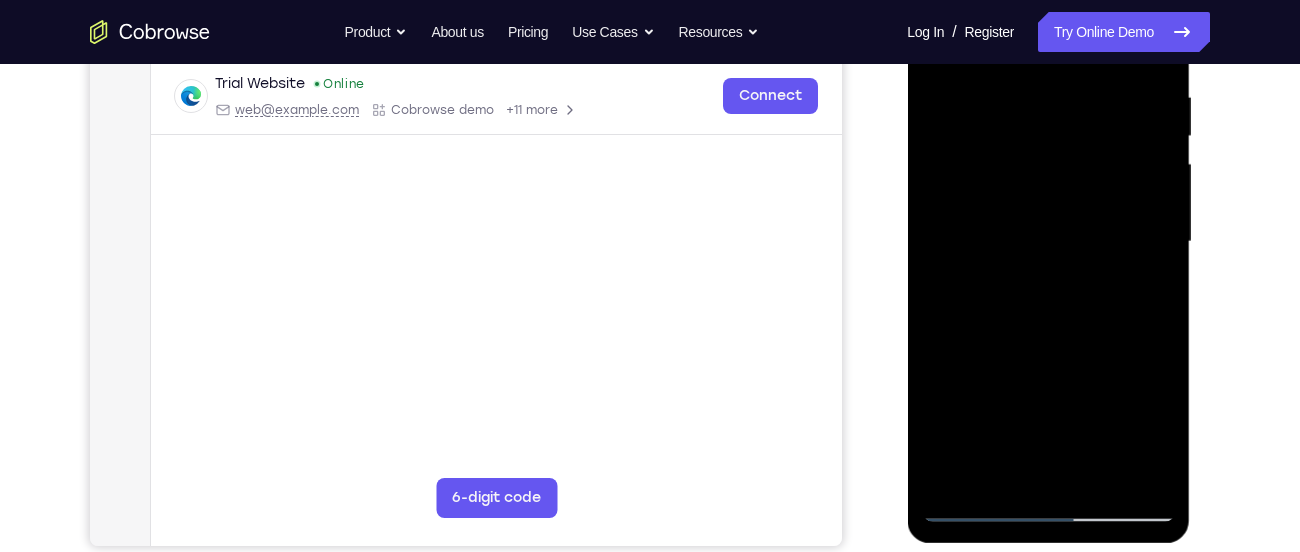 drag, startPoint x: 1060, startPoint y: 333, endPoint x: 1028, endPoint y: 179, distance: 157.28954 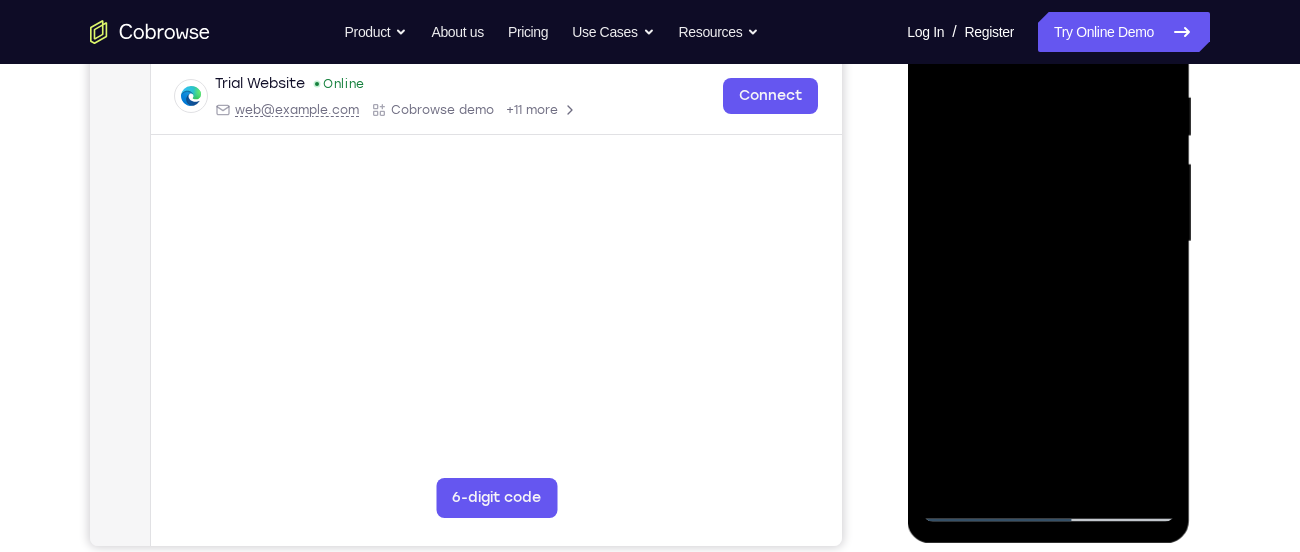 drag, startPoint x: 1124, startPoint y: 360, endPoint x: 1072, endPoint y: 191, distance: 176.81912 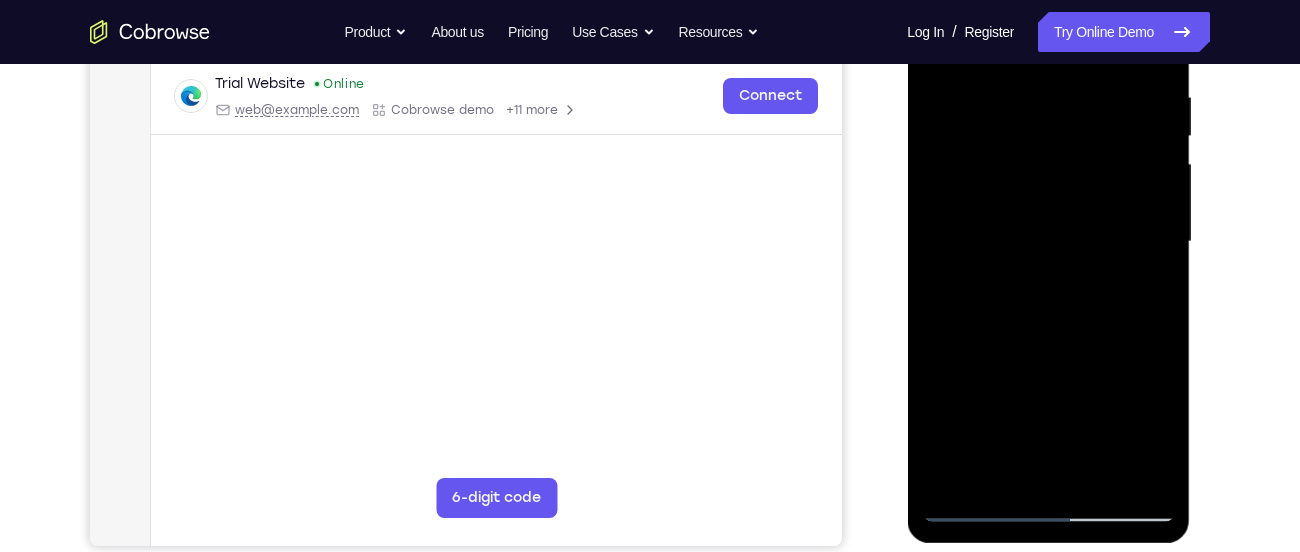 drag, startPoint x: 1137, startPoint y: 375, endPoint x: 1103, endPoint y: 267, distance: 113.22544 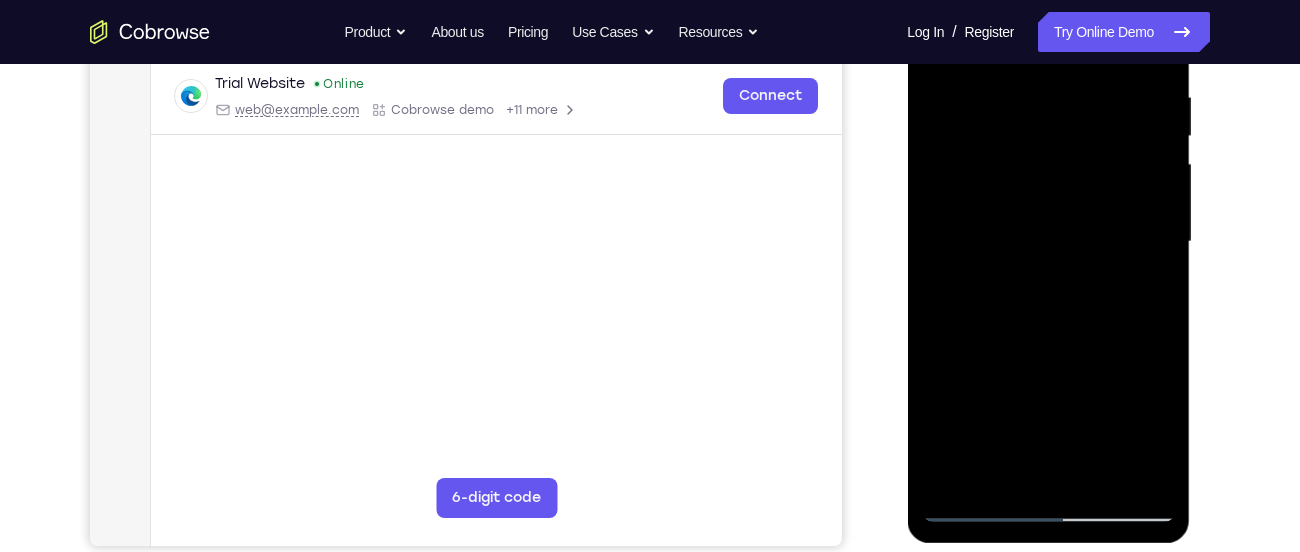 drag, startPoint x: 1143, startPoint y: 404, endPoint x: 1080, endPoint y: 258, distance: 159.01257 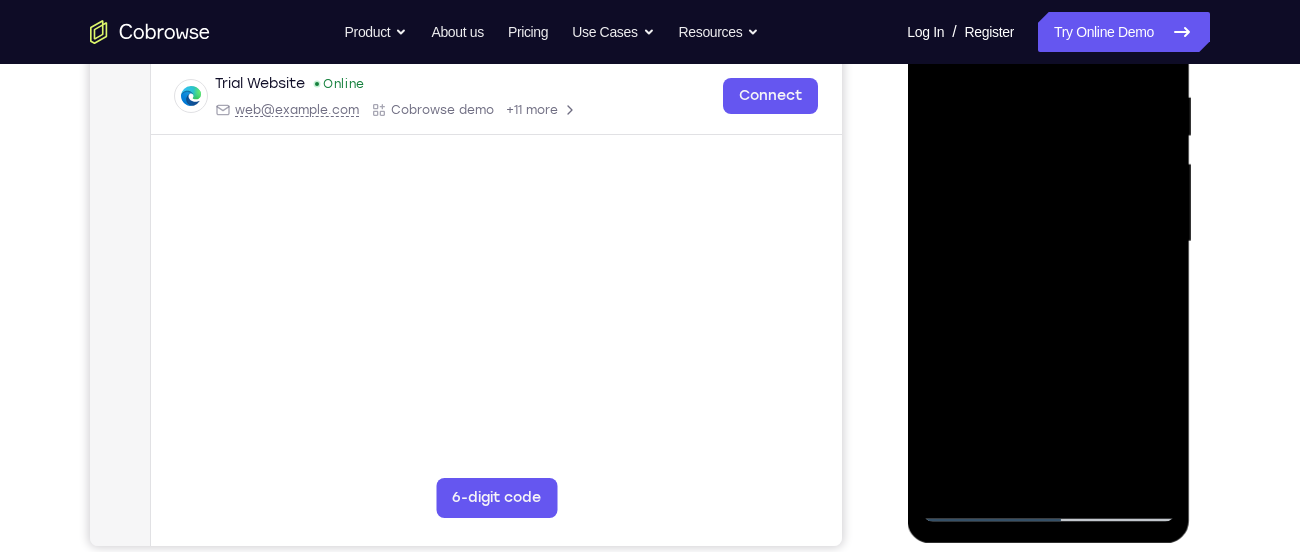 drag, startPoint x: 1093, startPoint y: 351, endPoint x: 1045, endPoint y: 236, distance: 124.61541 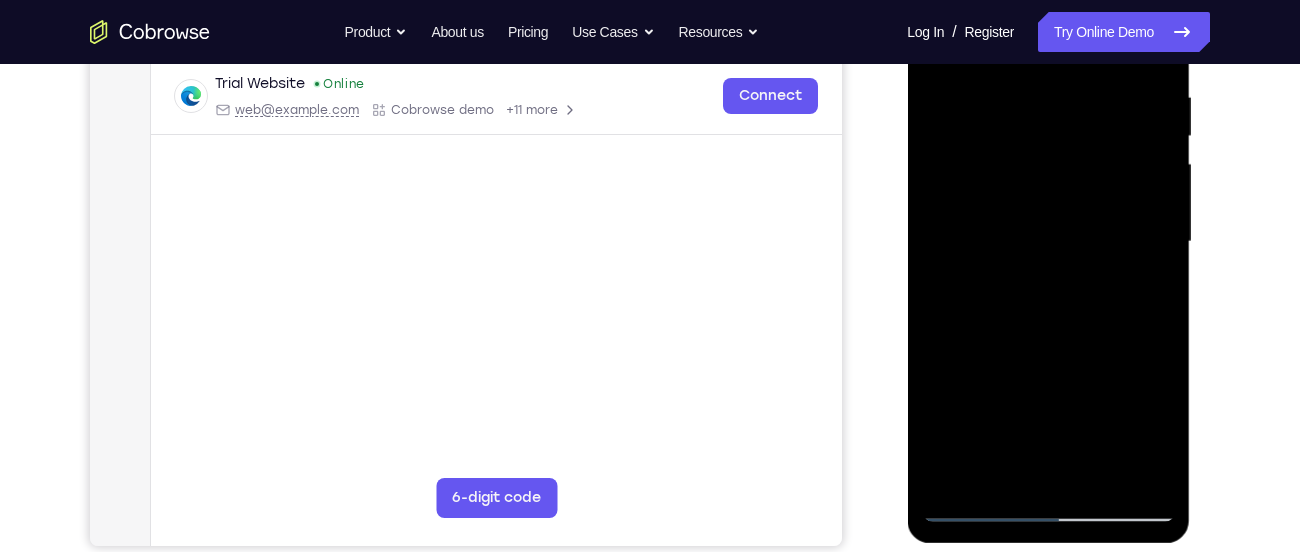 drag, startPoint x: 1129, startPoint y: 406, endPoint x: 1051, endPoint y: 241, distance: 182.50754 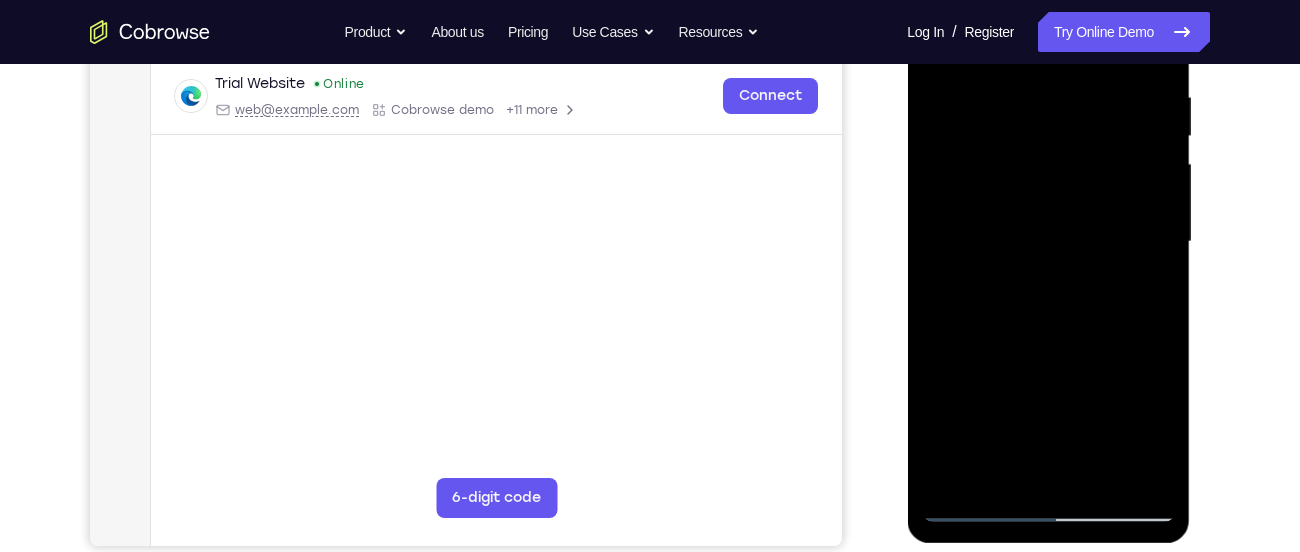 drag, startPoint x: 1112, startPoint y: 403, endPoint x: 1051, endPoint y: 238, distance: 175.91475 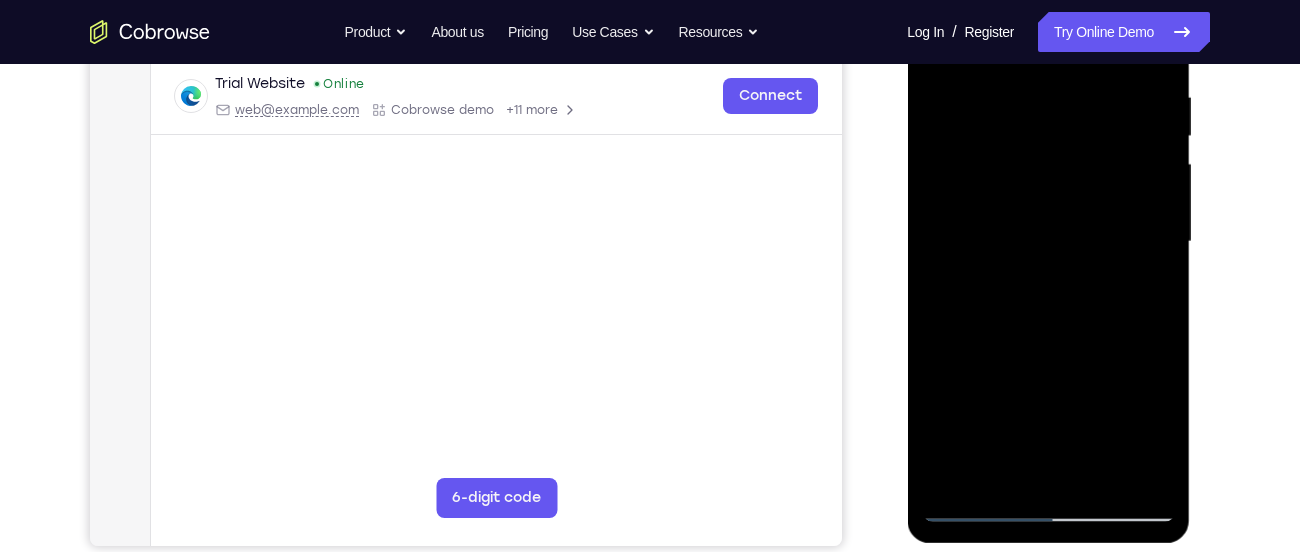 drag, startPoint x: 1127, startPoint y: 397, endPoint x: 1072, endPoint y: 263, distance: 144.84819 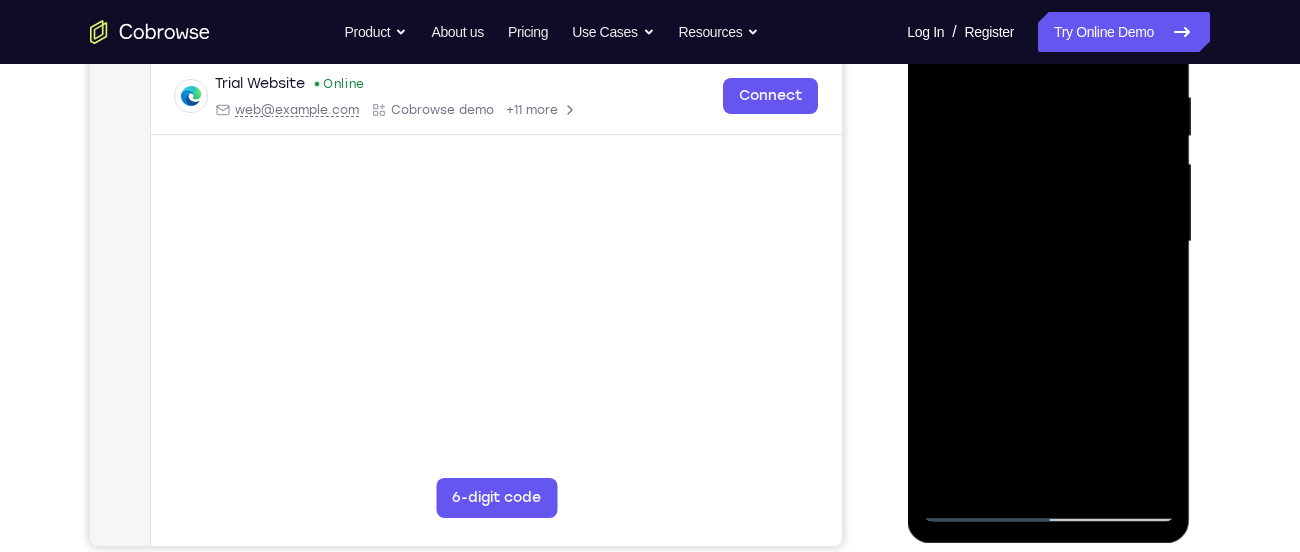 drag, startPoint x: 1099, startPoint y: 337, endPoint x: 1049, endPoint y: 221, distance: 126.31706 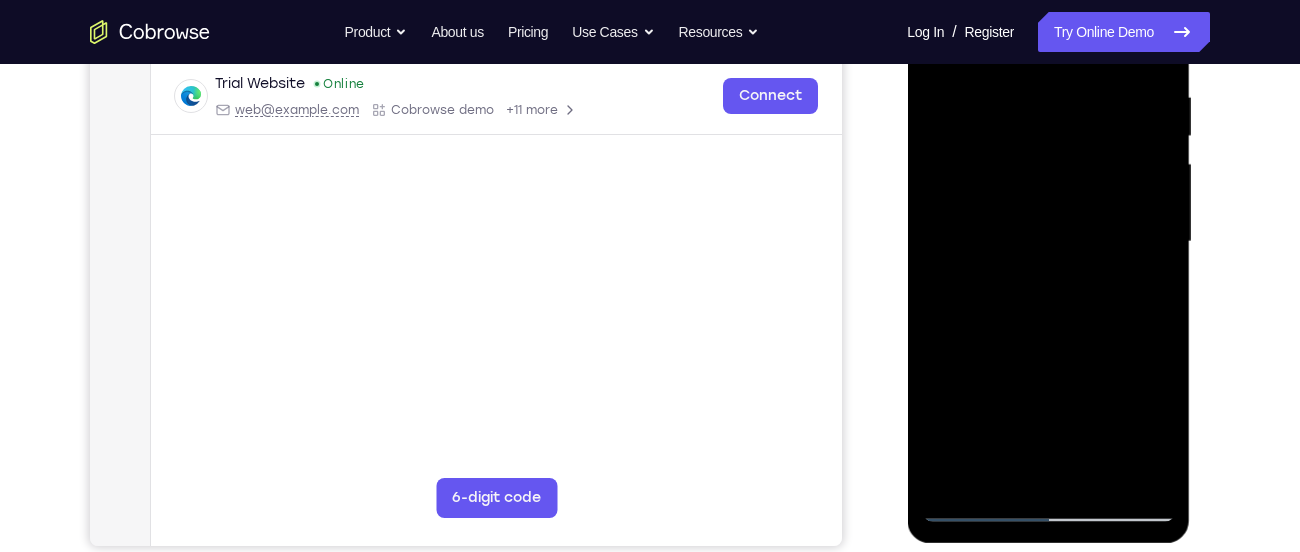 drag, startPoint x: 1147, startPoint y: 412, endPoint x: 1072, endPoint y: 222, distance: 204.26698 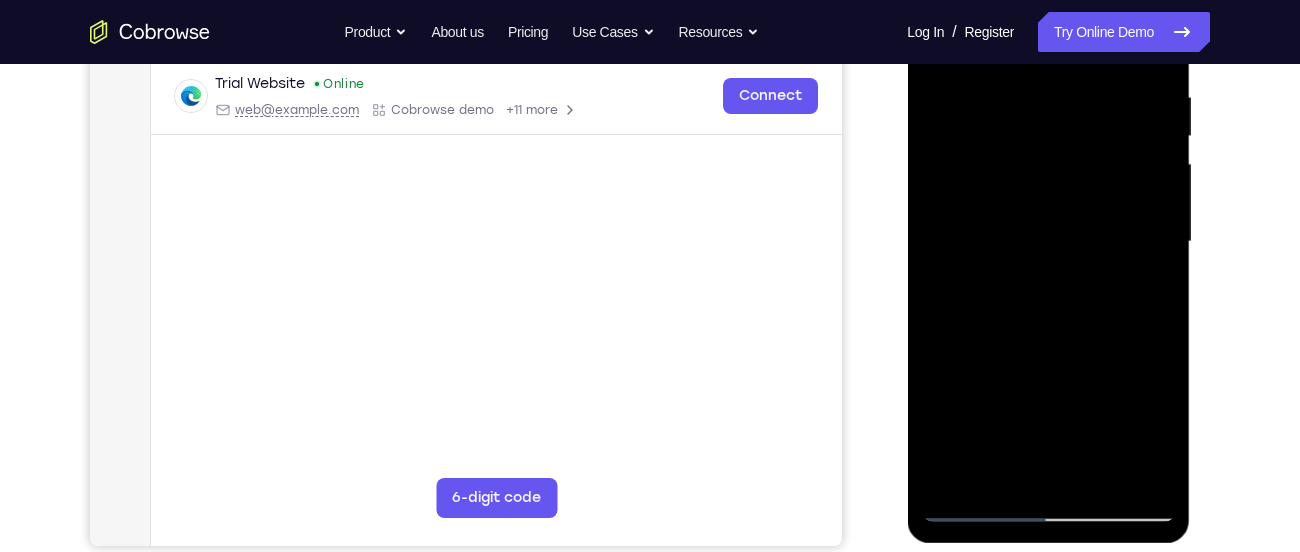 drag, startPoint x: 1126, startPoint y: 394, endPoint x: 1065, endPoint y: 265, distance: 142.69548 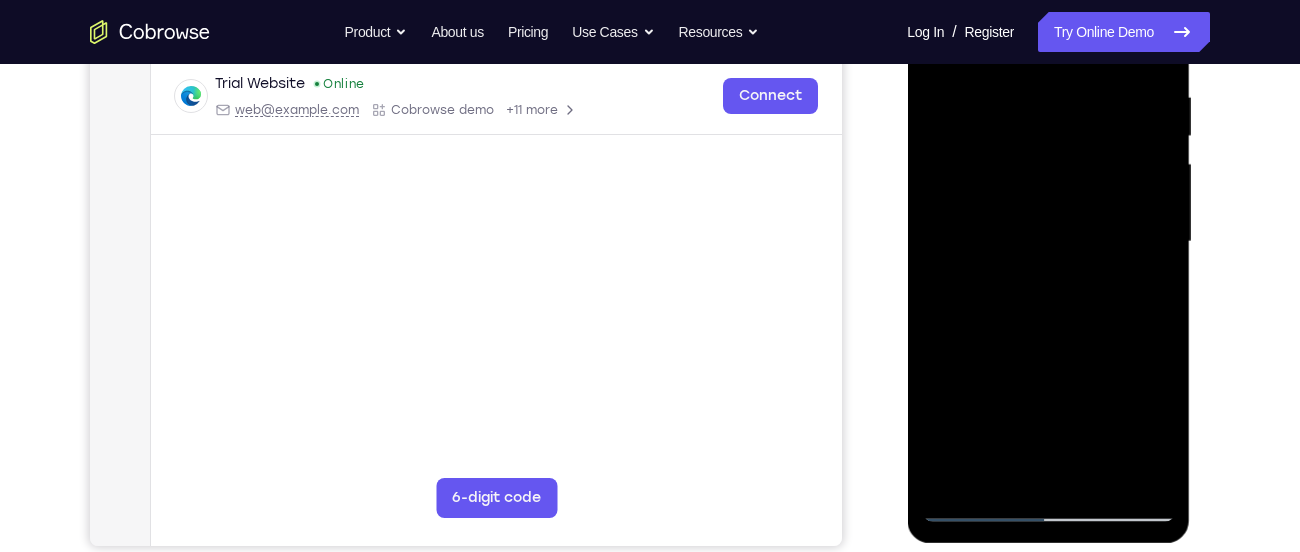 drag, startPoint x: 1138, startPoint y: 408, endPoint x: 1056, endPoint y: 237, distance: 189.64441 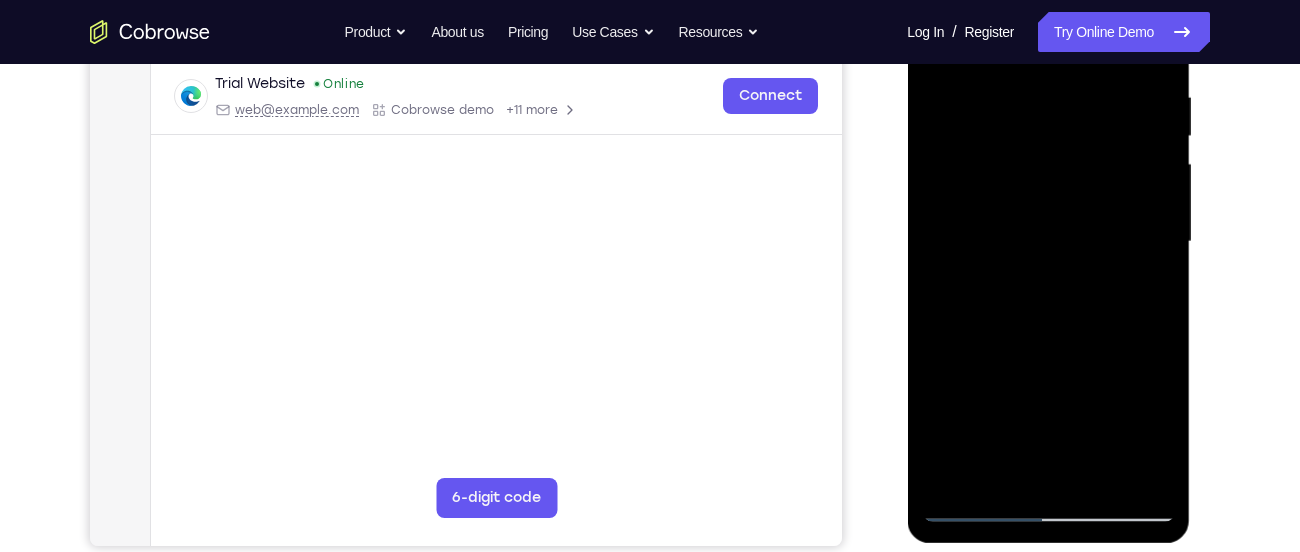 drag, startPoint x: 1105, startPoint y: 361, endPoint x: 1091, endPoint y: 311, distance: 51.92302 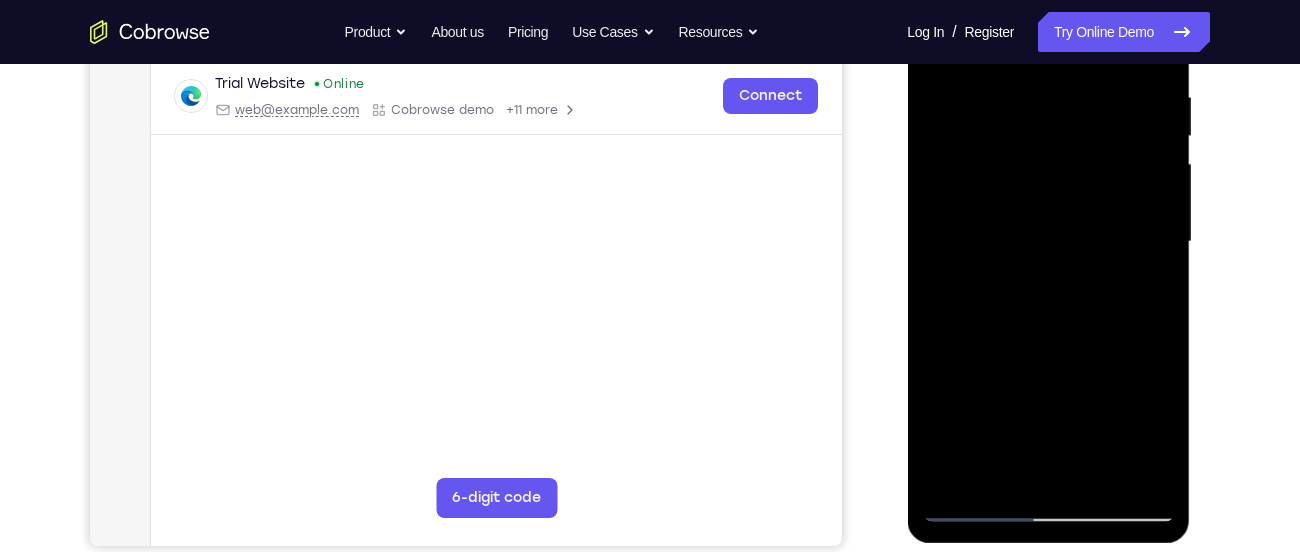 drag, startPoint x: 1085, startPoint y: 420, endPoint x: 1050, endPoint y: 287, distance: 137.52818 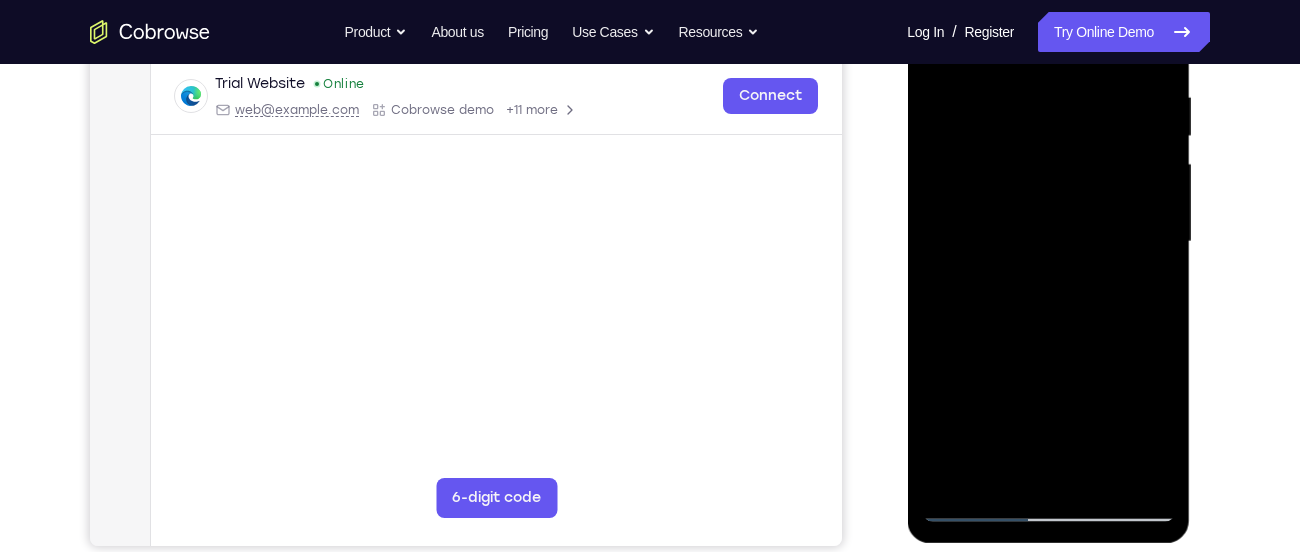 drag, startPoint x: 1098, startPoint y: 330, endPoint x: 1040, endPoint y: 188, distance: 153.3884 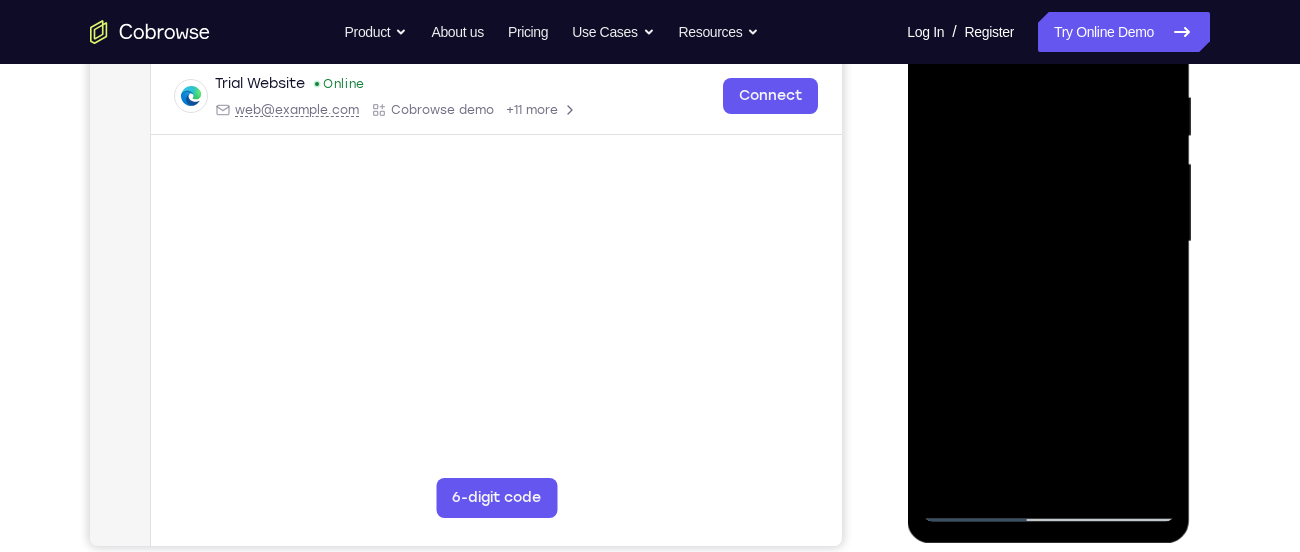drag, startPoint x: 1154, startPoint y: 363, endPoint x: 1081, endPoint y: 196, distance: 182.25806 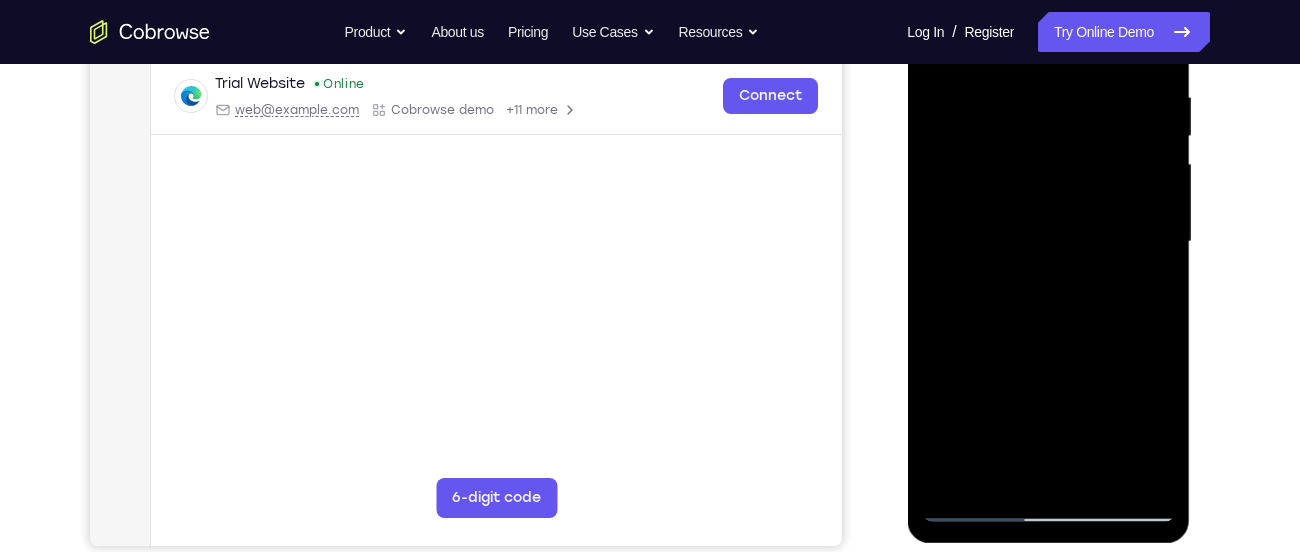 drag, startPoint x: 1122, startPoint y: 364, endPoint x: 1104, endPoint y: 264, distance: 101.607086 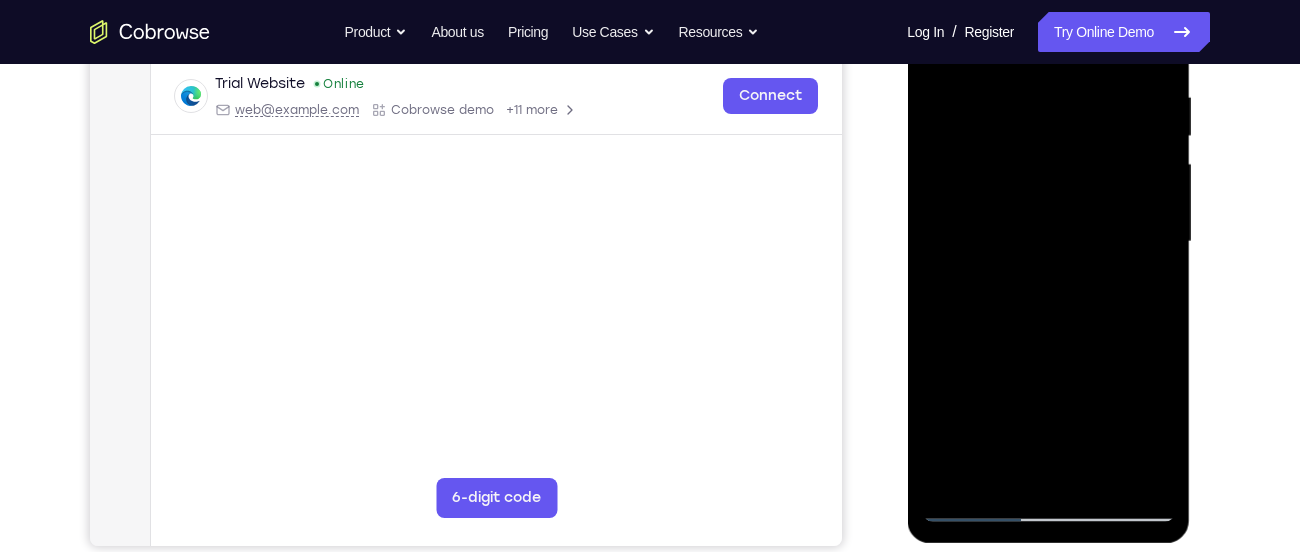 drag, startPoint x: 1121, startPoint y: 406, endPoint x: 1079, endPoint y: 258, distance: 153.84407 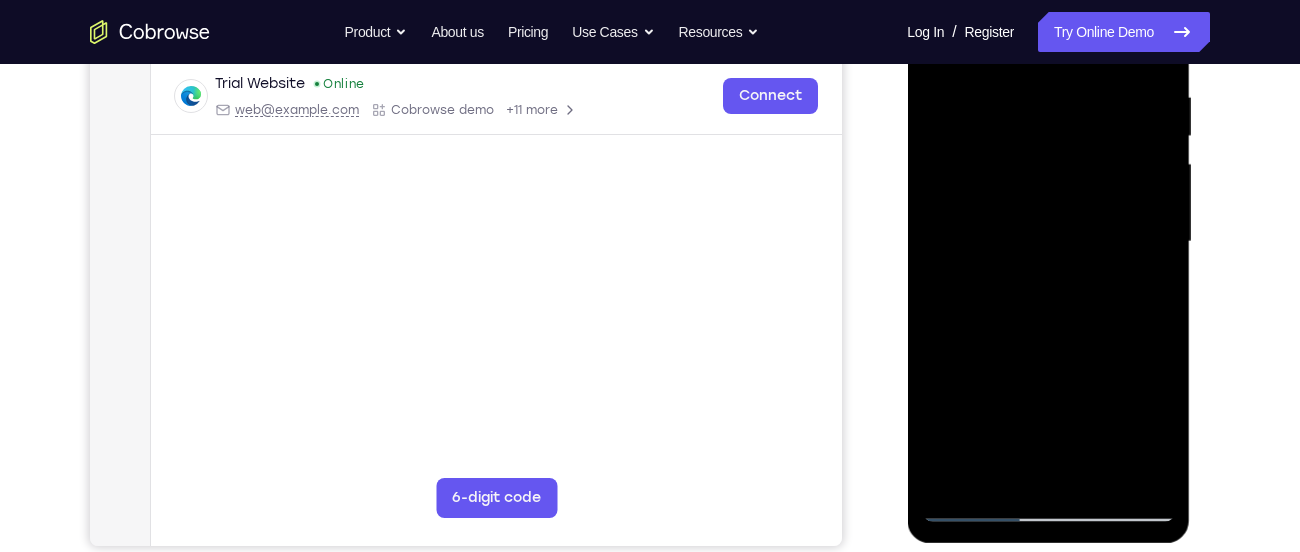 click at bounding box center [1048, 242] 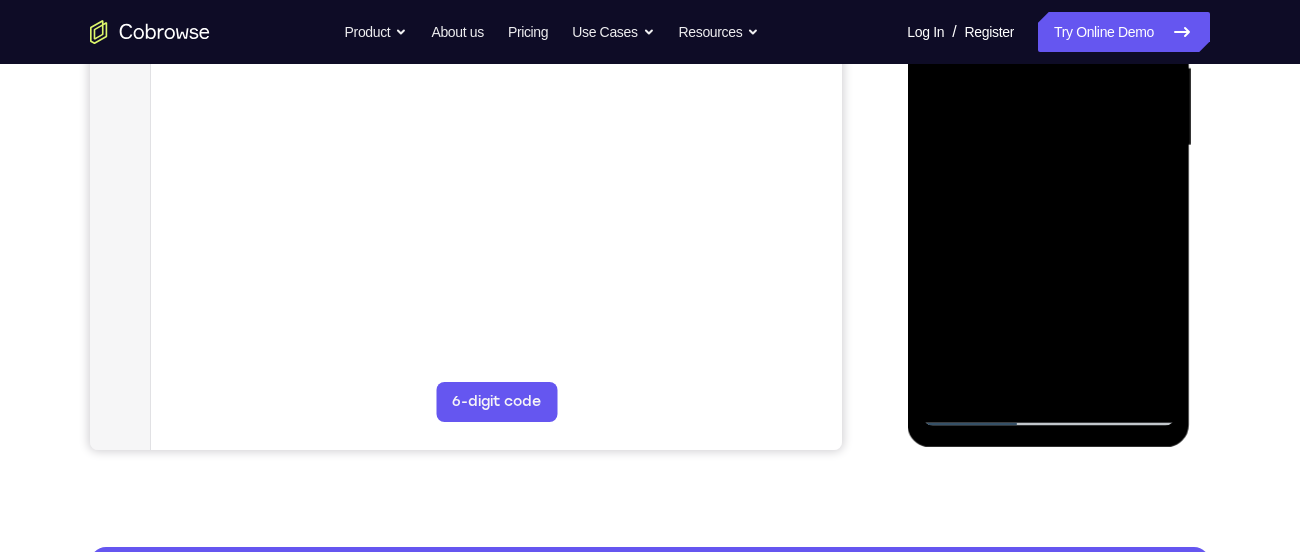 scroll, scrollTop: 483, scrollLeft: 0, axis: vertical 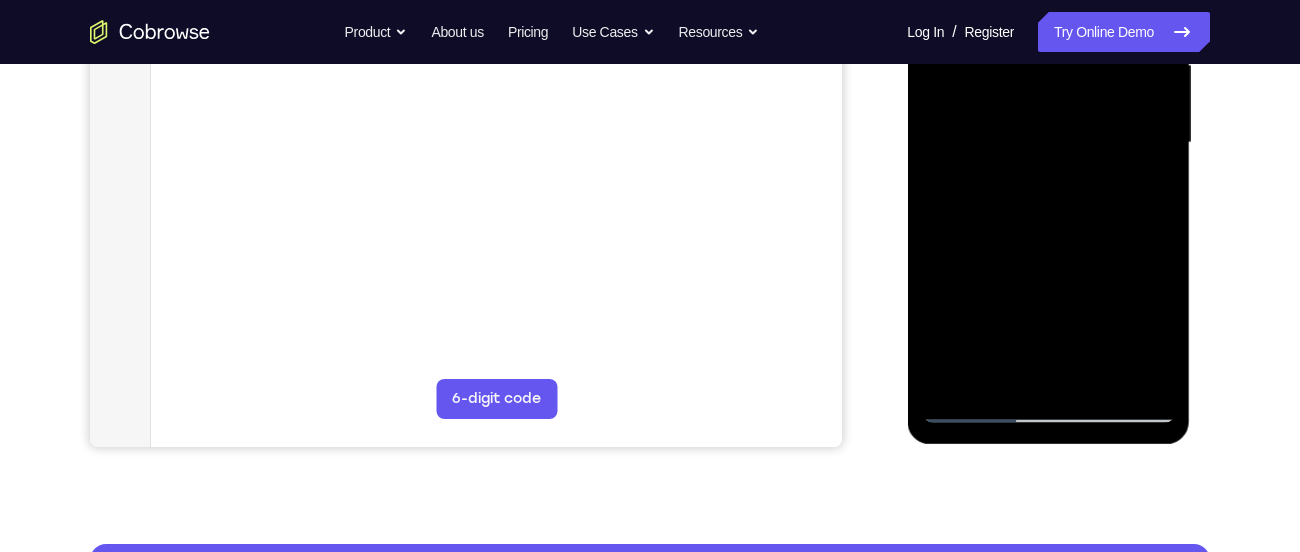click at bounding box center (1048, 143) 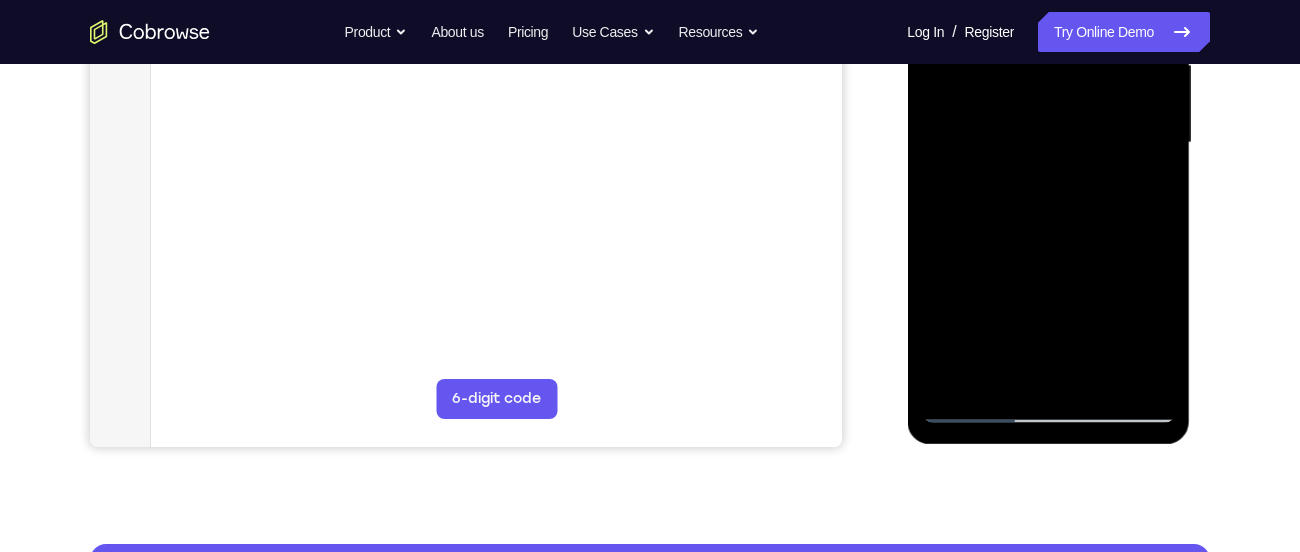 drag, startPoint x: 1086, startPoint y: 338, endPoint x: 1038, endPoint y: 207, distance: 139.51703 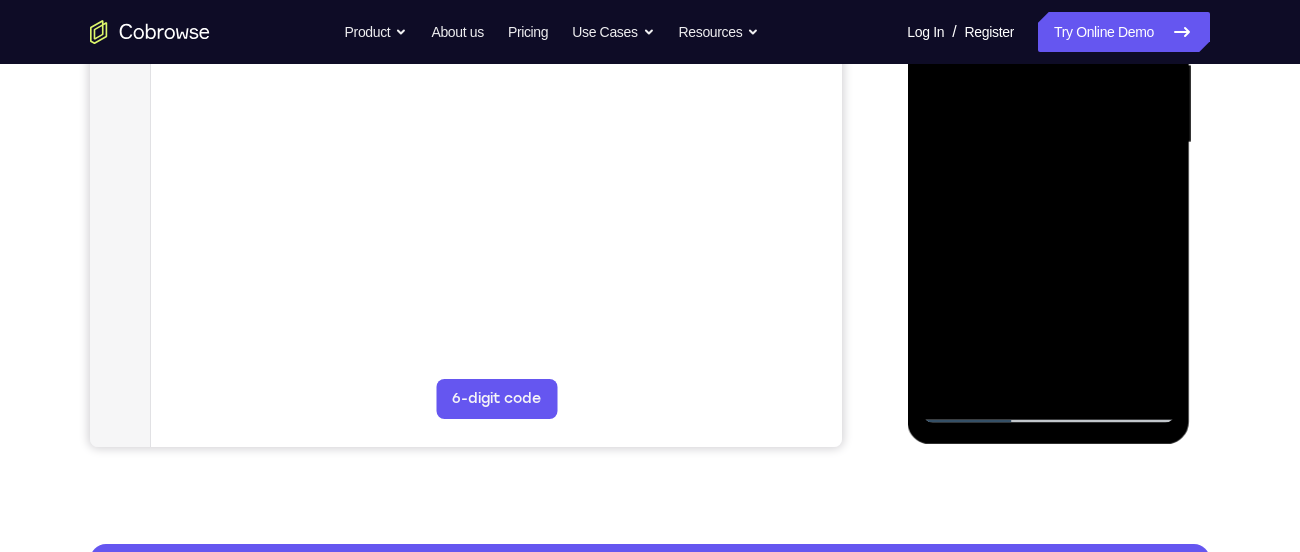 drag, startPoint x: 1135, startPoint y: 366, endPoint x: 1084, endPoint y: 234, distance: 141.50972 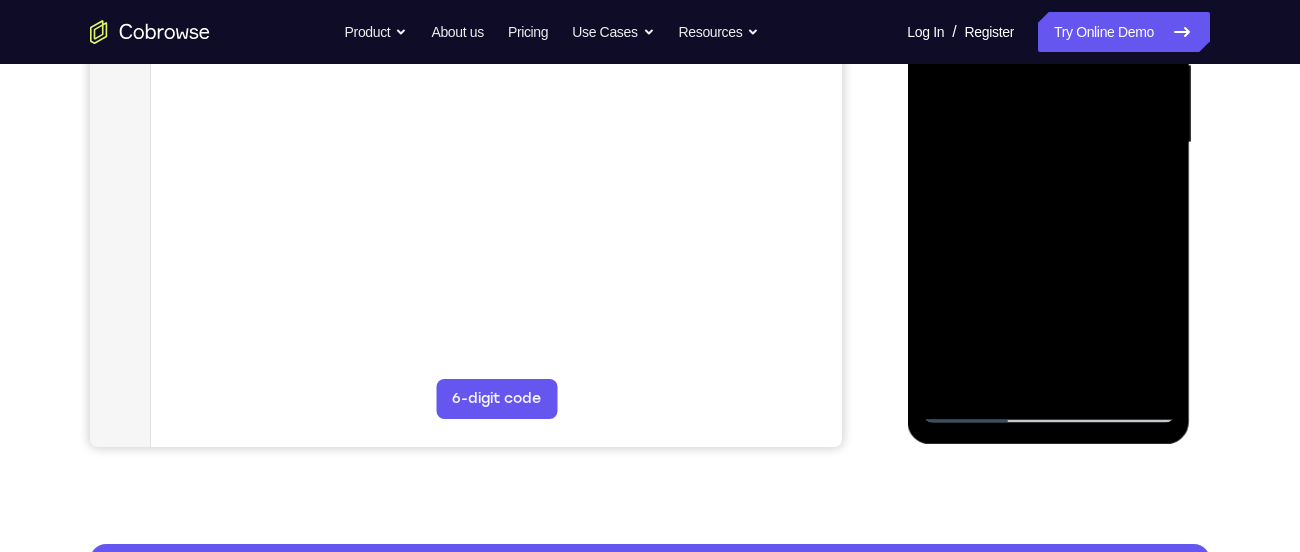 drag, startPoint x: 1109, startPoint y: 318, endPoint x: 1029, endPoint y: 179, distance: 160.37769 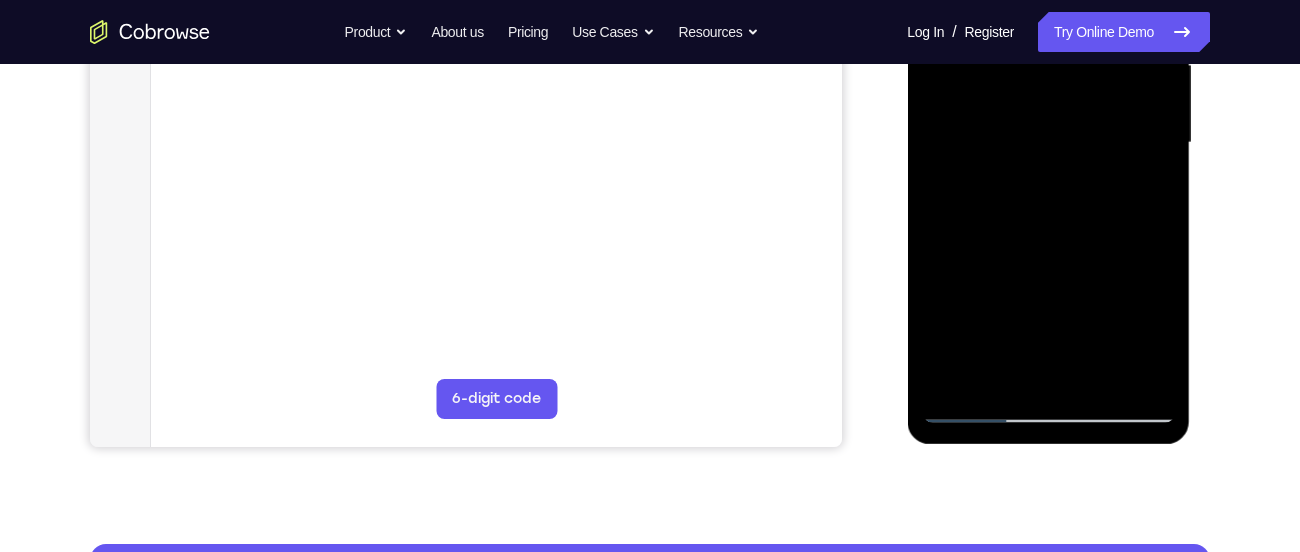 drag, startPoint x: 1137, startPoint y: 335, endPoint x: 1066, endPoint y: 202, distance: 150.76472 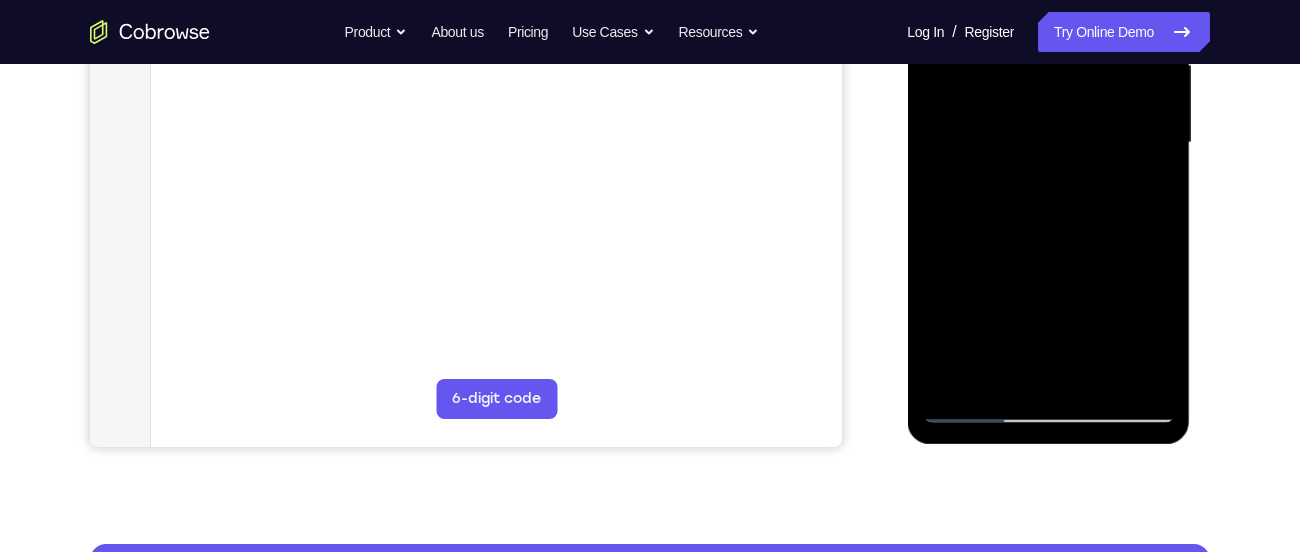 drag, startPoint x: 1125, startPoint y: 375, endPoint x: 1080, endPoint y: 245, distance: 137.56816 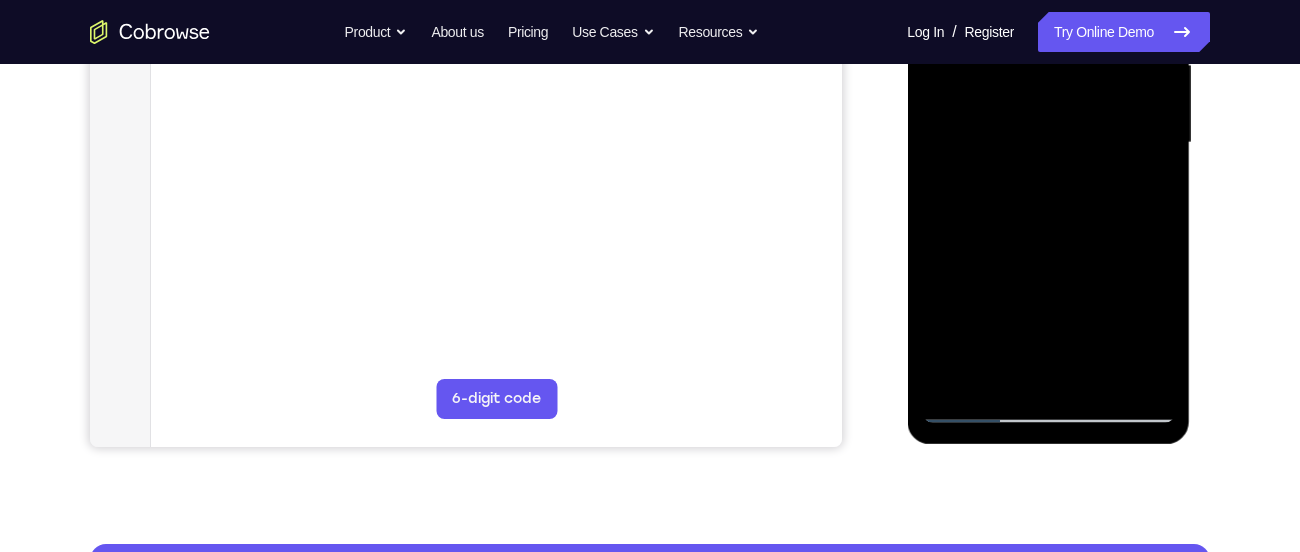 drag, startPoint x: 1107, startPoint y: 386, endPoint x: 1063, endPoint y: 251, distance: 141.98944 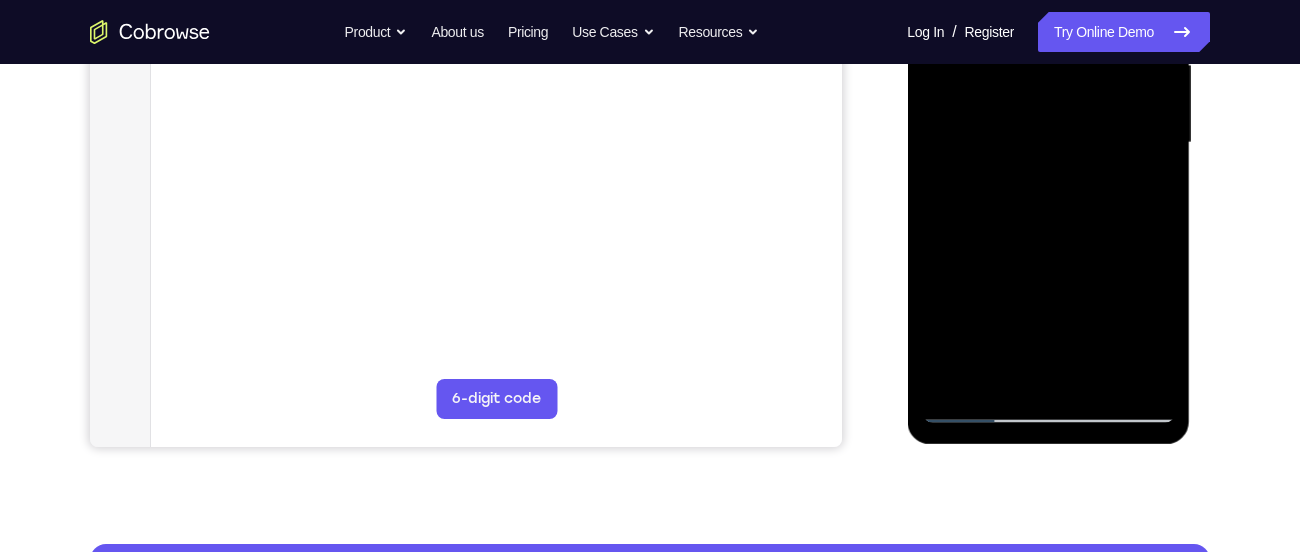 drag, startPoint x: 1099, startPoint y: 351, endPoint x: 1052, endPoint y: 197, distance: 161.01242 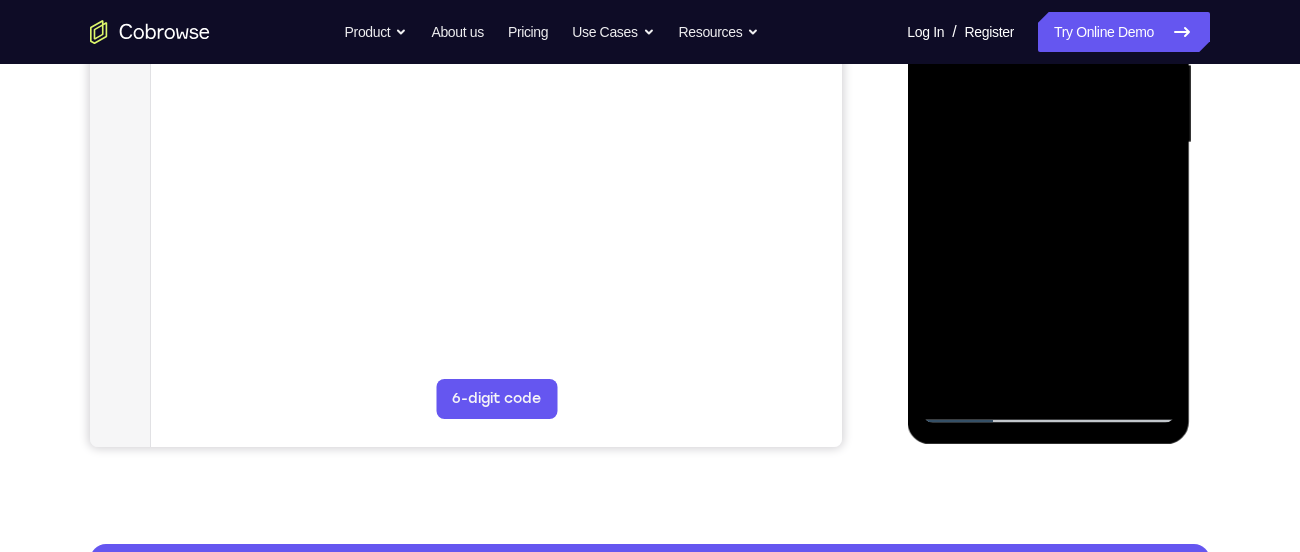 drag, startPoint x: 1121, startPoint y: 361, endPoint x: 1043, endPoint y: 181, distance: 196.17339 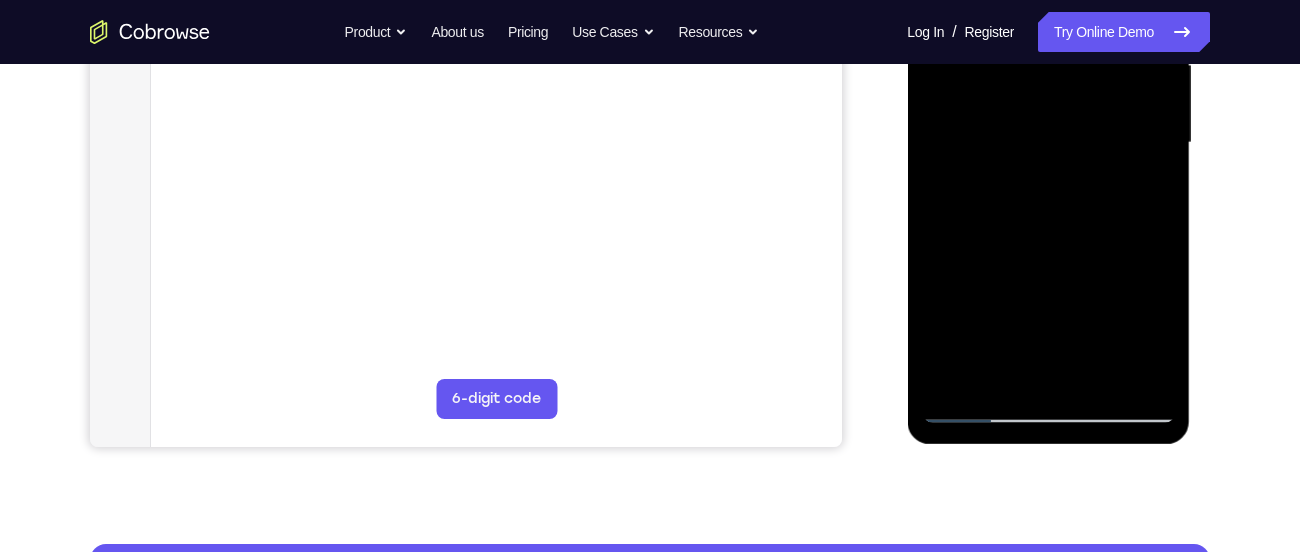drag, startPoint x: 1117, startPoint y: 363, endPoint x: 1068, endPoint y: 225, distance: 146.44112 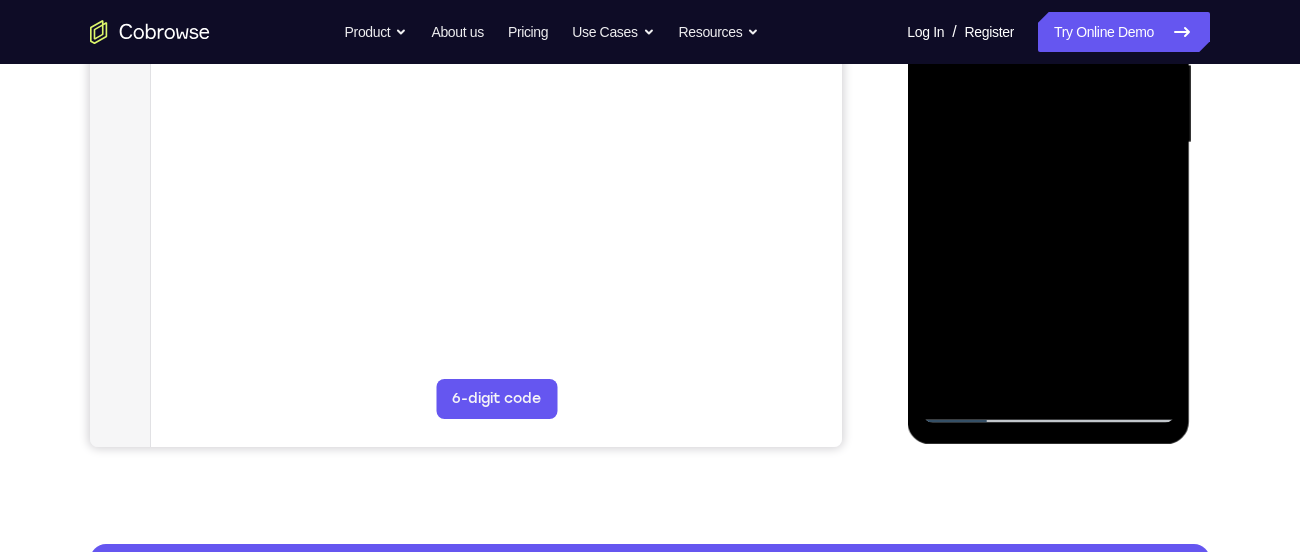 drag, startPoint x: 1108, startPoint y: 373, endPoint x: 1083, endPoint y: 264, distance: 111.83023 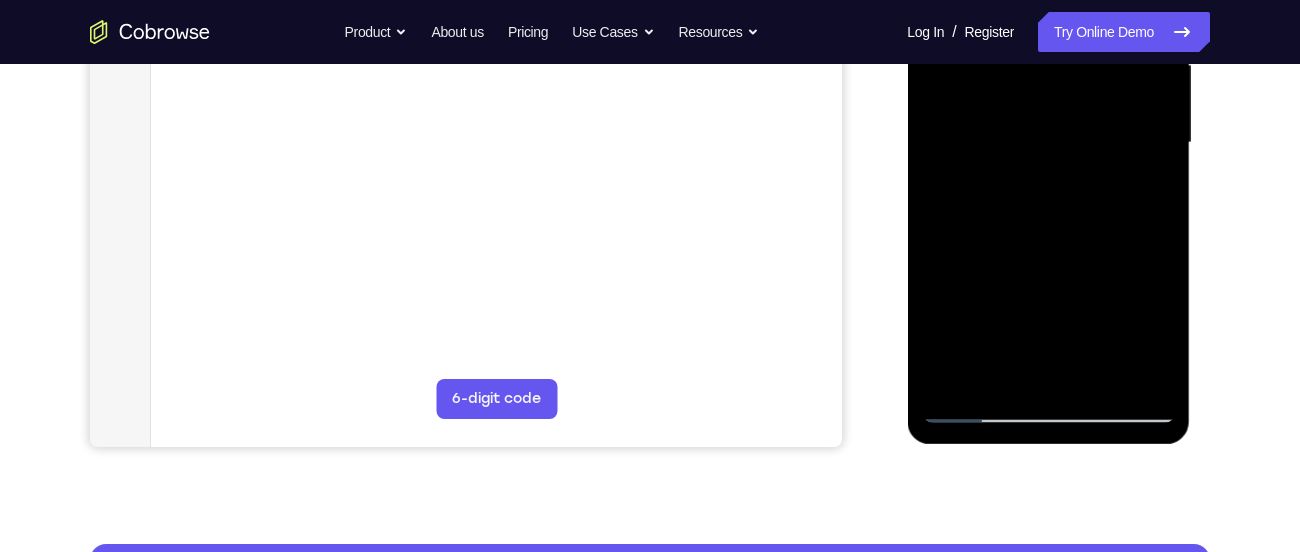 drag, startPoint x: 1089, startPoint y: 339, endPoint x: 1040, endPoint y: 188, distance: 158.75137 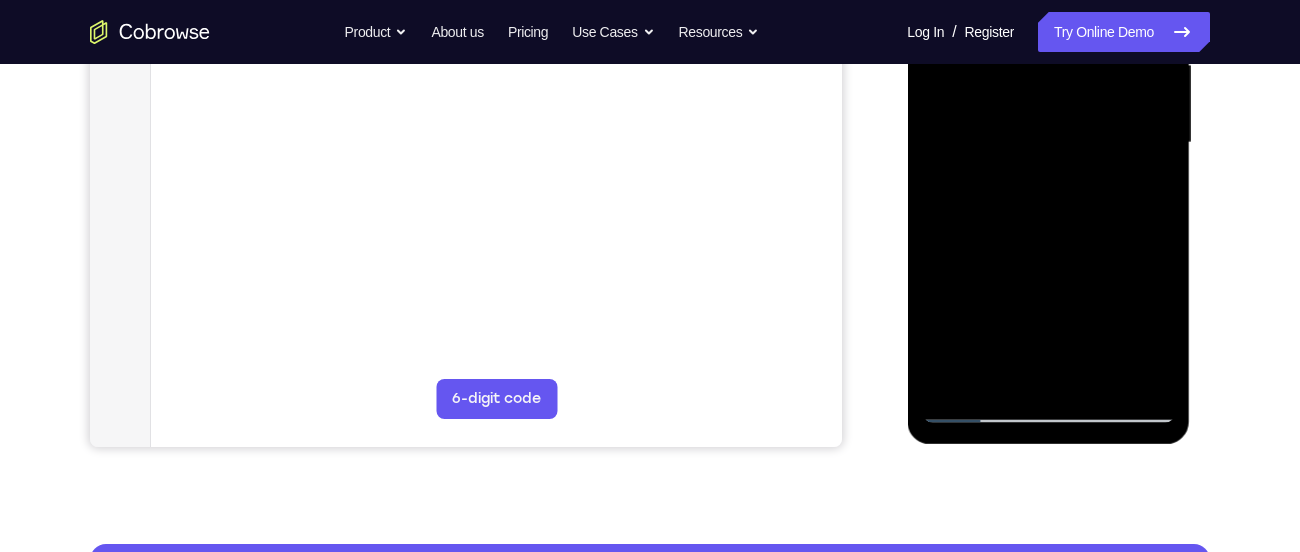 drag, startPoint x: 1132, startPoint y: 350, endPoint x: 1084, endPoint y: 240, distance: 120.01666 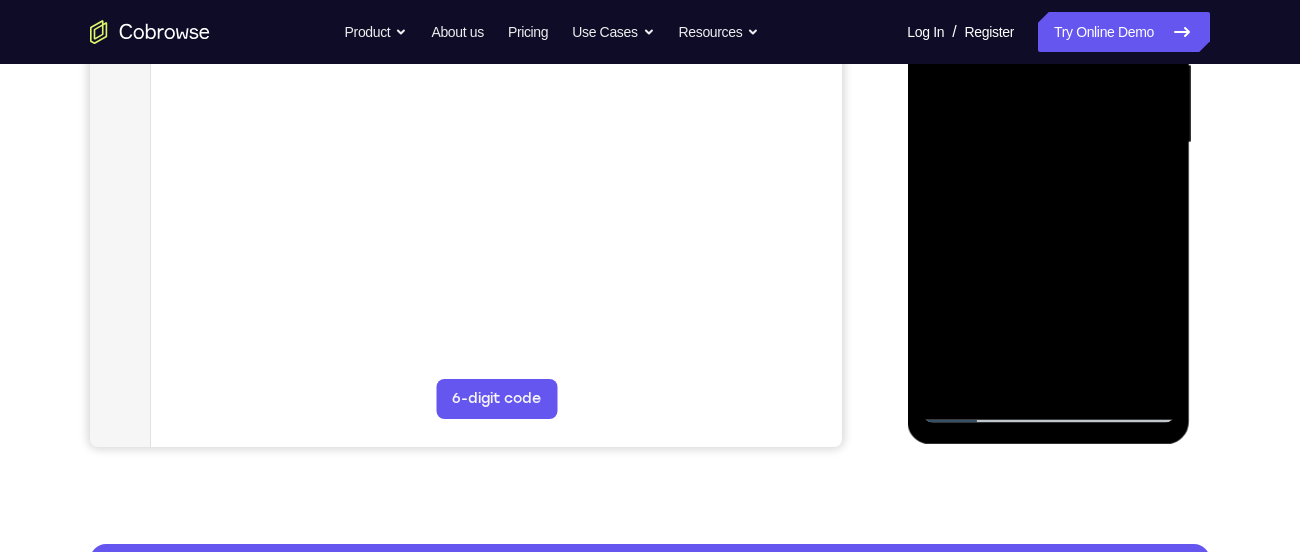 drag, startPoint x: 1079, startPoint y: 379, endPoint x: 1032, endPoint y: 238, distance: 148.62704 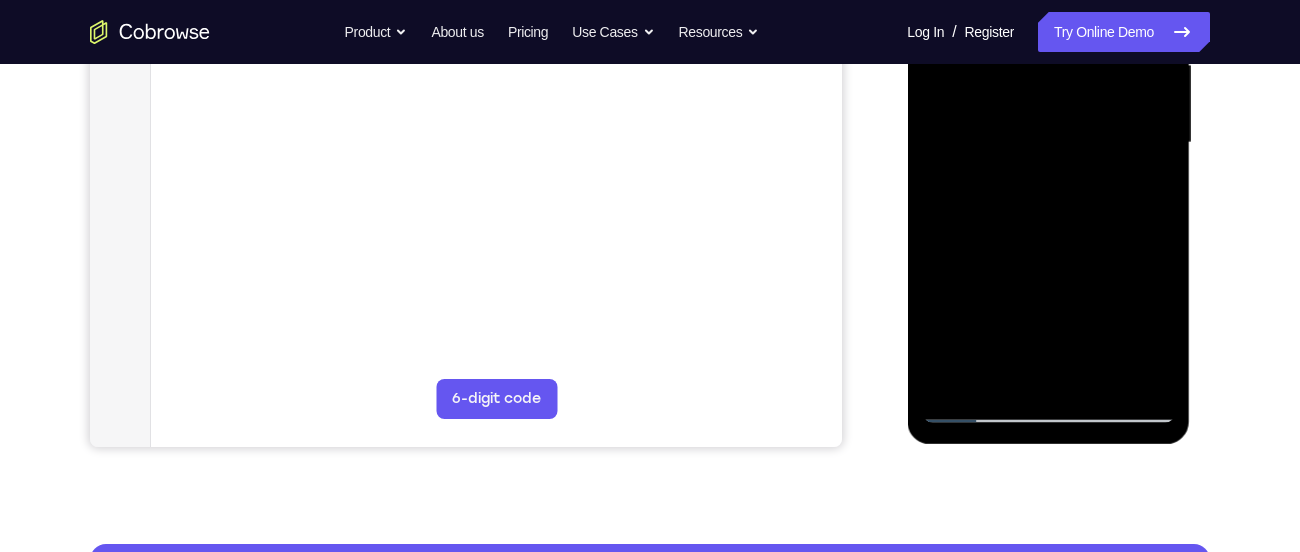 drag, startPoint x: 1120, startPoint y: 297, endPoint x: 1112, endPoint y: 275, distance: 23.409399 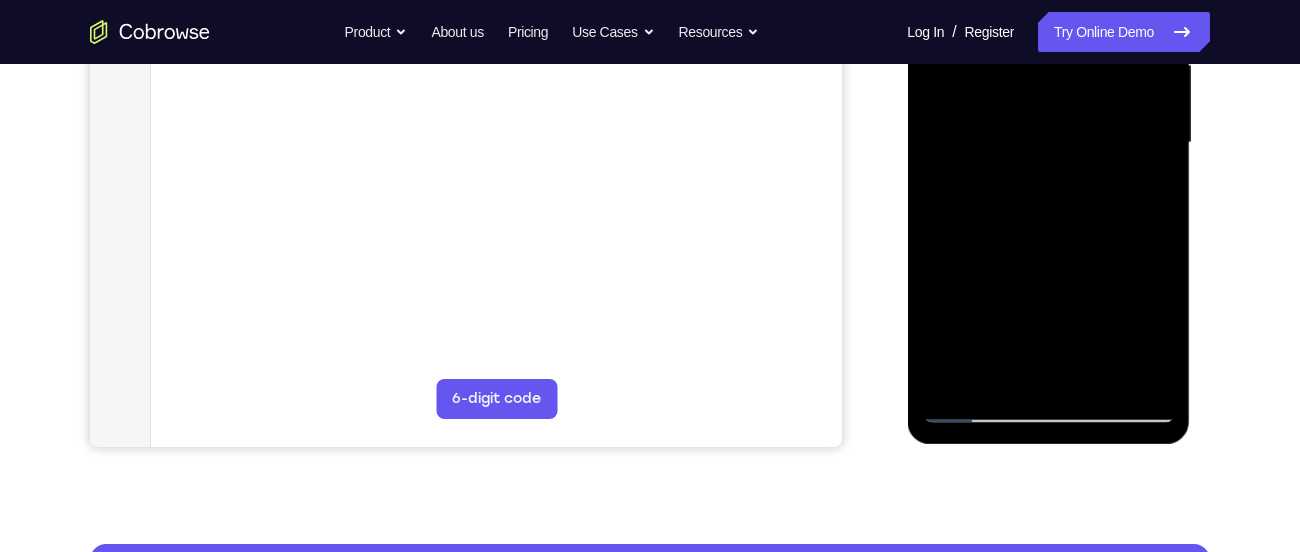 drag, startPoint x: 1112, startPoint y: 275, endPoint x: 1056, endPoint y: 127, distance: 158.24033 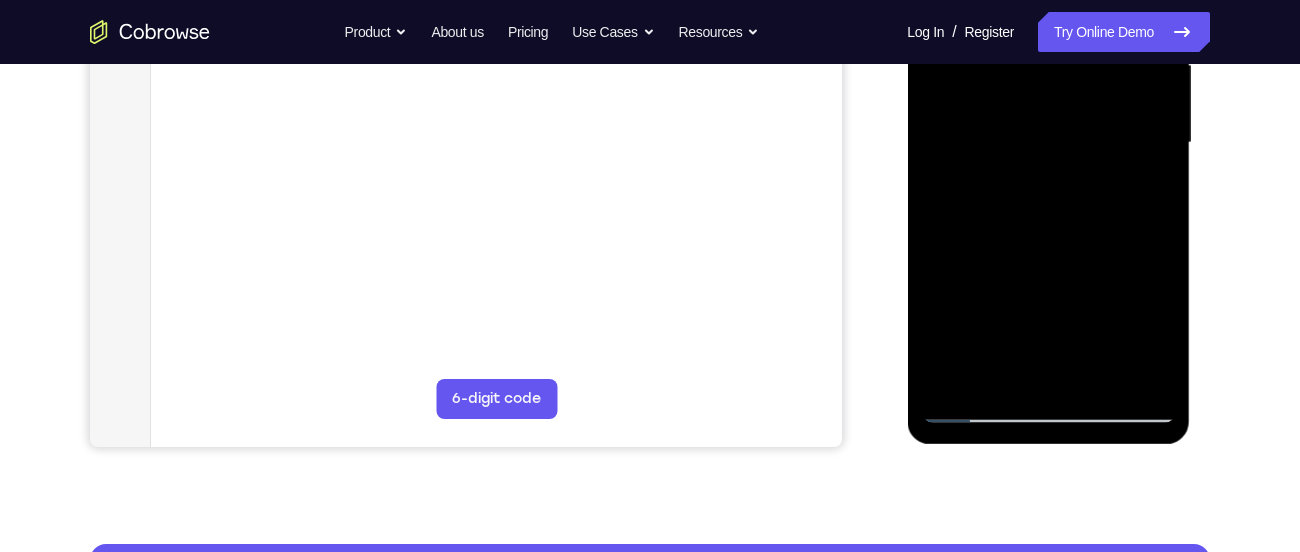 drag, startPoint x: 1119, startPoint y: 344, endPoint x: 1034, endPoint y: 187, distance: 178.53291 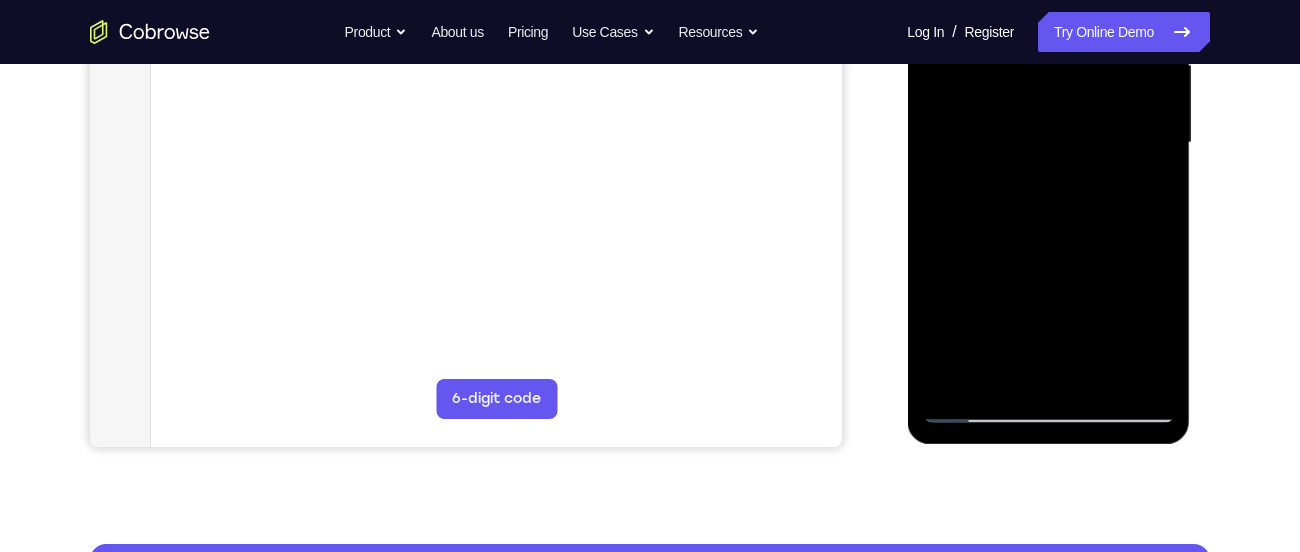 drag, startPoint x: 1116, startPoint y: 361, endPoint x: 1086, endPoint y: 264, distance: 101.53325 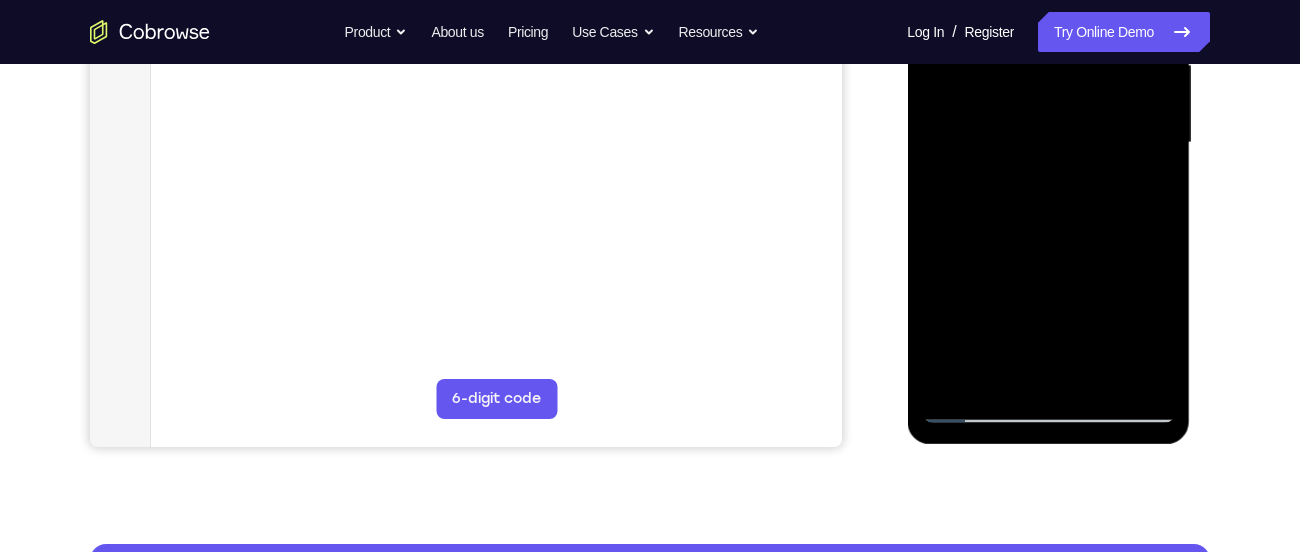 drag, startPoint x: 1119, startPoint y: 386, endPoint x: 1091, endPoint y: 255, distance: 133.95895 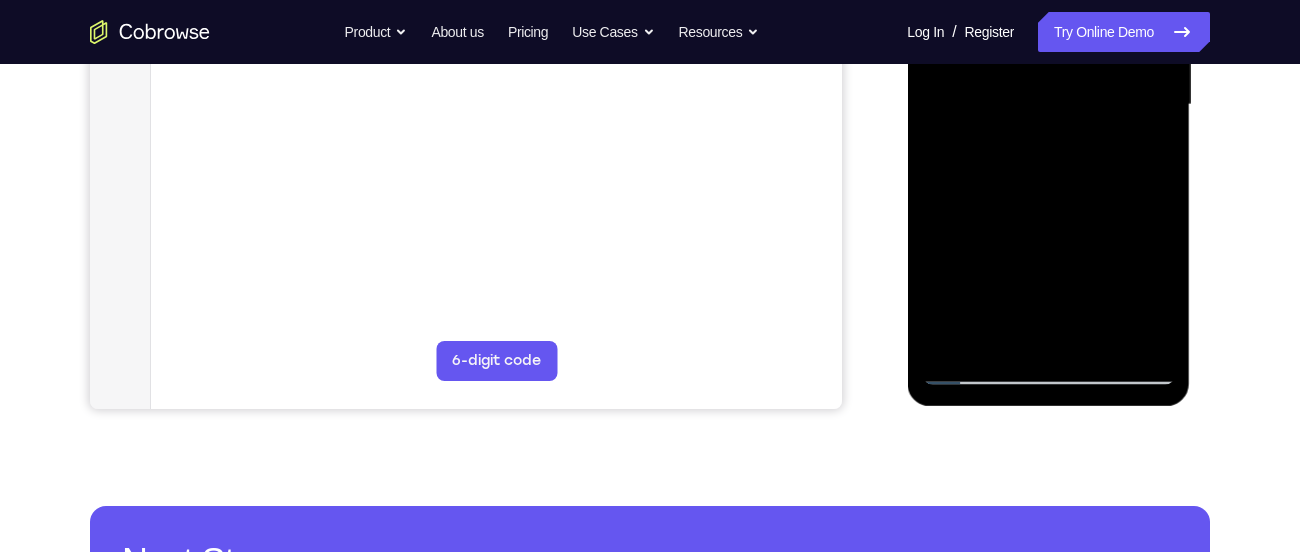 scroll, scrollTop: 522, scrollLeft: 0, axis: vertical 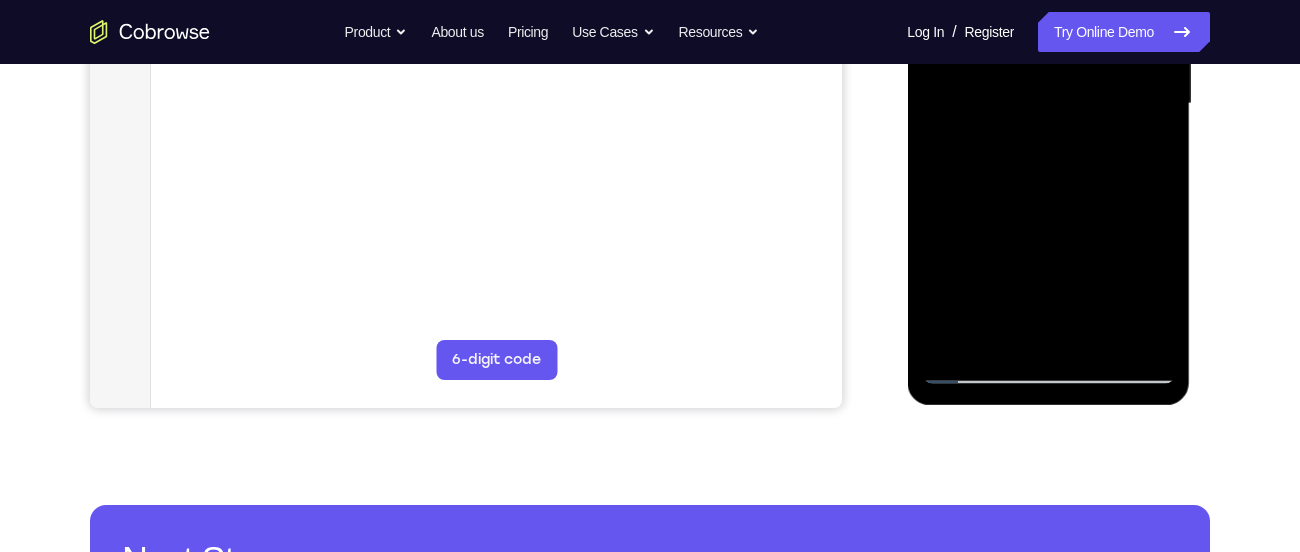 drag, startPoint x: 1079, startPoint y: 324, endPoint x: 1040, endPoint y: 246, distance: 87.20665 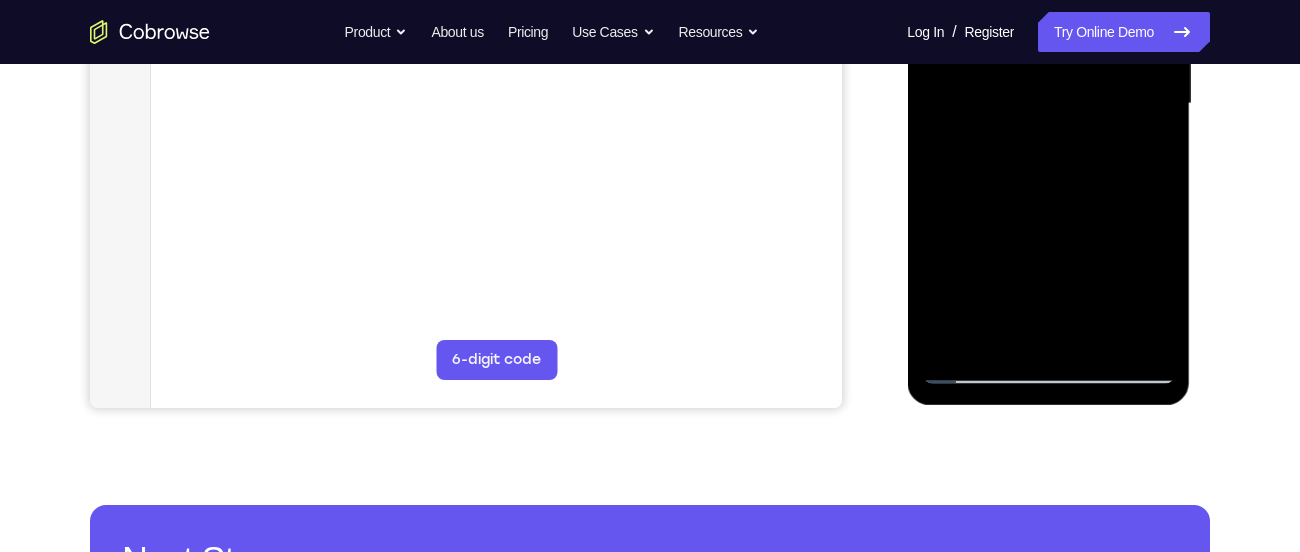 drag, startPoint x: 1097, startPoint y: 343, endPoint x: 1031, endPoint y: 181, distance: 174.92856 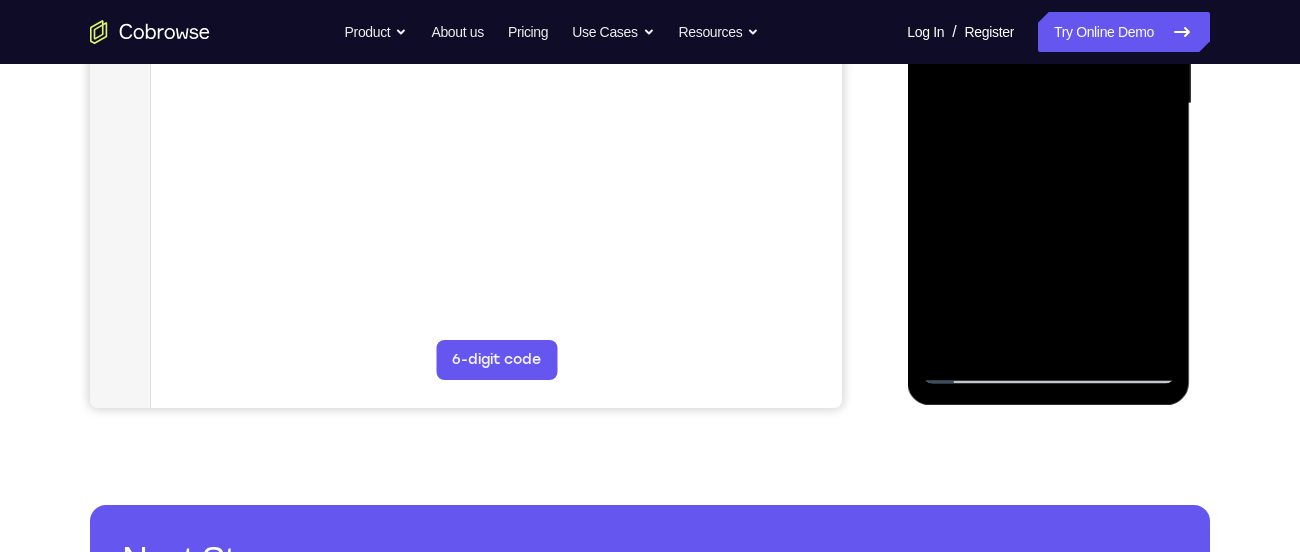 drag, startPoint x: 1098, startPoint y: 347, endPoint x: 1049, endPoint y: 214, distance: 141.7392 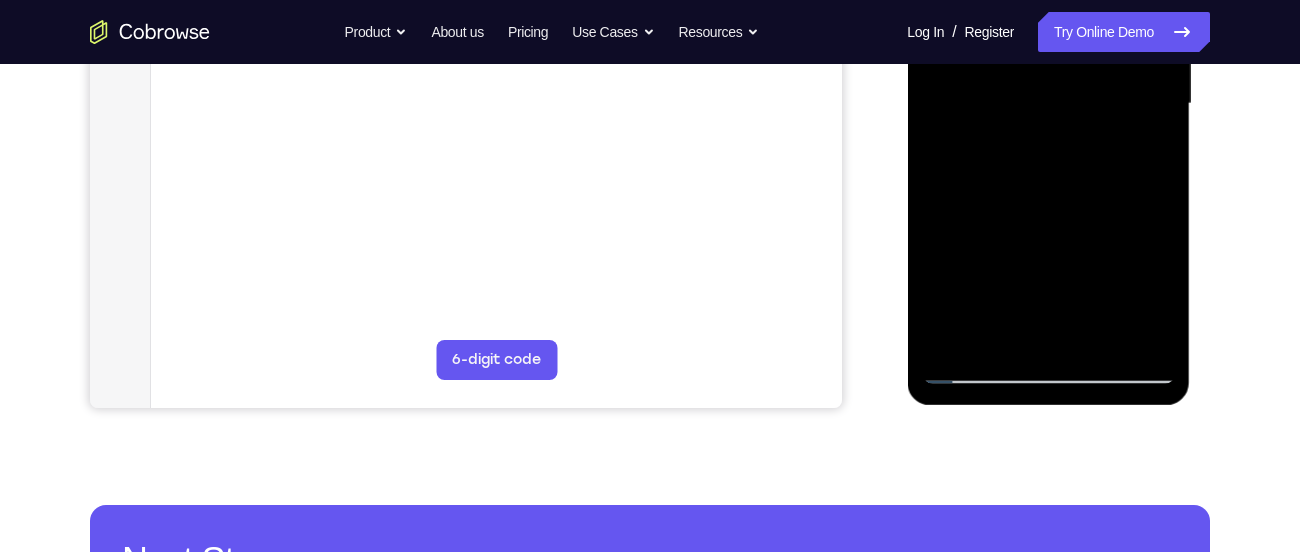 drag, startPoint x: 1121, startPoint y: 311, endPoint x: 1095, endPoint y: 261, distance: 56.35601 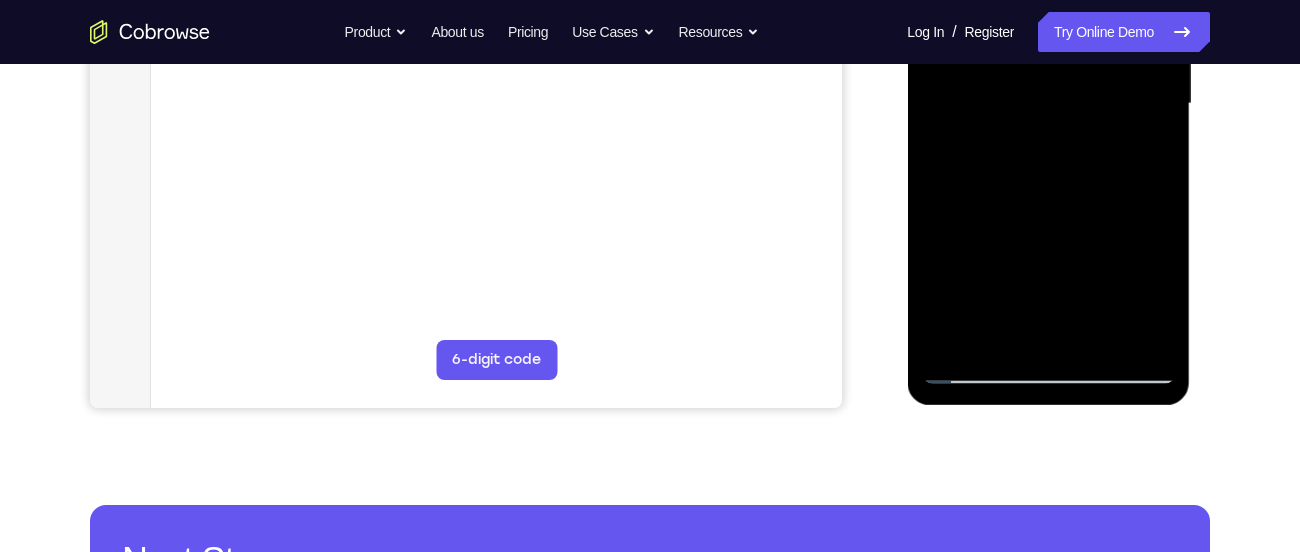 click at bounding box center [1048, 104] 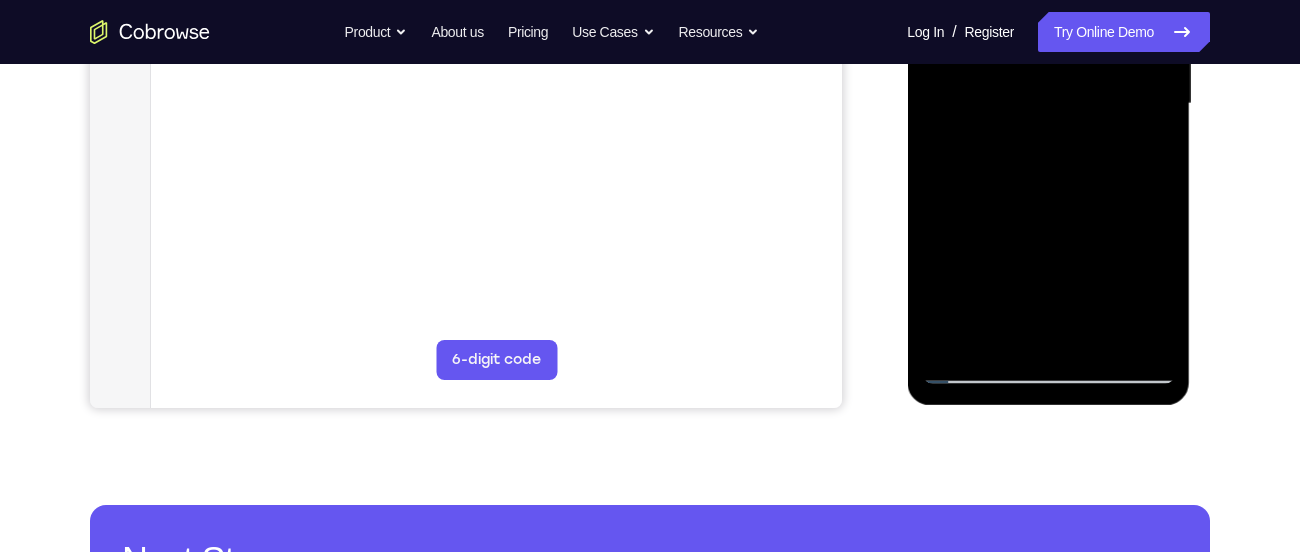 click at bounding box center [1048, 104] 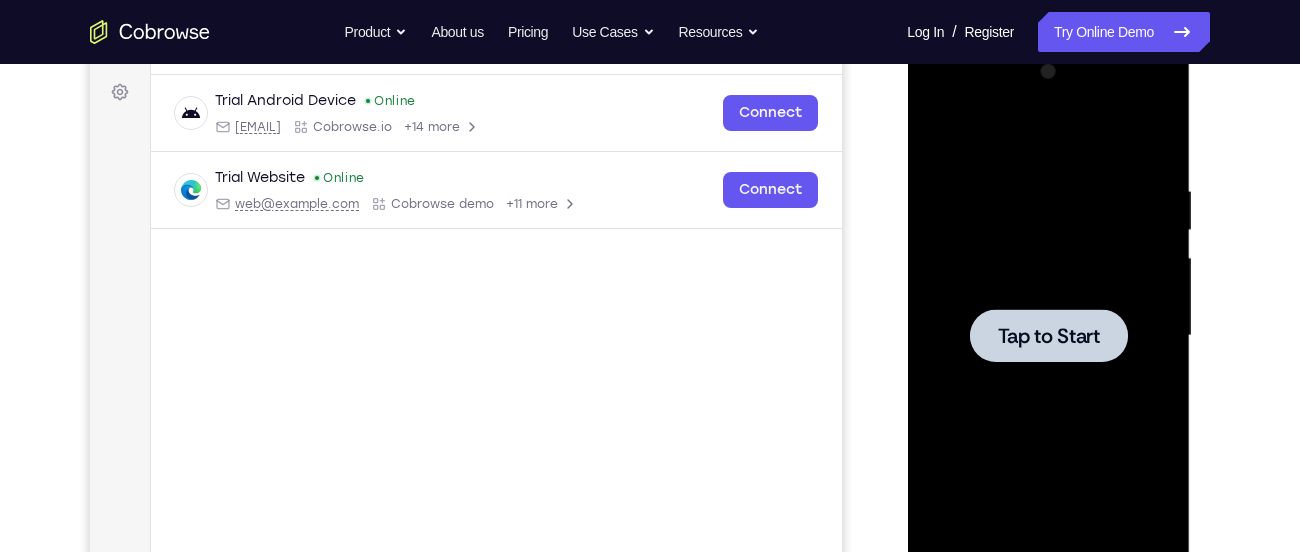 scroll, scrollTop: 291, scrollLeft: 0, axis: vertical 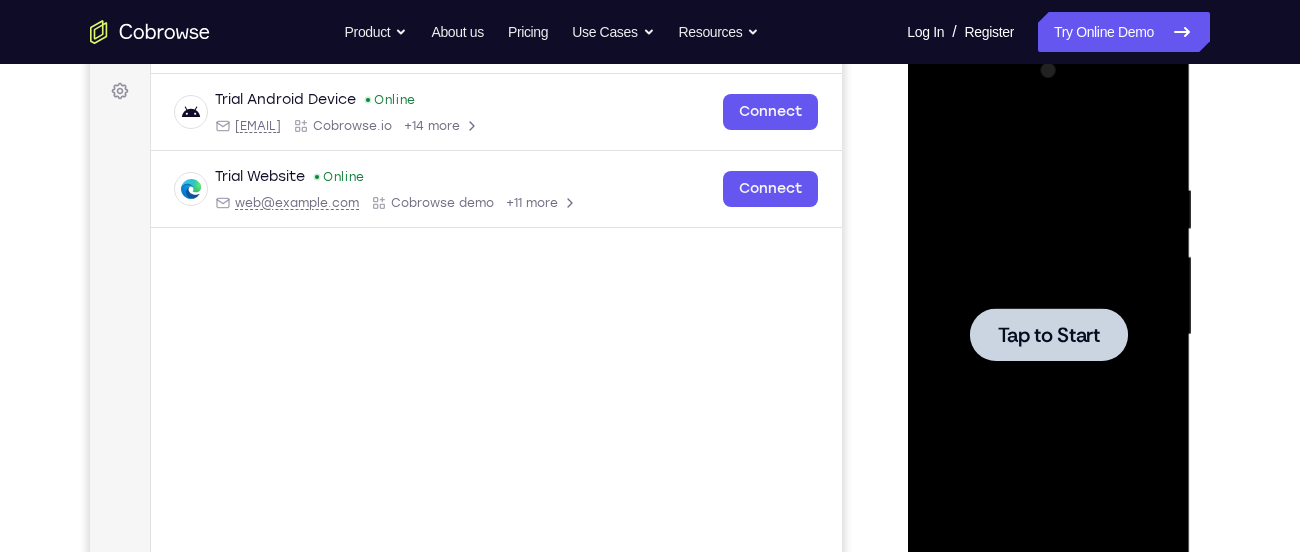click on "Tap to Start" at bounding box center [1048, 335] 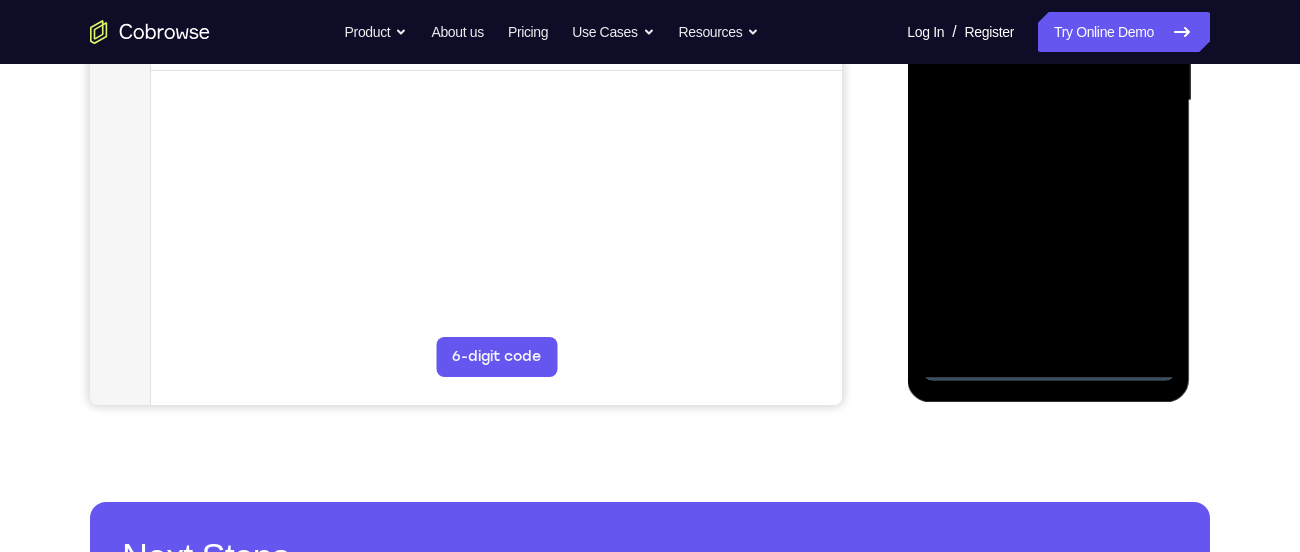 scroll, scrollTop: 527, scrollLeft: 0, axis: vertical 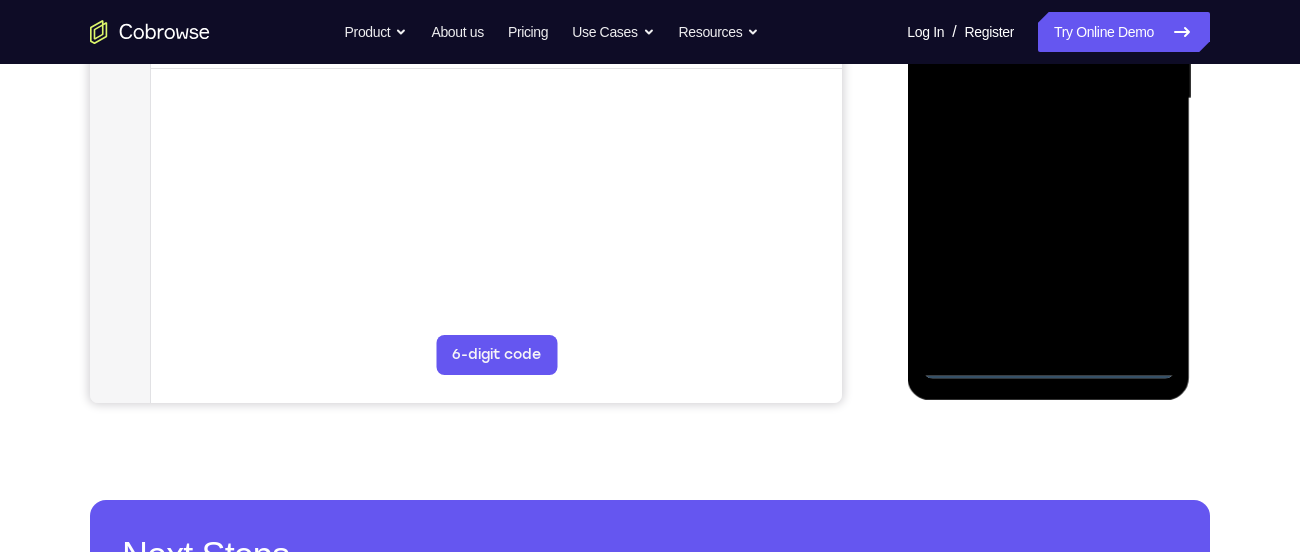 click at bounding box center [1048, 99] 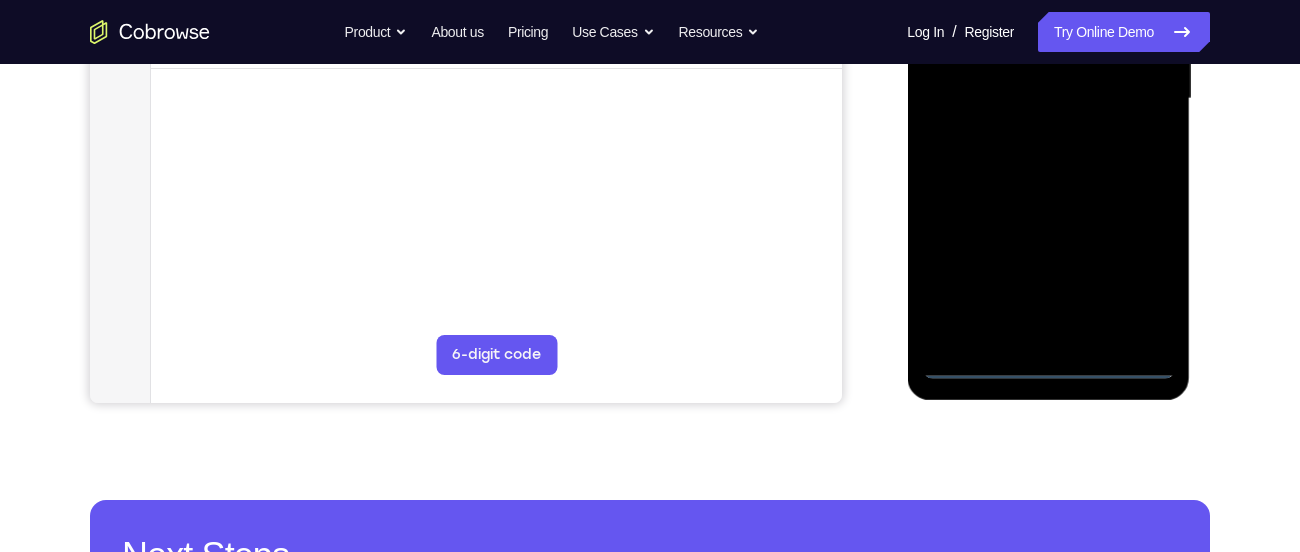 click at bounding box center [1048, 99] 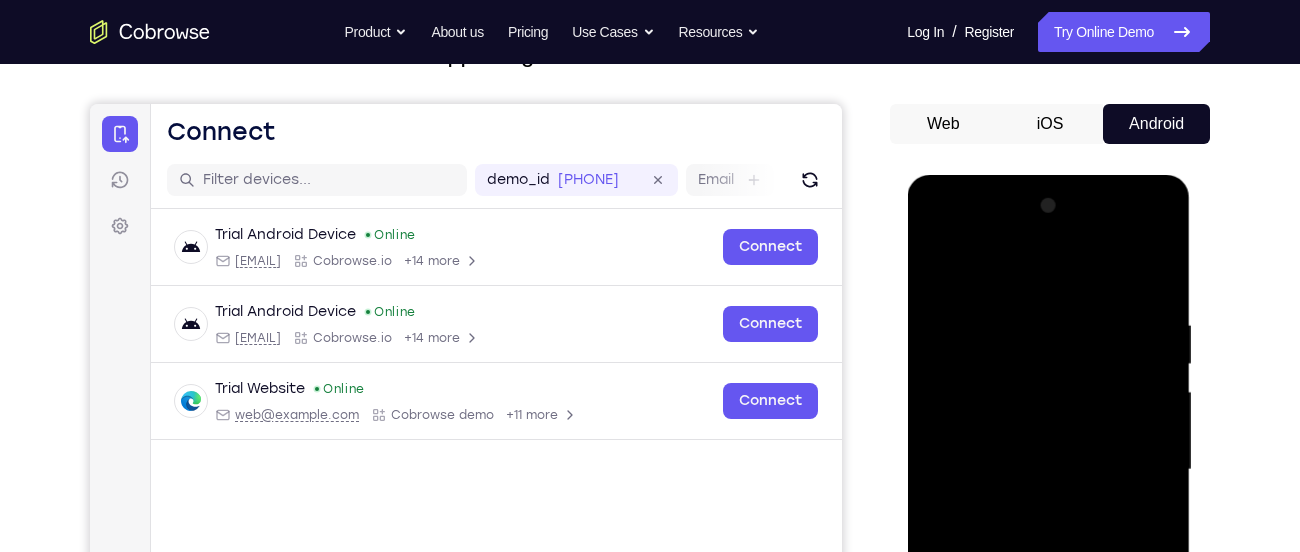 scroll, scrollTop: 154, scrollLeft: 0, axis: vertical 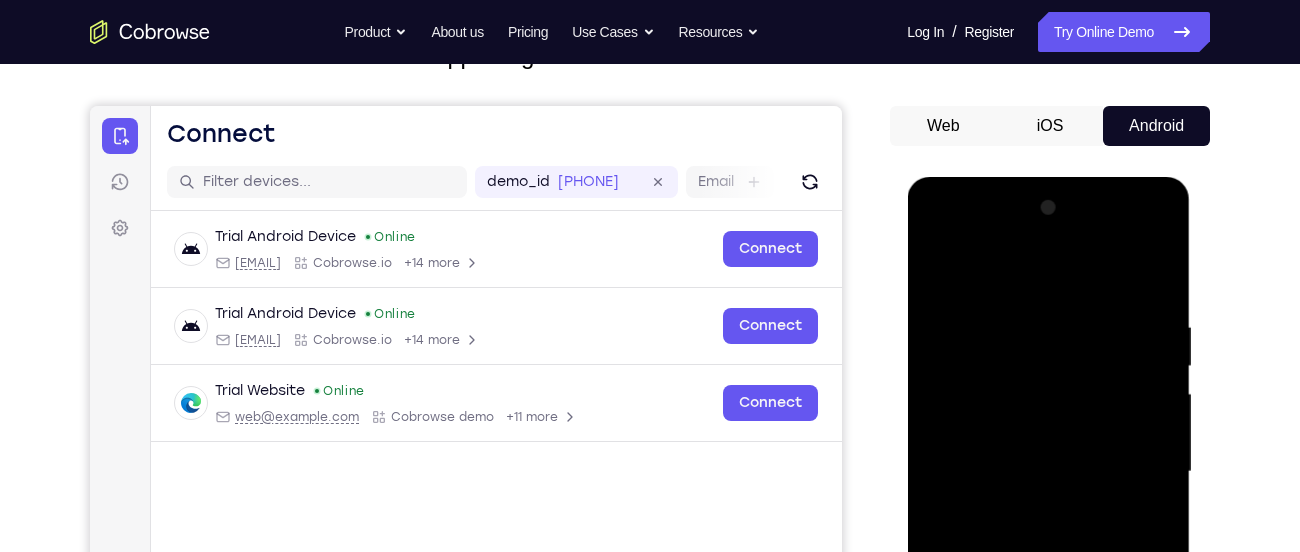 click at bounding box center (1048, 472) 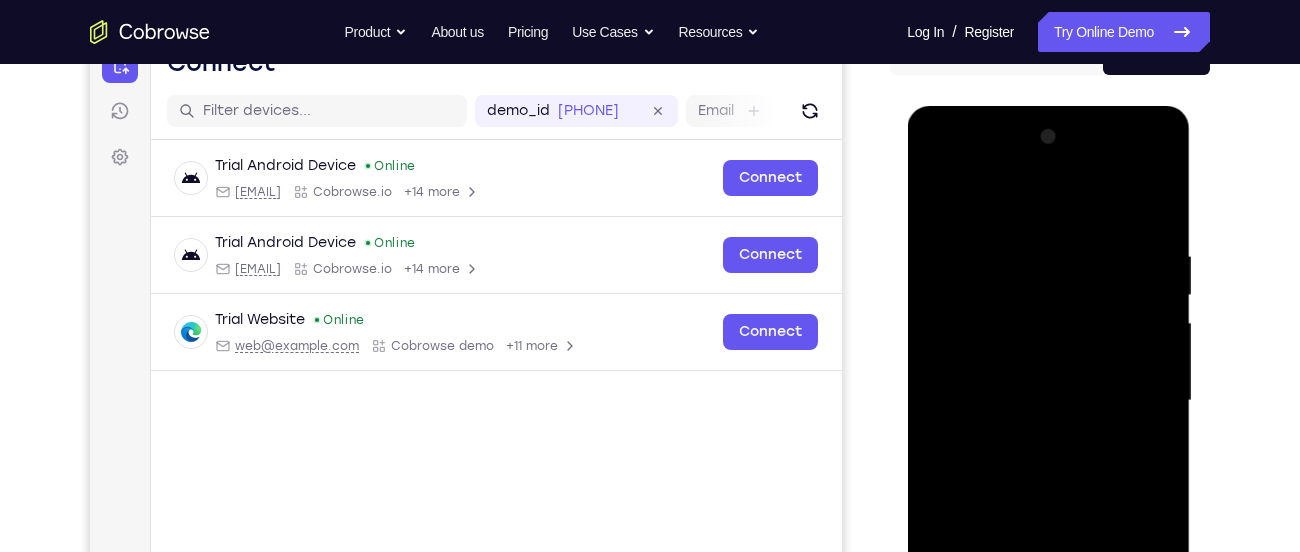 scroll, scrollTop: 227, scrollLeft: 0, axis: vertical 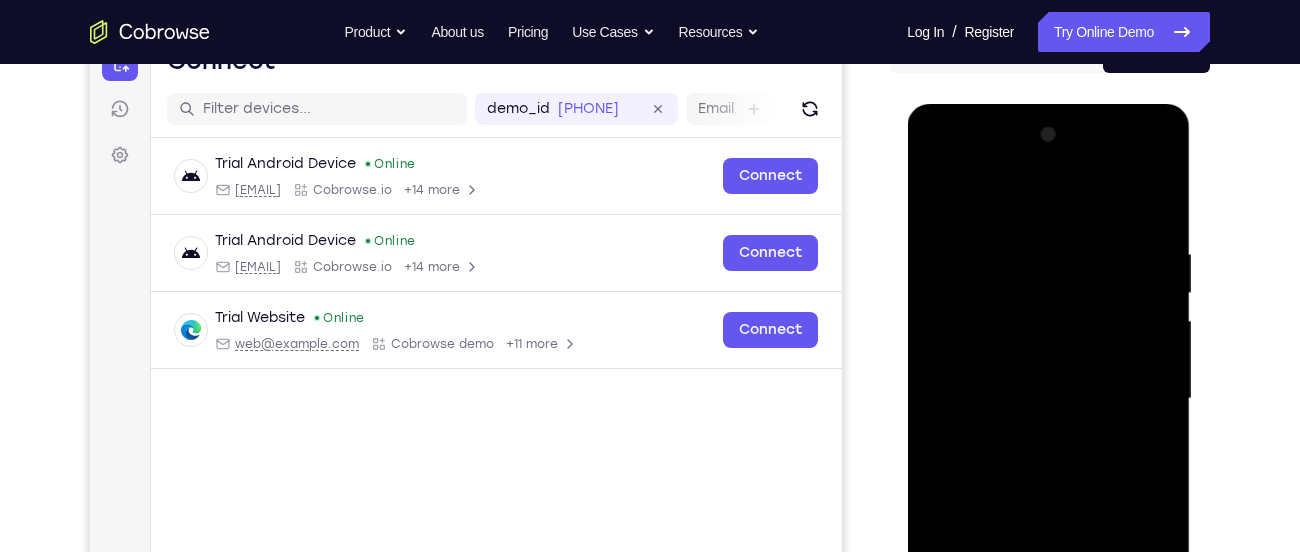 click at bounding box center (1048, 399) 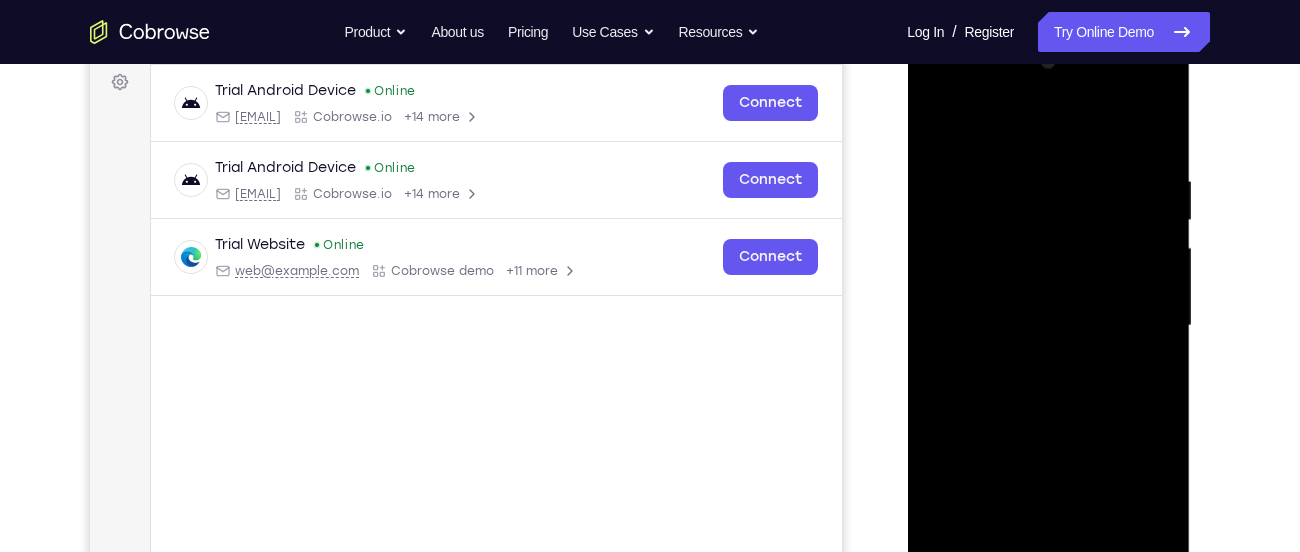 scroll, scrollTop: 301, scrollLeft: 0, axis: vertical 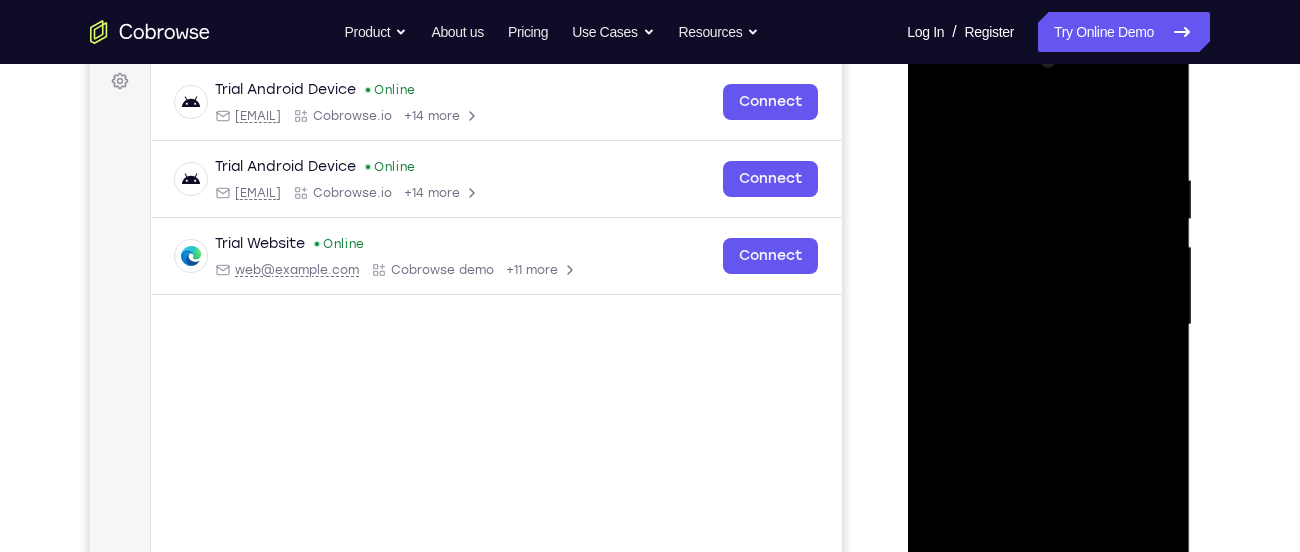 click at bounding box center [1048, 325] 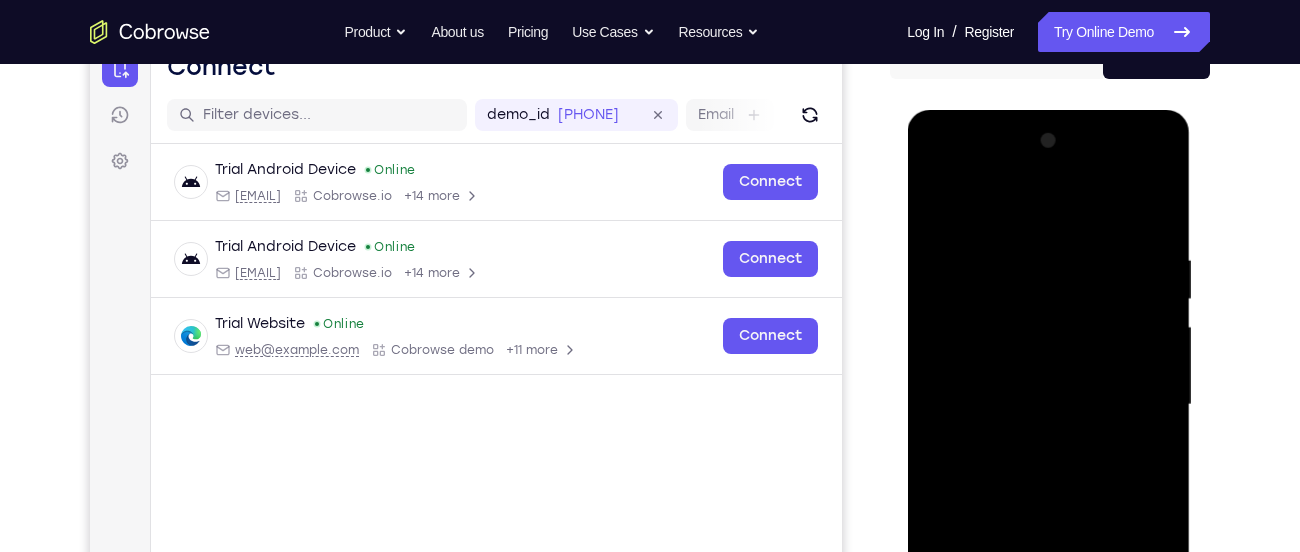 scroll, scrollTop: 220, scrollLeft: 0, axis: vertical 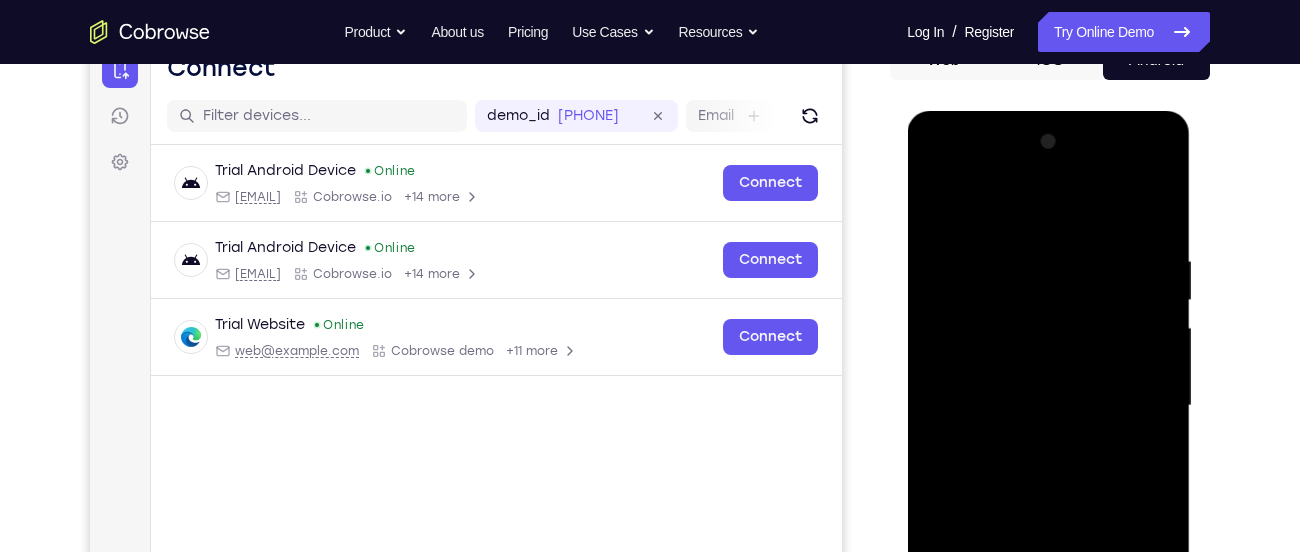 click at bounding box center [1048, 406] 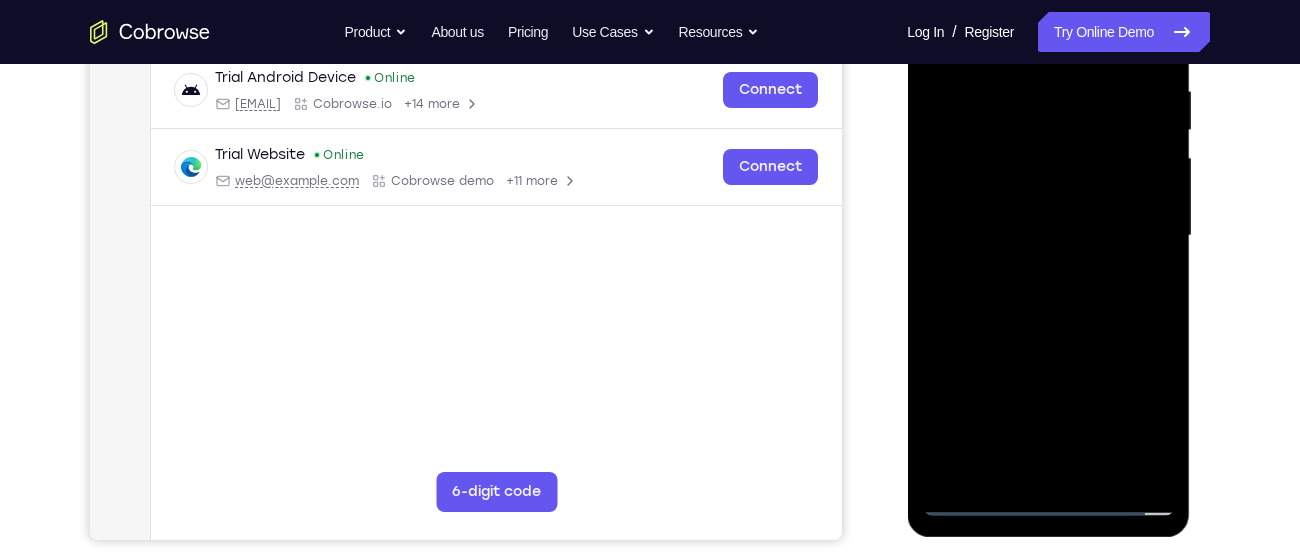 scroll, scrollTop: 391, scrollLeft: 0, axis: vertical 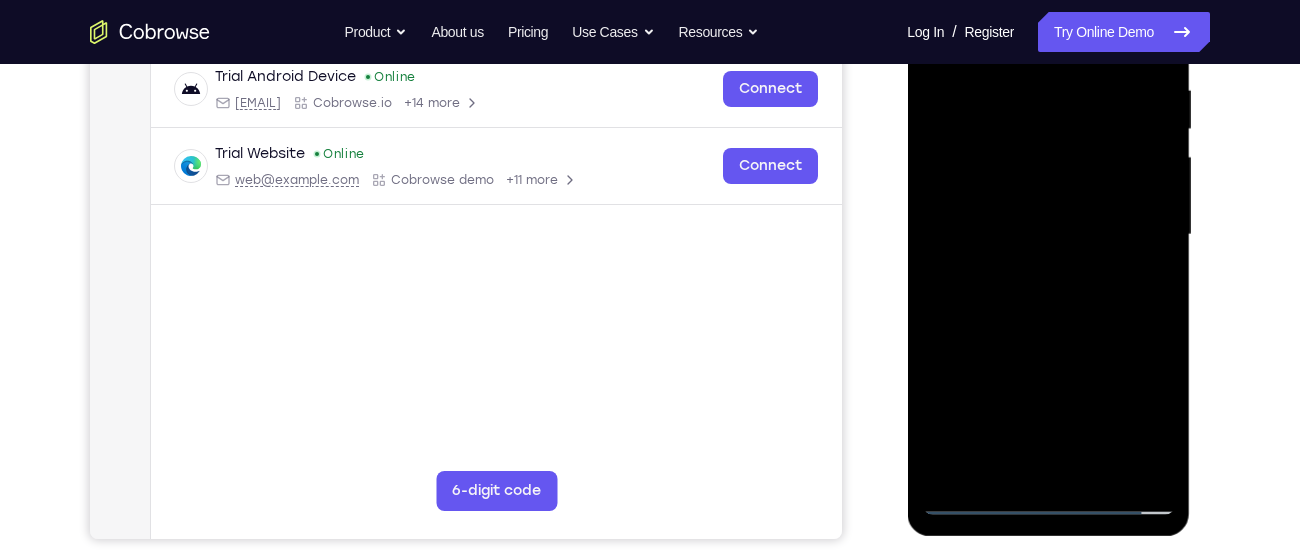 click at bounding box center (1048, 235) 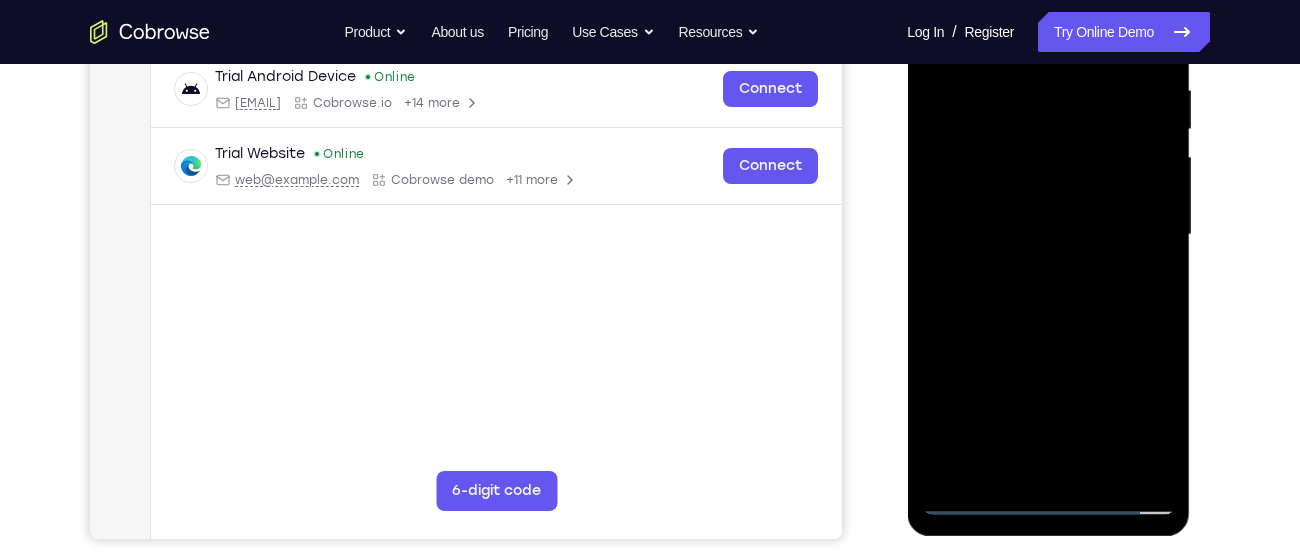 drag, startPoint x: 1075, startPoint y: 399, endPoint x: 1072, endPoint y: 283, distance: 116.03879 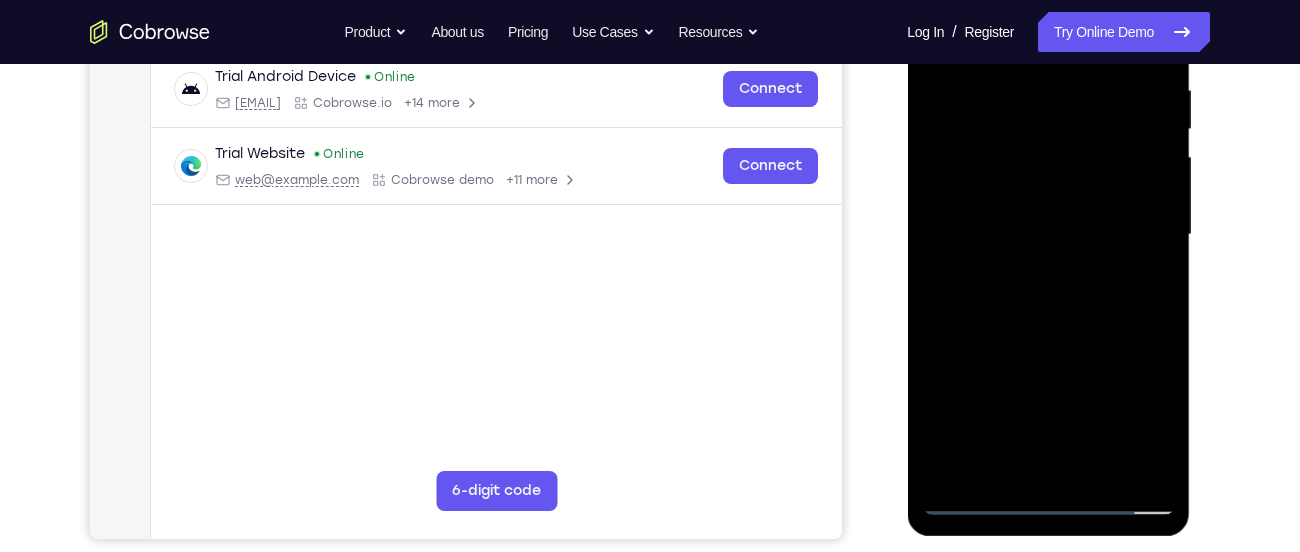 drag, startPoint x: 1102, startPoint y: 373, endPoint x: 1042, endPoint y: 172, distance: 209.76416 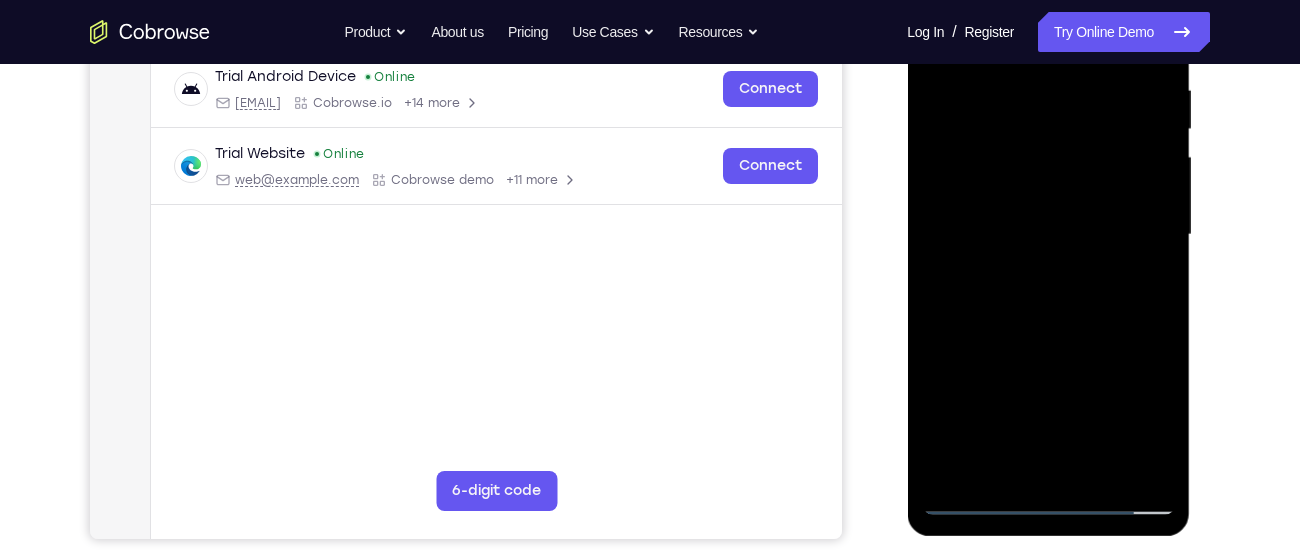 drag, startPoint x: 1120, startPoint y: 349, endPoint x: 1101, endPoint y: 252, distance: 98.84331 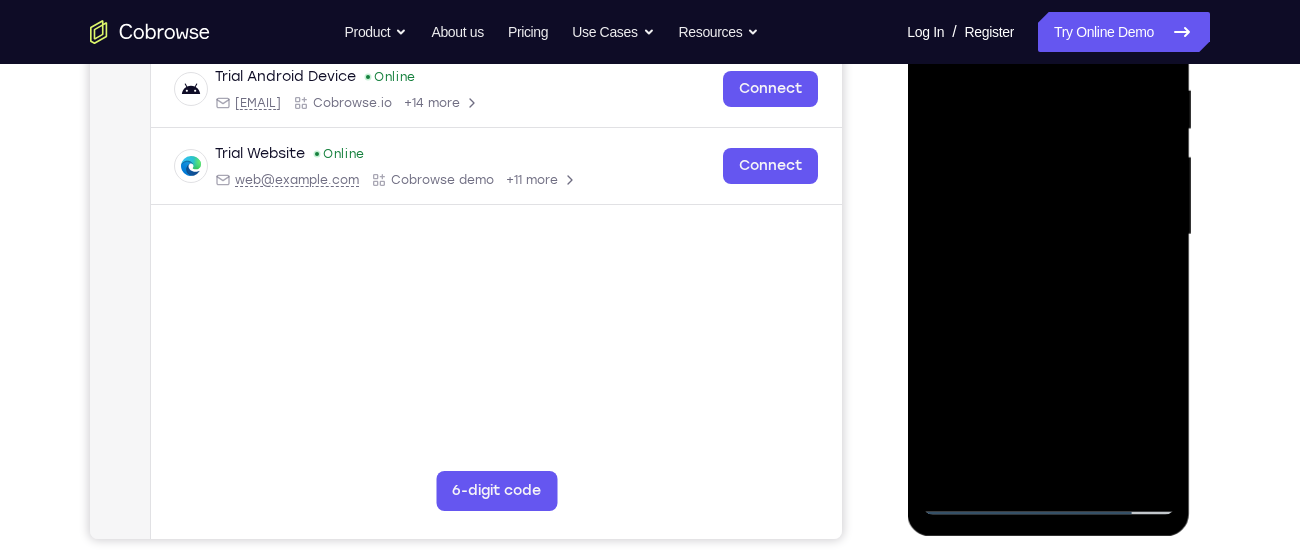 drag, startPoint x: 1126, startPoint y: 397, endPoint x: 1093, endPoint y: 242, distance: 158.47397 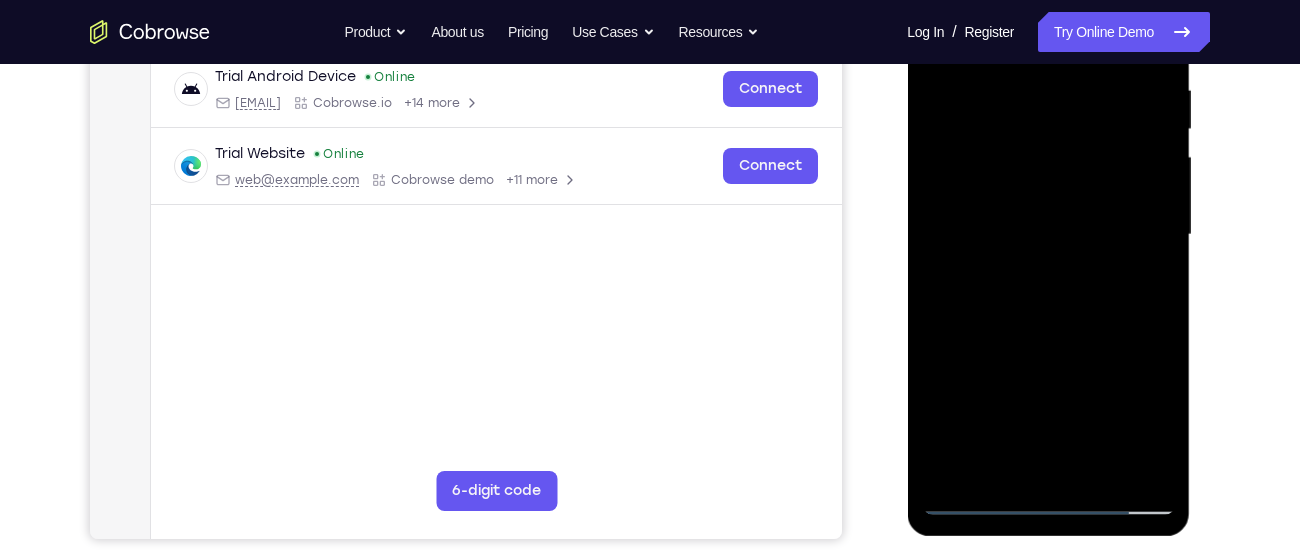 drag, startPoint x: 1132, startPoint y: 400, endPoint x: 1110, endPoint y: 281, distance: 121.016525 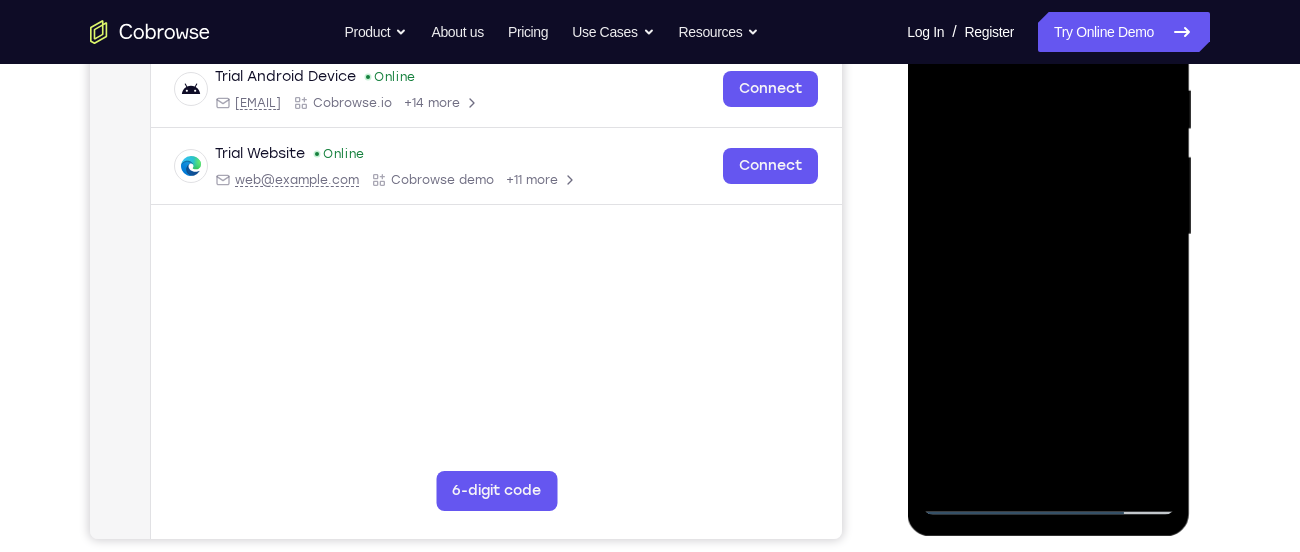 drag, startPoint x: 1118, startPoint y: 370, endPoint x: 1069, endPoint y: 173, distance: 203.00246 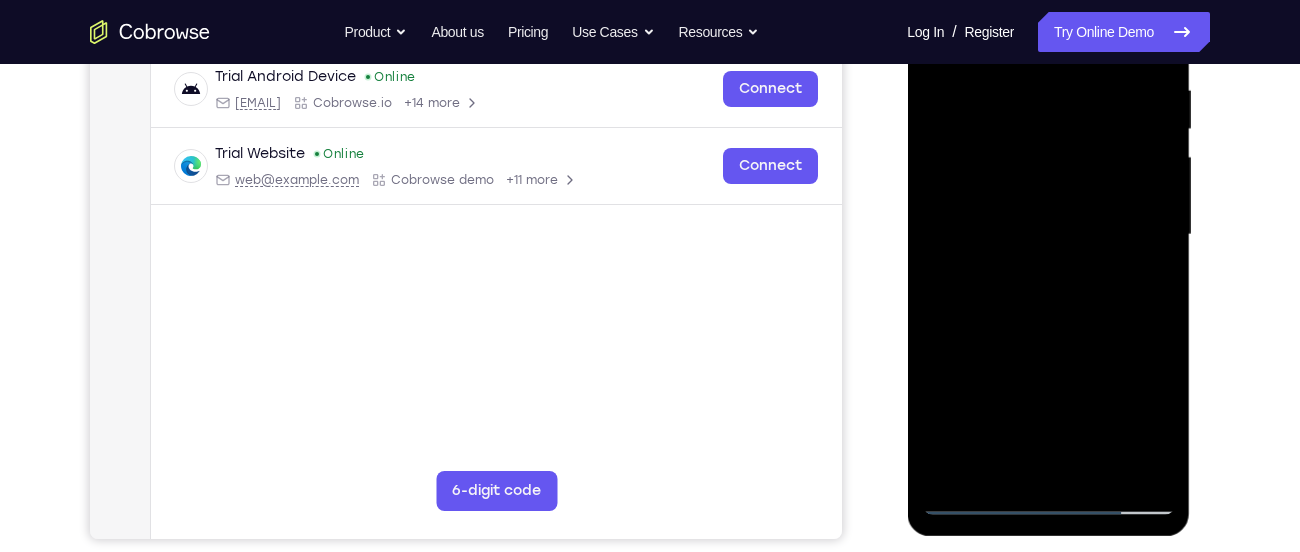 drag, startPoint x: 1099, startPoint y: 264, endPoint x: 1105, endPoint y: 301, distance: 37.48333 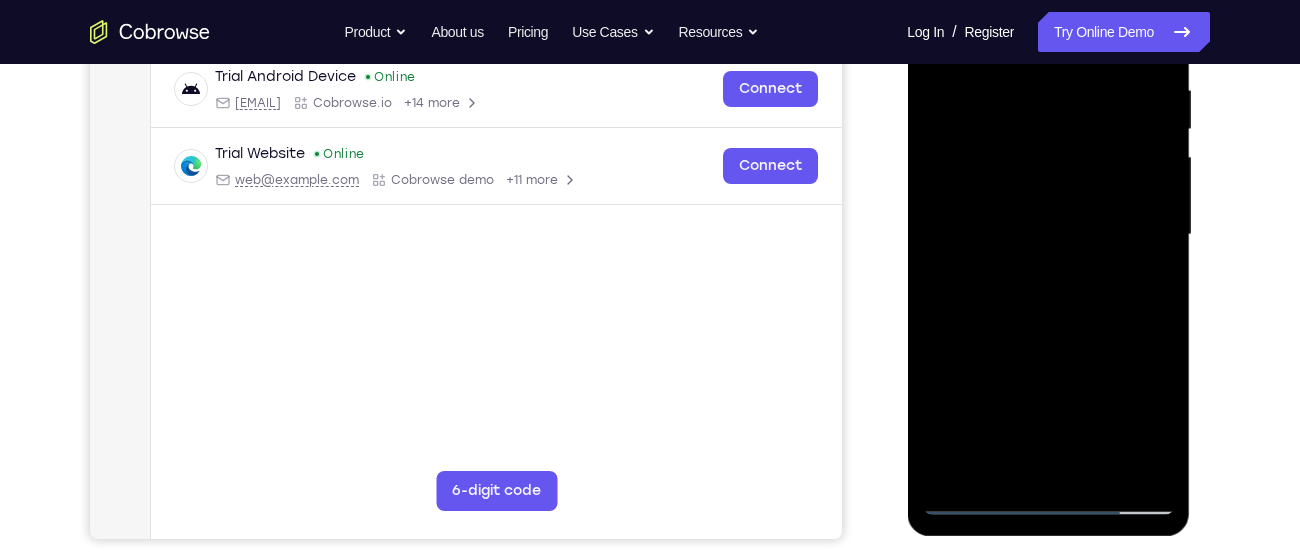 drag, startPoint x: 1057, startPoint y: 237, endPoint x: 1066, endPoint y: 302, distance: 65.62012 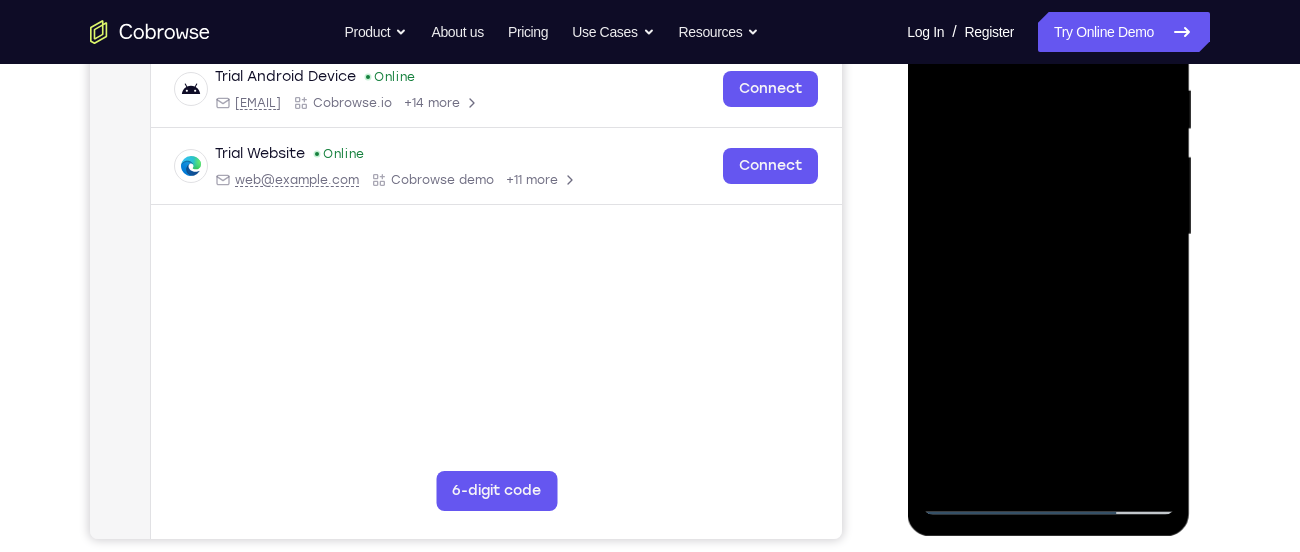 drag, startPoint x: 1078, startPoint y: 372, endPoint x: 1036, endPoint y: 157, distance: 219.06392 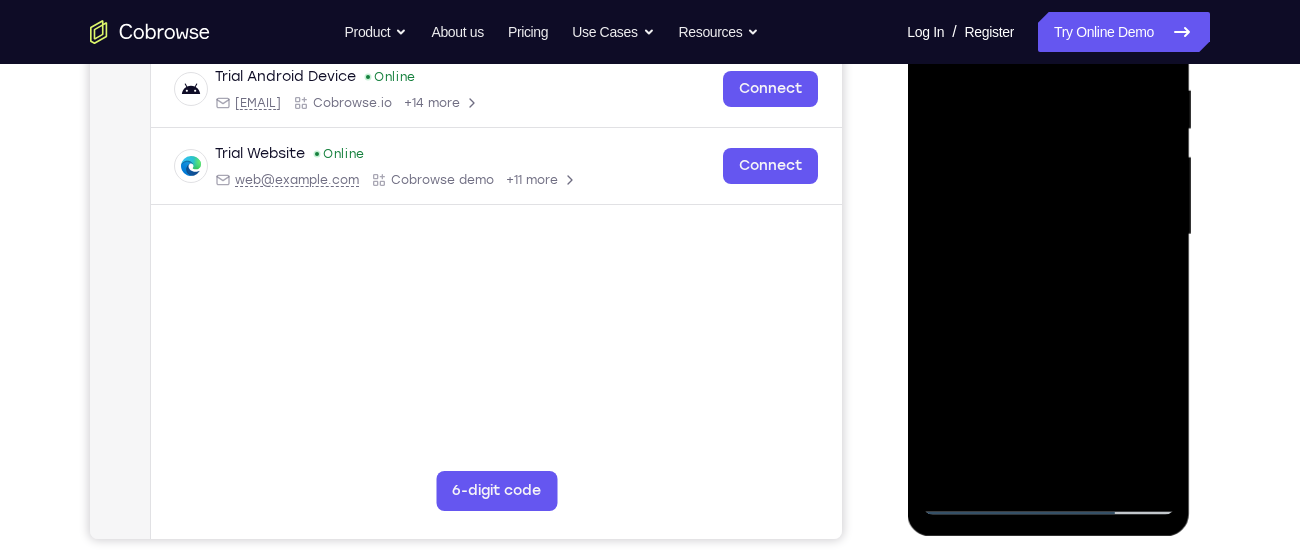 drag, startPoint x: 1130, startPoint y: 331, endPoint x: 1117, endPoint y: 267, distance: 65.30697 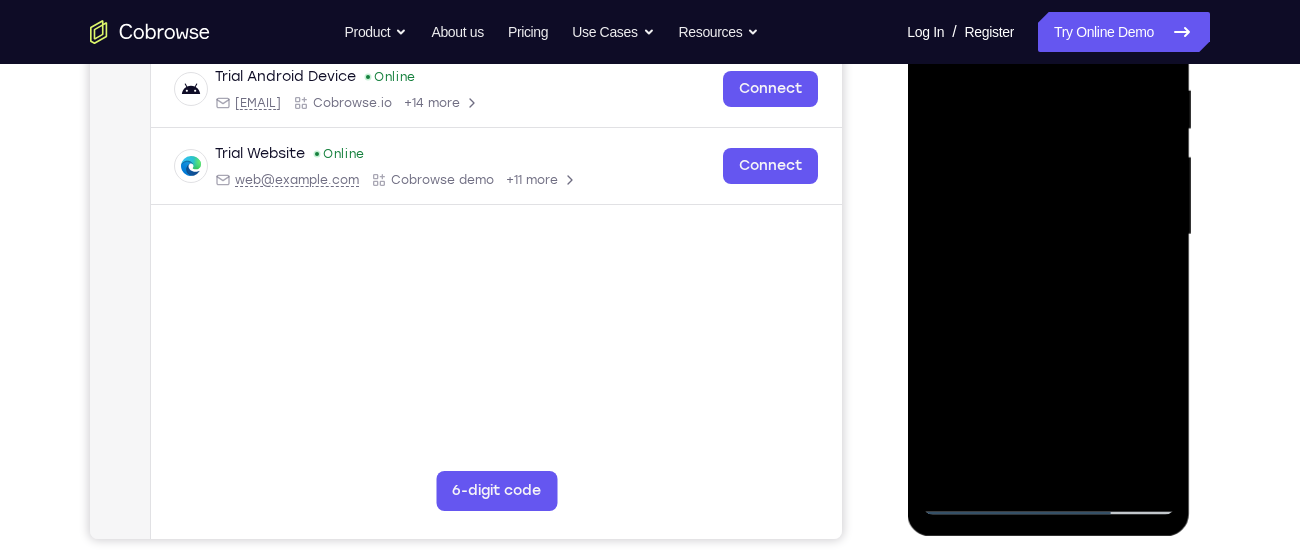 drag, startPoint x: 1121, startPoint y: 408, endPoint x: 1090, endPoint y: 261, distance: 150.23315 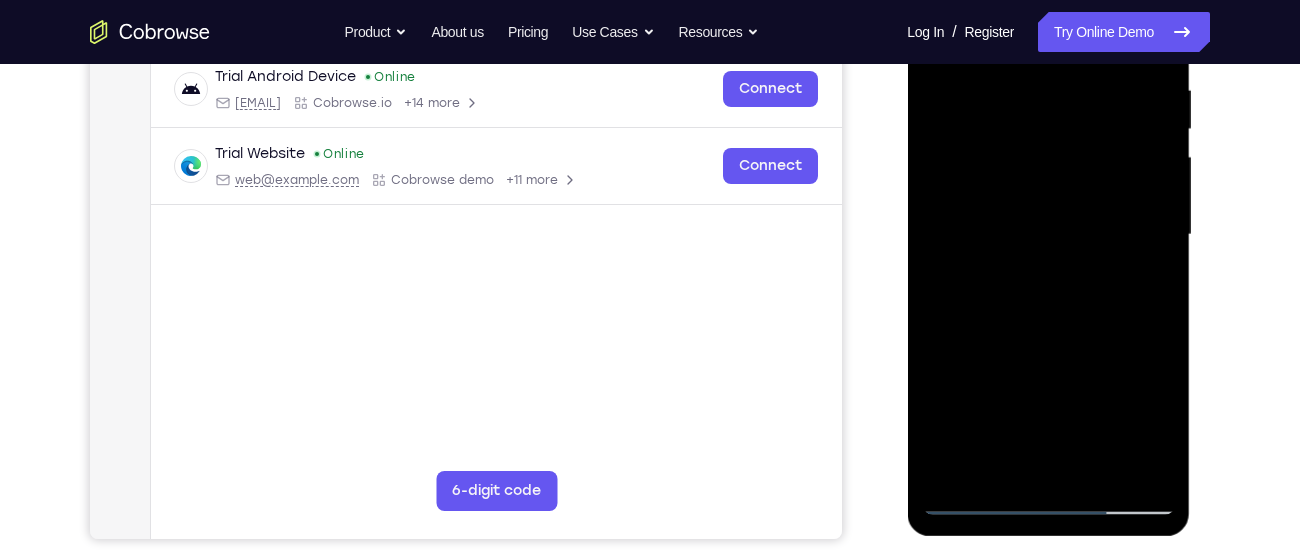 drag, startPoint x: 1096, startPoint y: 352, endPoint x: 1071, endPoint y: 219, distance: 135.32922 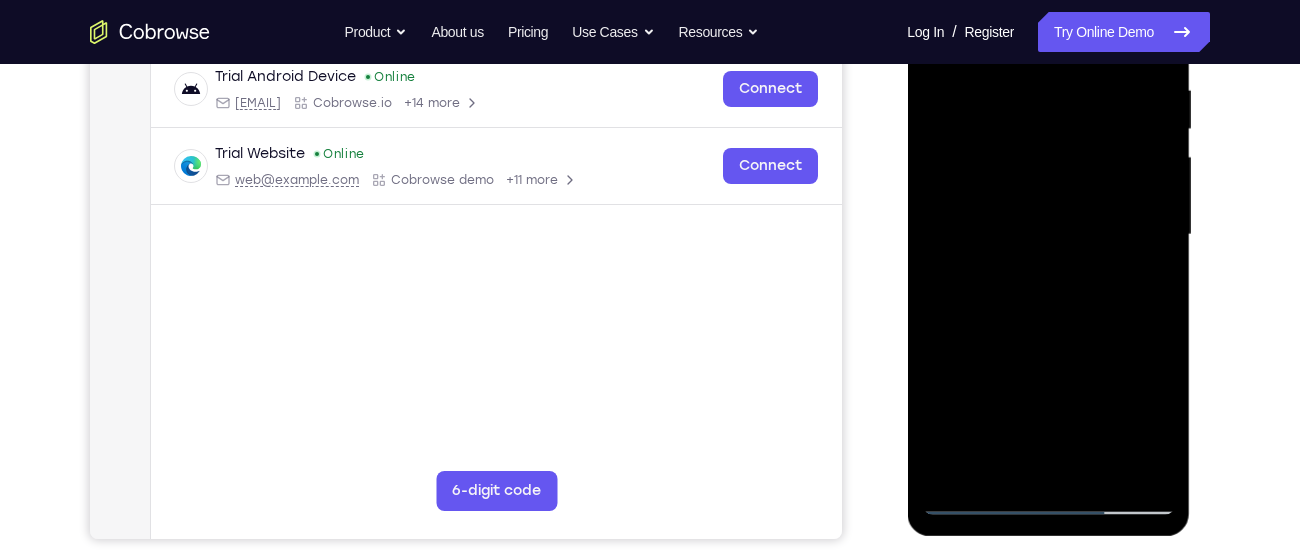 drag, startPoint x: 1108, startPoint y: 371, endPoint x: 1085, endPoint y: 233, distance: 139.90353 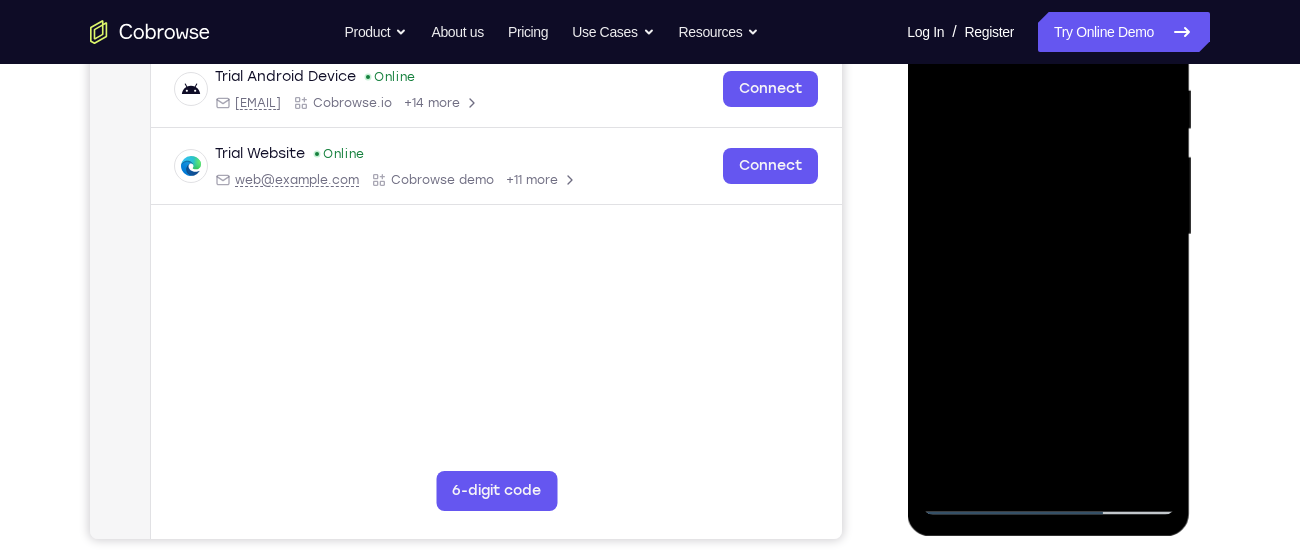 drag, startPoint x: 1127, startPoint y: 403, endPoint x: 1096, endPoint y: 275, distance: 131.70042 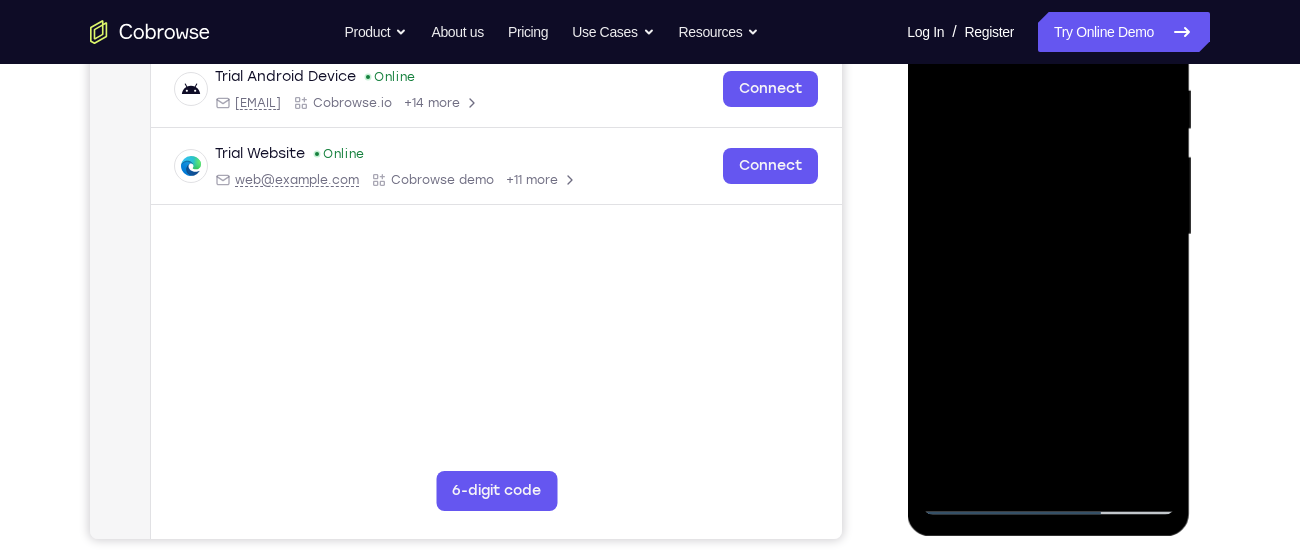click at bounding box center [1048, 235] 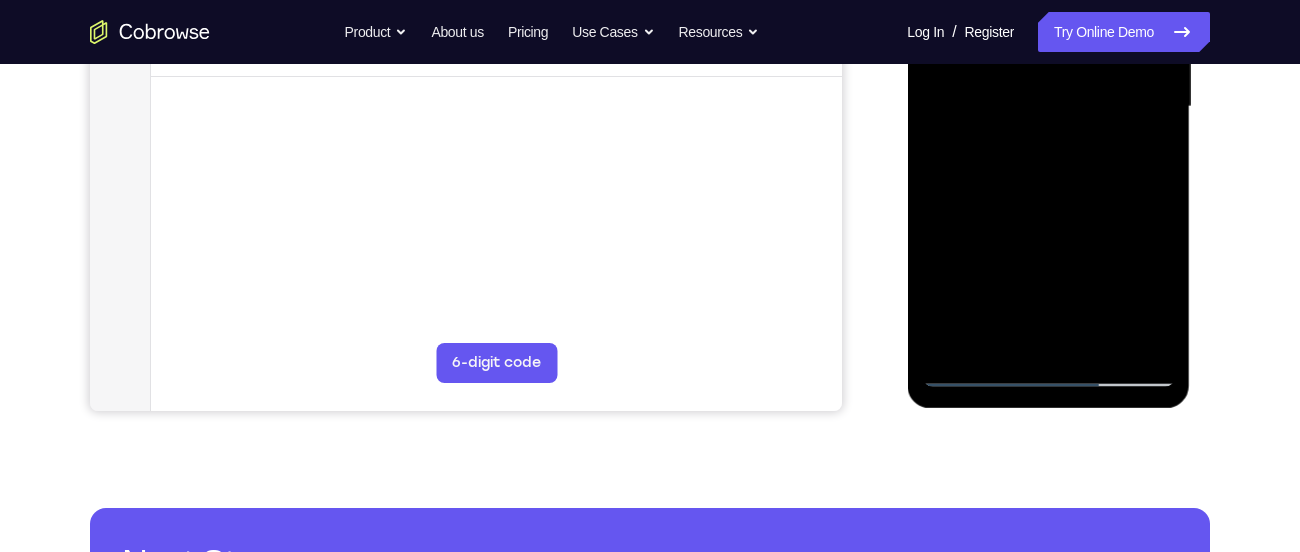 scroll, scrollTop: 522, scrollLeft: 0, axis: vertical 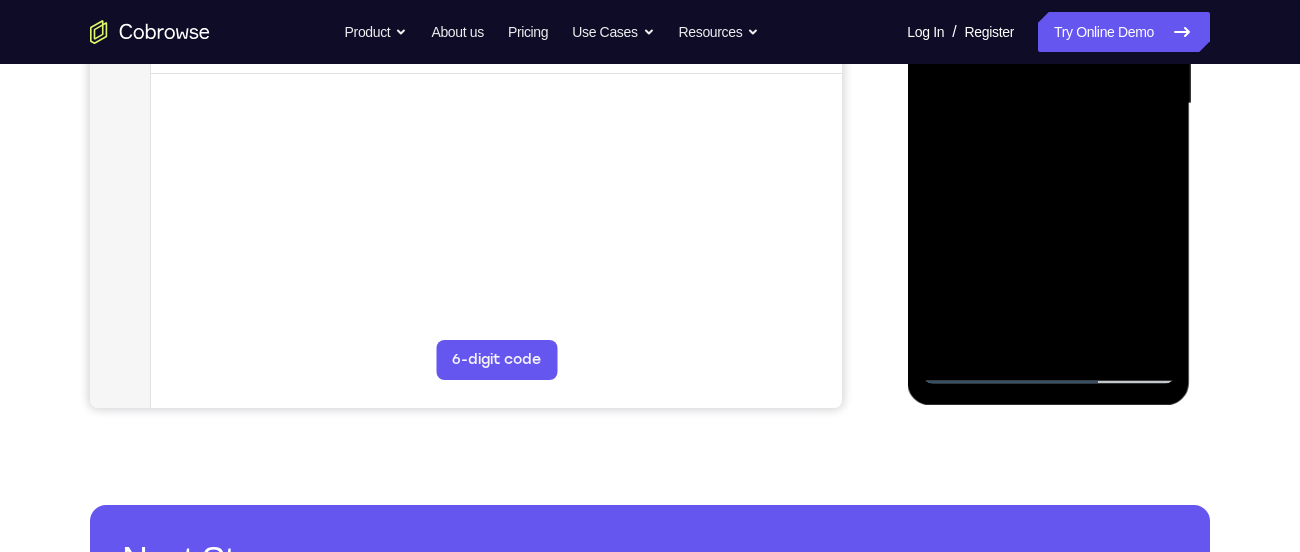 click at bounding box center (1048, 104) 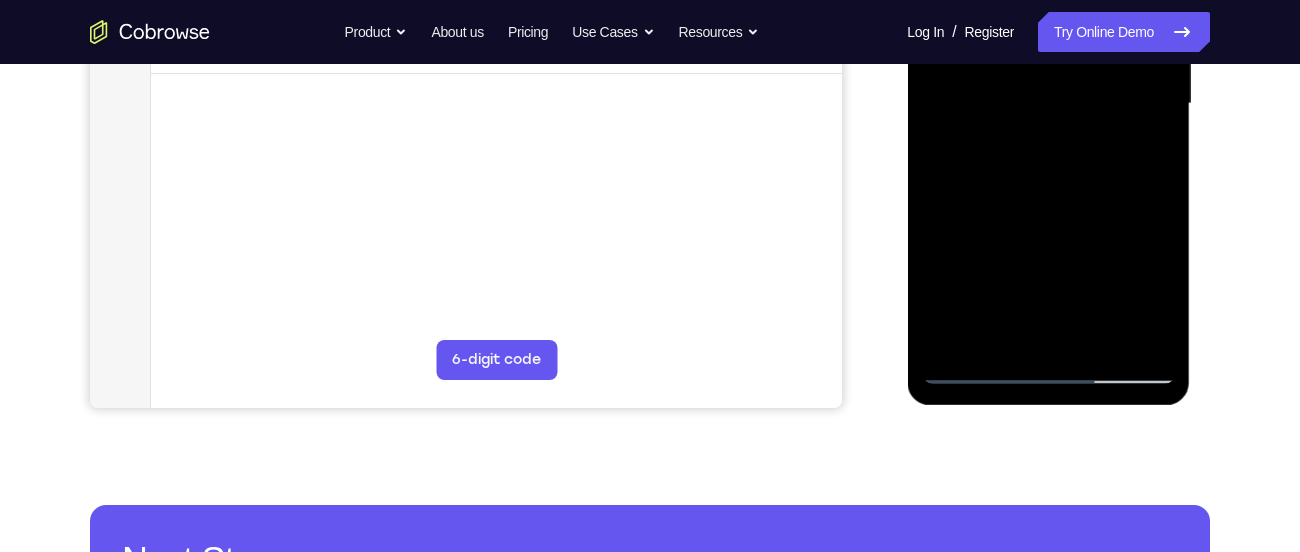 drag, startPoint x: 1089, startPoint y: 329, endPoint x: 1076, endPoint y: 187, distance: 142.59383 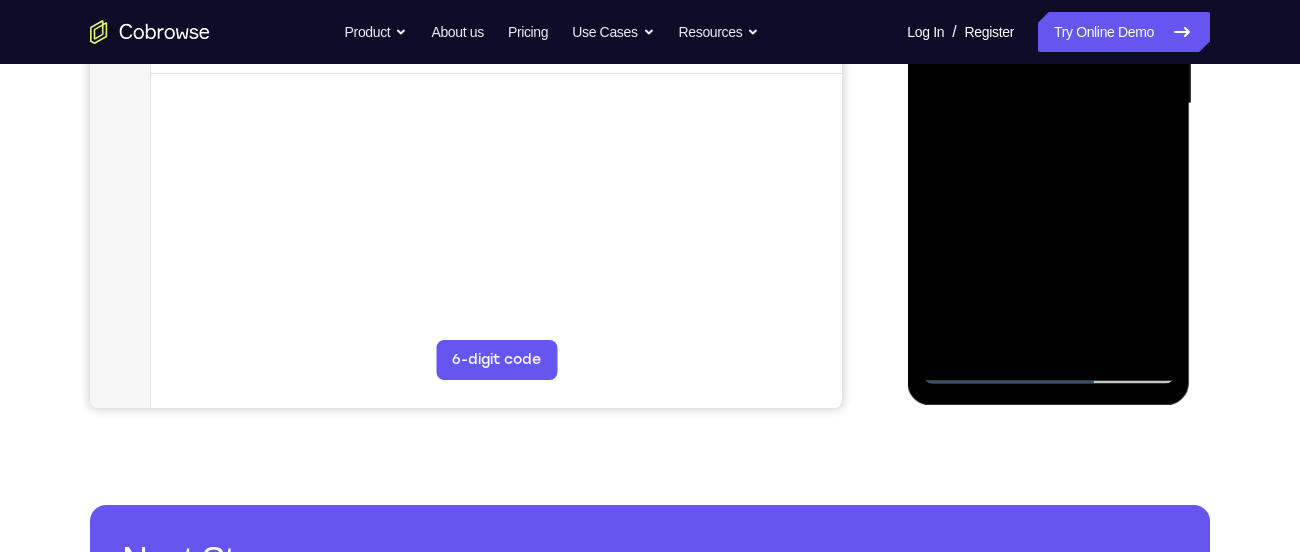 drag, startPoint x: 1093, startPoint y: 283, endPoint x: 1050, endPoint y: 166, distance: 124.65151 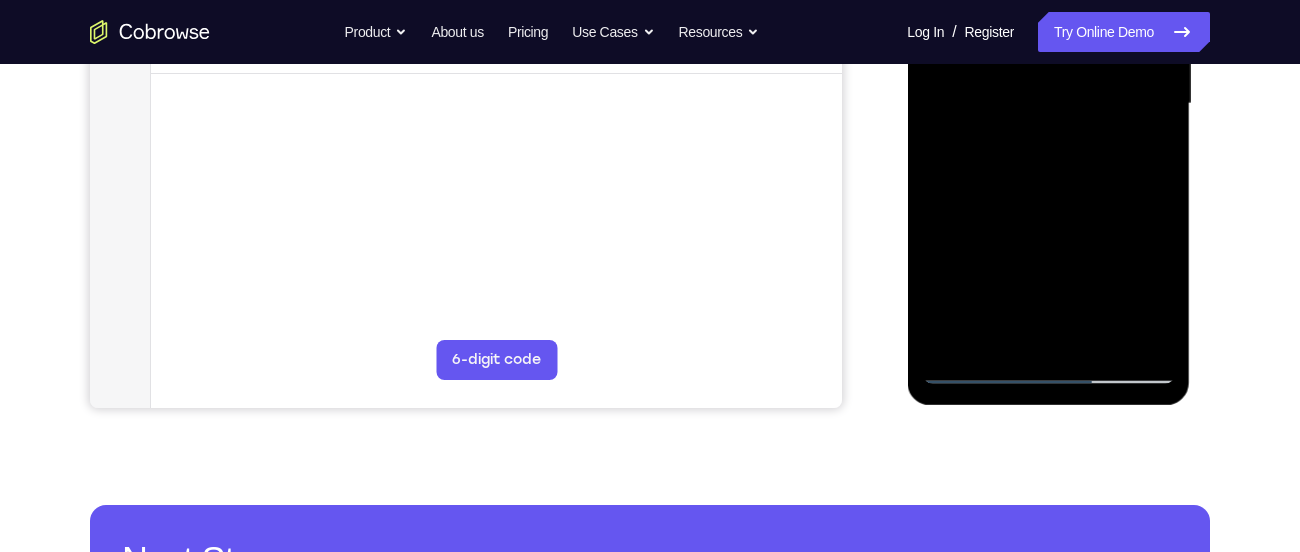 drag, startPoint x: 1118, startPoint y: 308, endPoint x: 1102, endPoint y: 223, distance: 86.492775 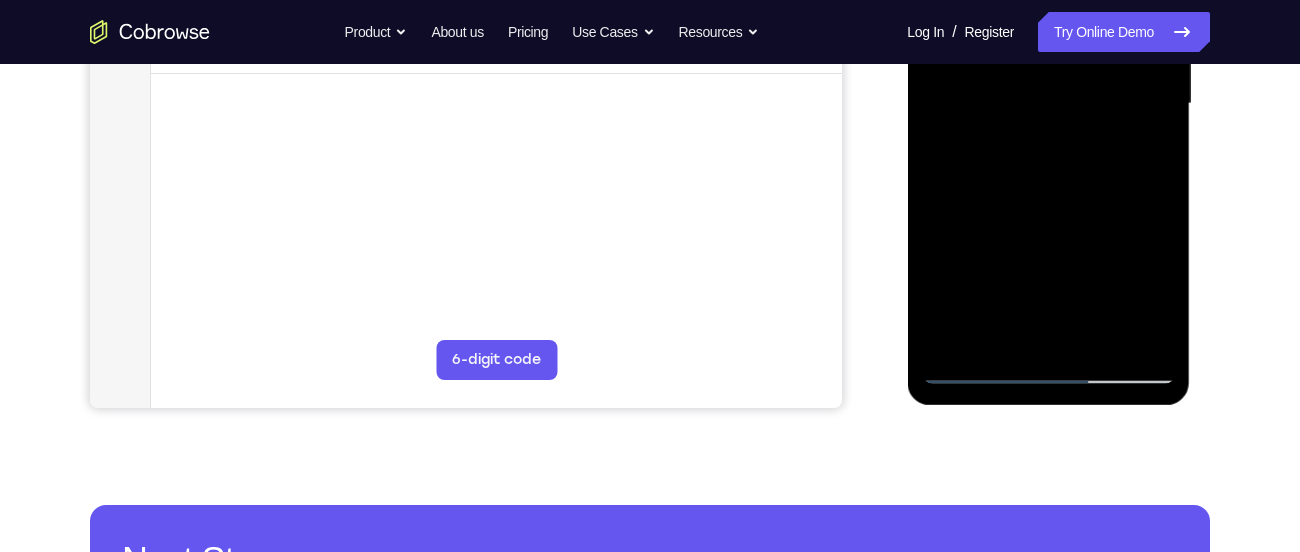 click at bounding box center [1048, 104] 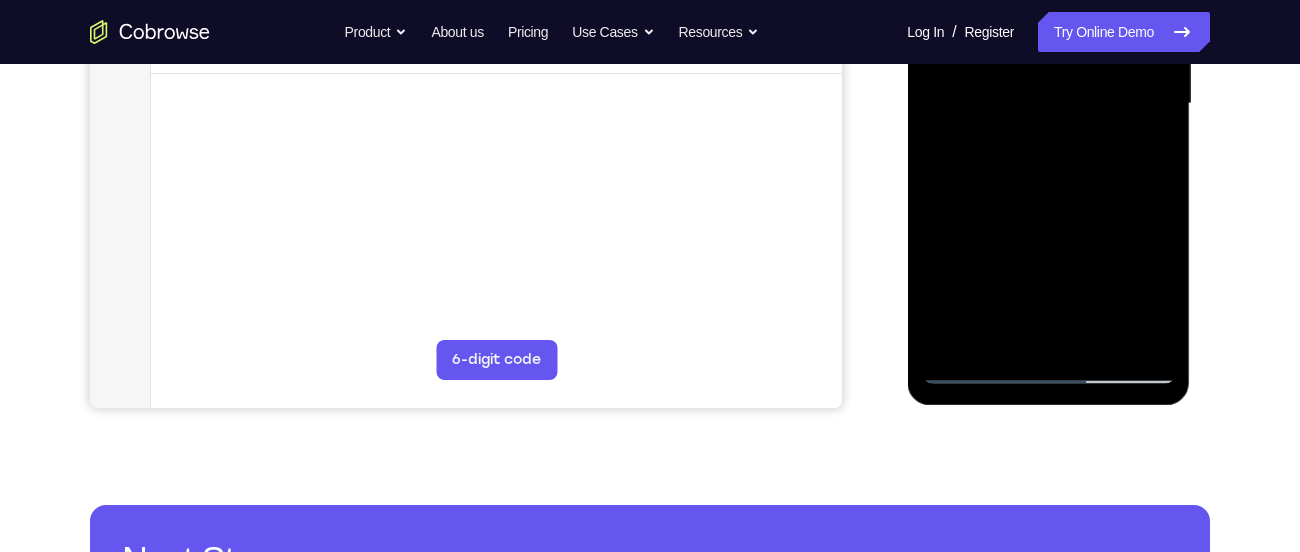 drag, startPoint x: 1071, startPoint y: 313, endPoint x: 1012, endPoint y: 174, distance: 151.00331 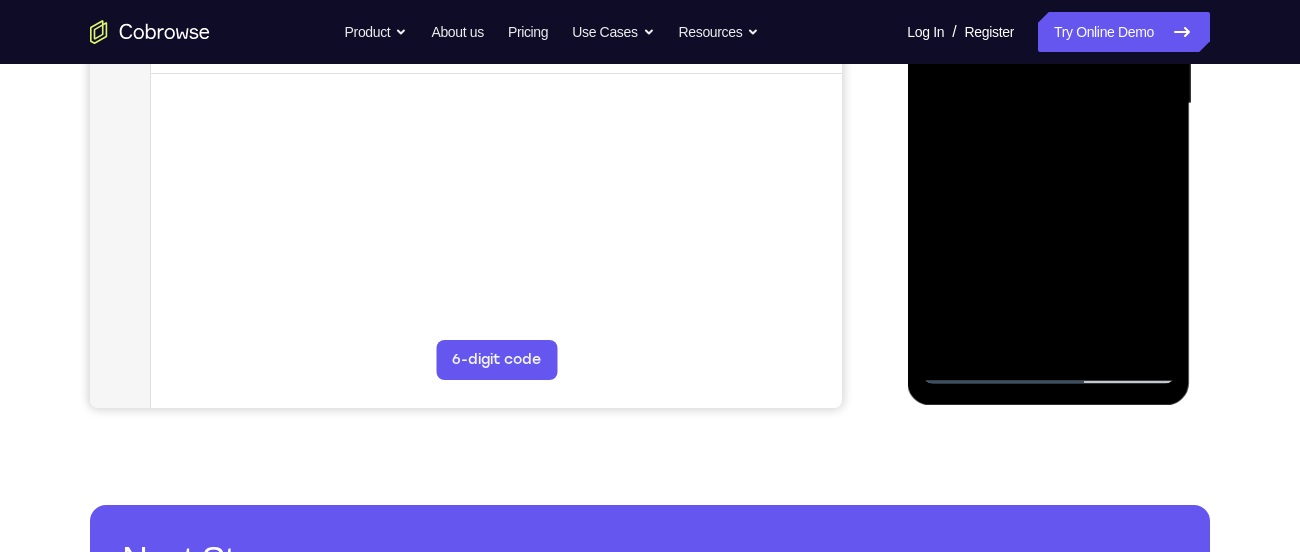 drag, startPoint x: 1108, startPoint y: 332, endPoint x: 1065, endPoint y: 216, distance: 123.71338 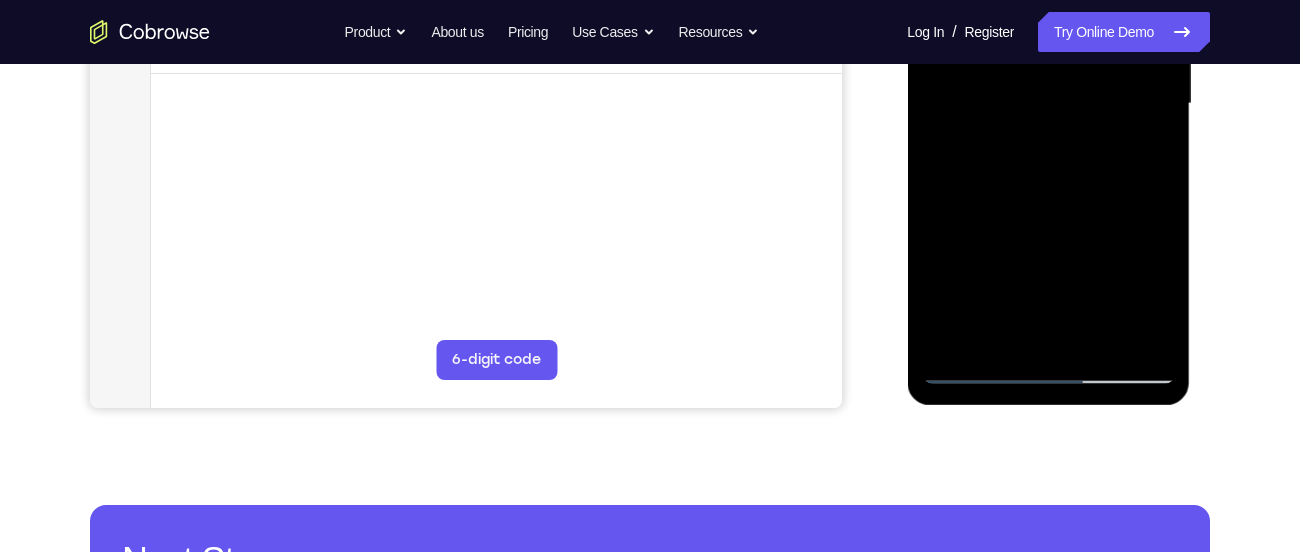 drag, startPoint x: 1143, startPoint y: 309, endPoint x: 1085, endPoint y: 180, distance: 141.43903 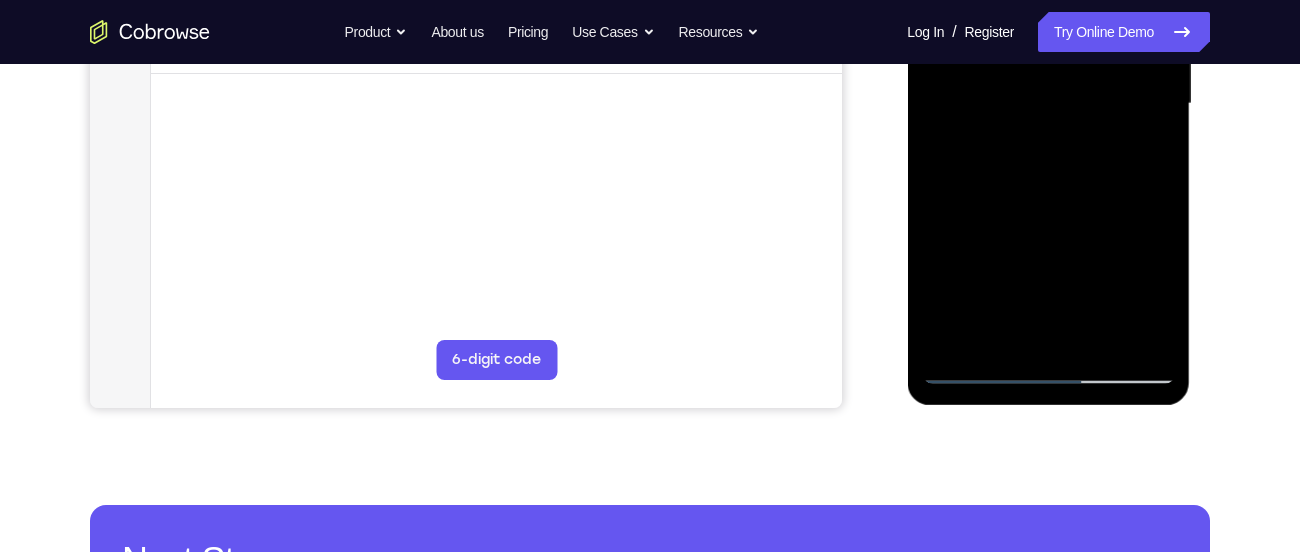drag, startPoint x: 1142, startPoint y: 309, endPoint x: 1103, endPoint y: 211, distance: 105.47511 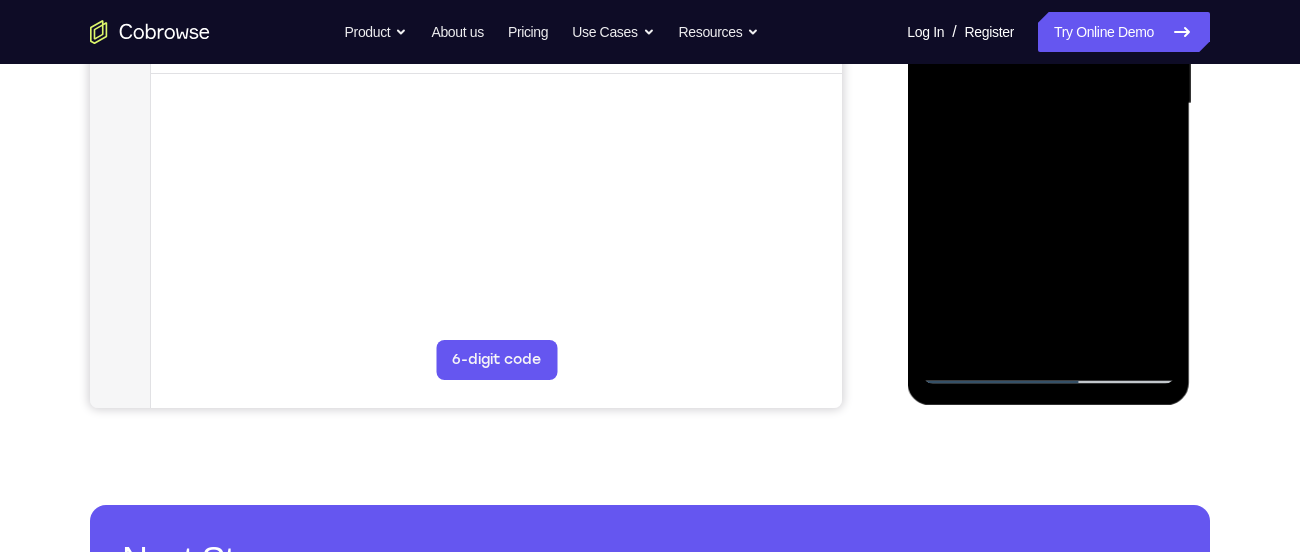 drag, startPoint x: 1111, startPoint y: 260, endPoint x: 1082, endPoint y: 158, distance: 106.04244 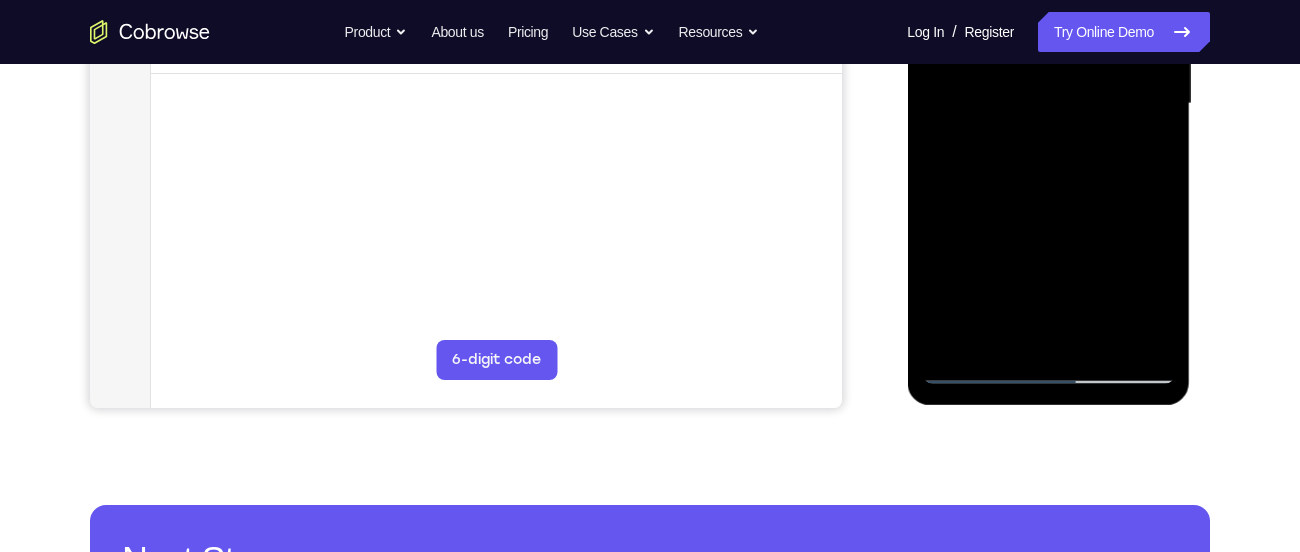 drag, startPoint x: 1132, startPoint y: 311, endPoint x: 1088, endPoint y: 202, distance: 117.54574 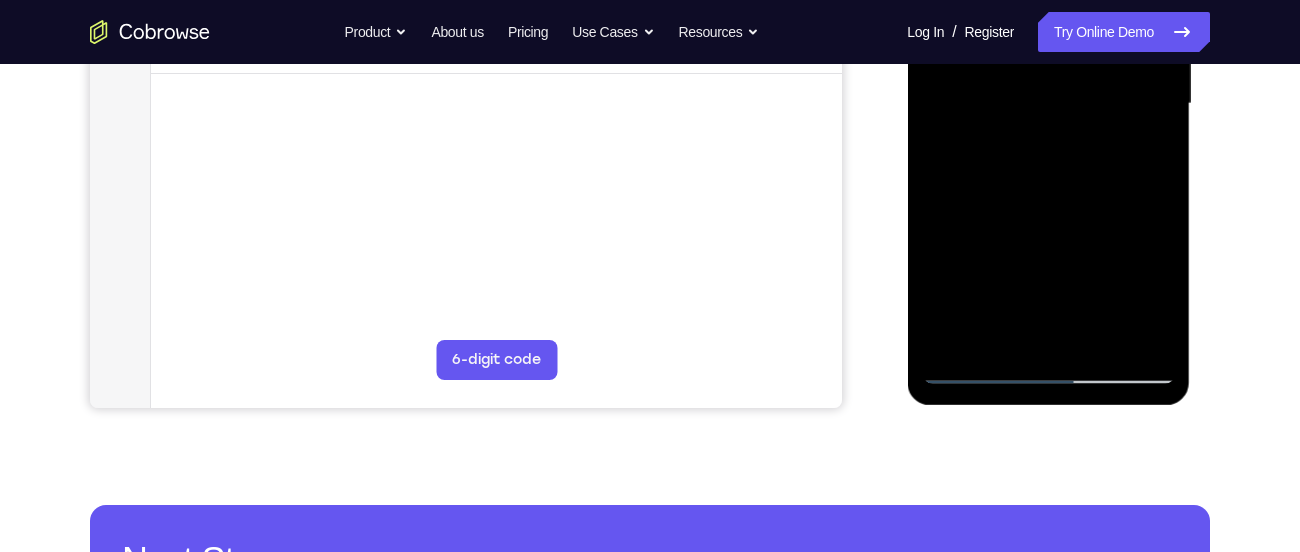 drag, startPoint x: 1146, startPoint y: 320, endPoint x: 1106, endPoint y: 216, distance: 111.42711 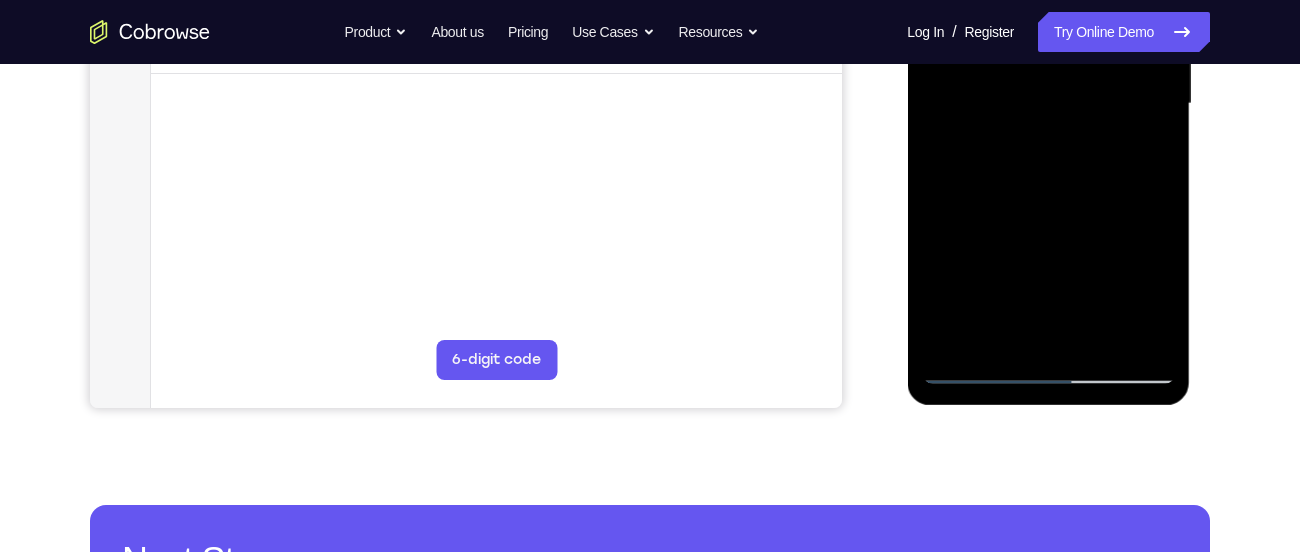 drag, startPoint x: 1126, startPoint y: 298, endPoint x: 1096, endPoint y: 217, distance: 86.37708 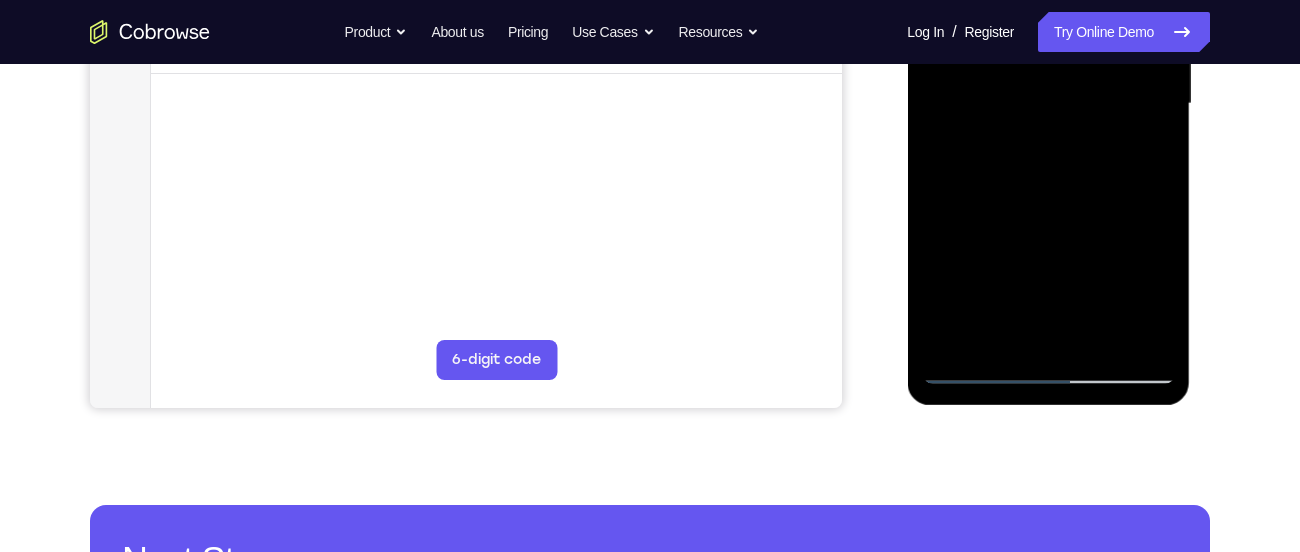 drag, startPoint x: 1150, startPoint y: 337, endPoint x: 1115, endPoint y: 206, distance: 135.59499 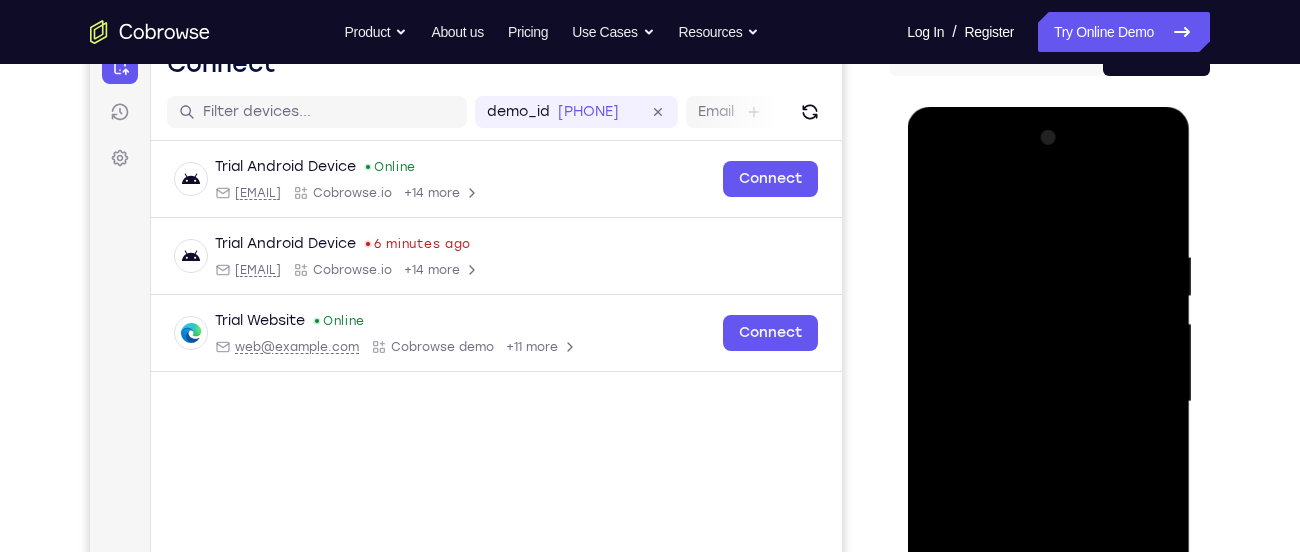 scroll, scrollTop: 223, scrollLeft: 0, axis: vertical 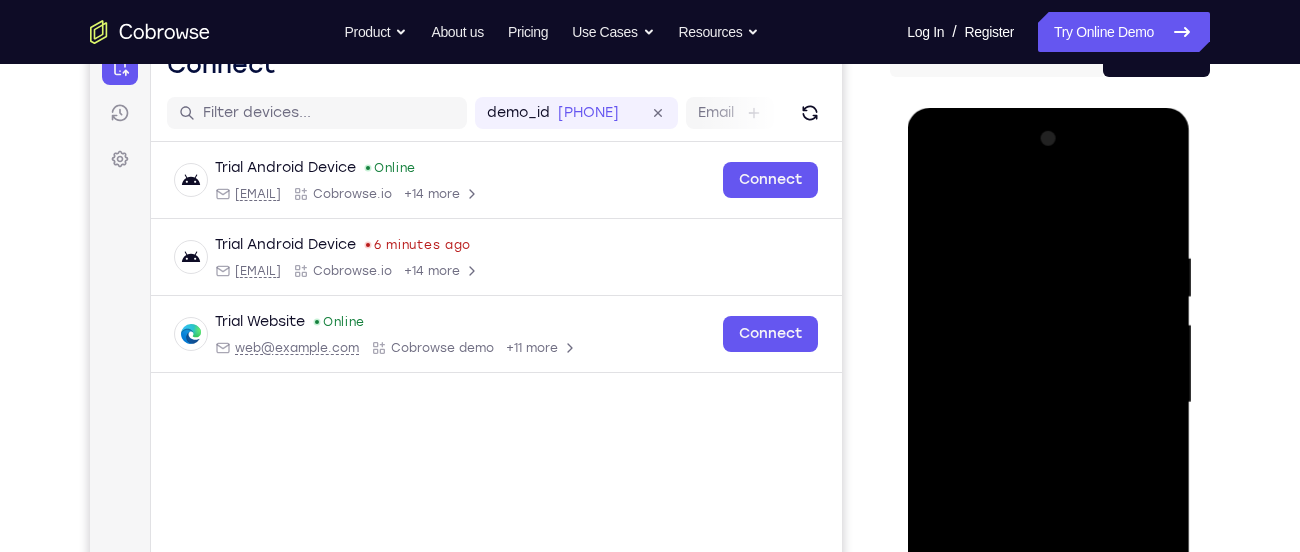 click at bounding box center (1048, 403) 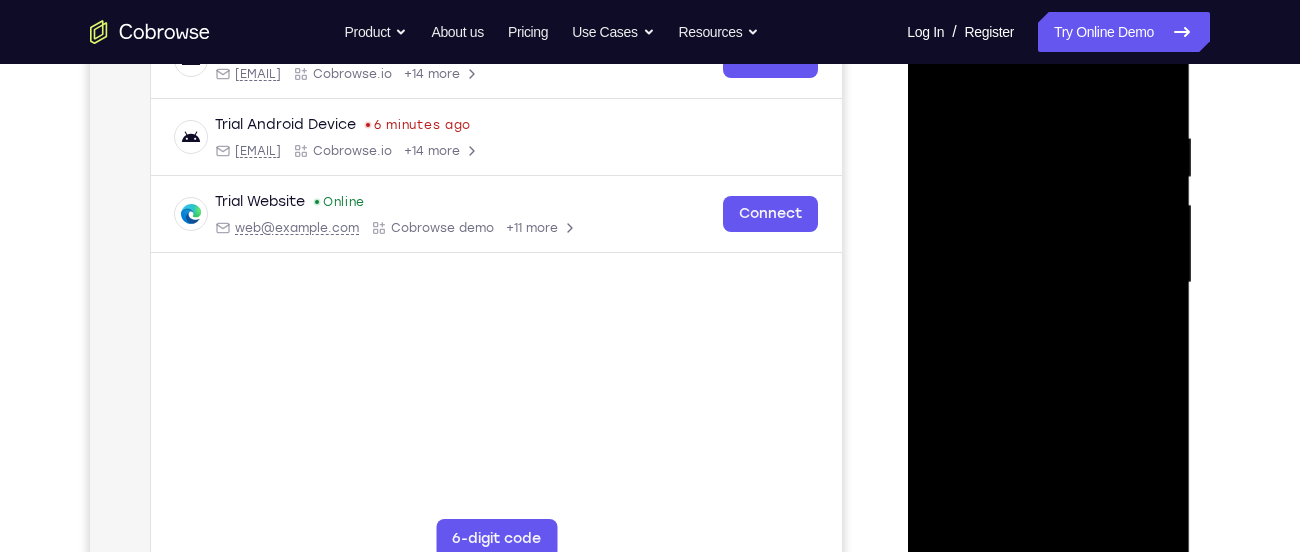 scroll, scrollTop: 349, scrollLeft: 0, axis: vertical 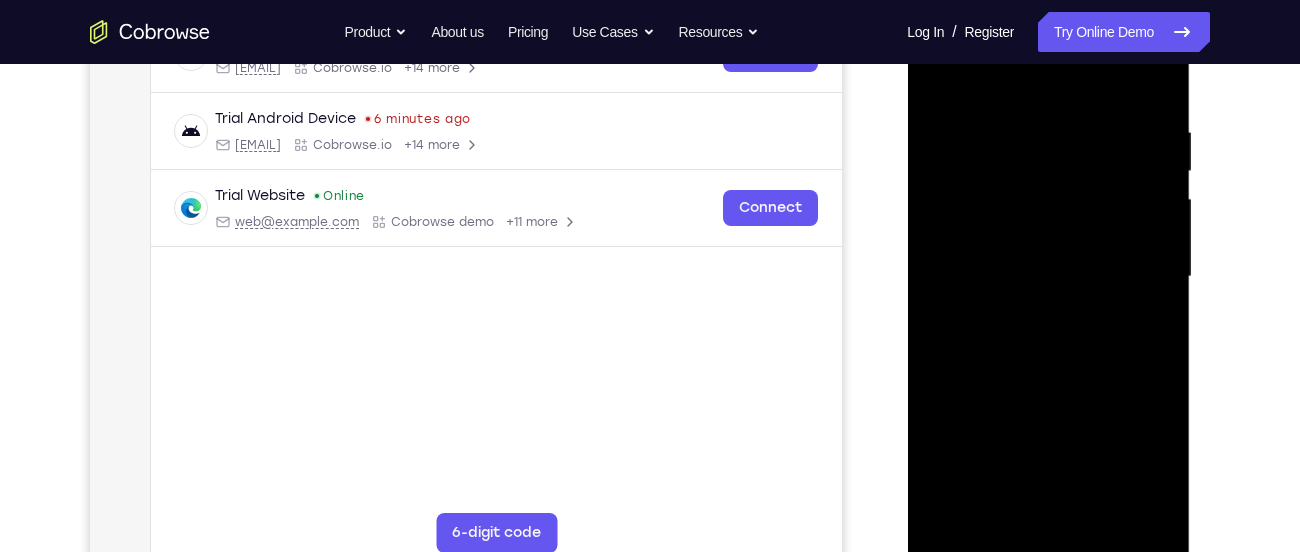 drag, startPoint x: 1080, startPoint y: 335, endPoint x: 1074, endPoint y: 222, distance: 113.15918 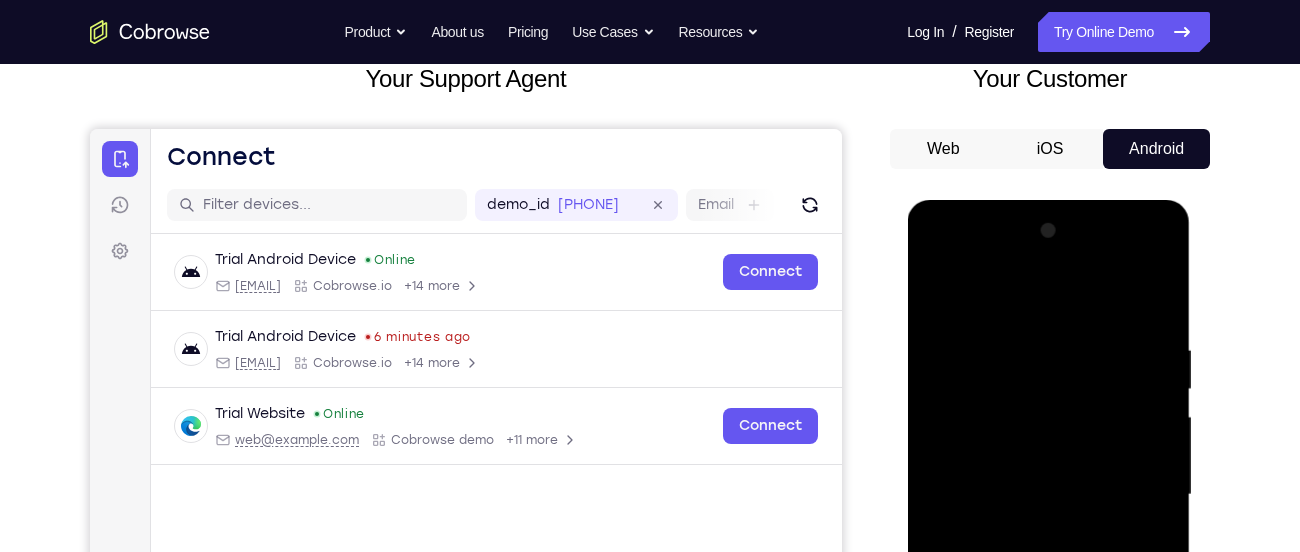 scroll, scrollTop: 130, scrollLeft: 0, axis: vertical 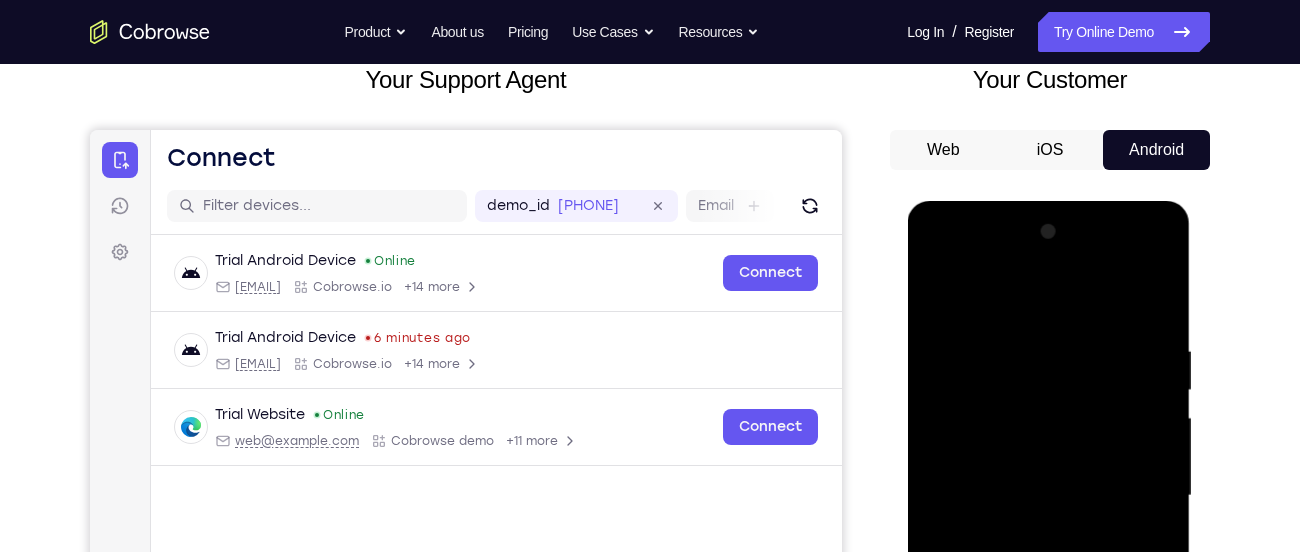click at bounding box center [1048, 496] 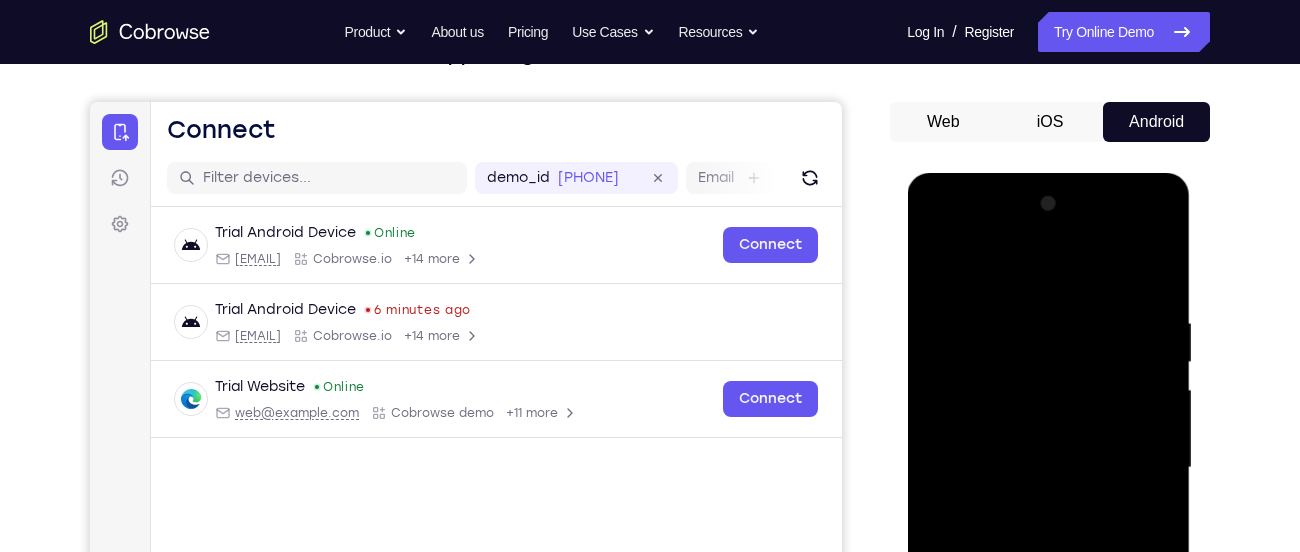 scroll, scrollTop: 153, scrollLeft: 0, axis: vertical 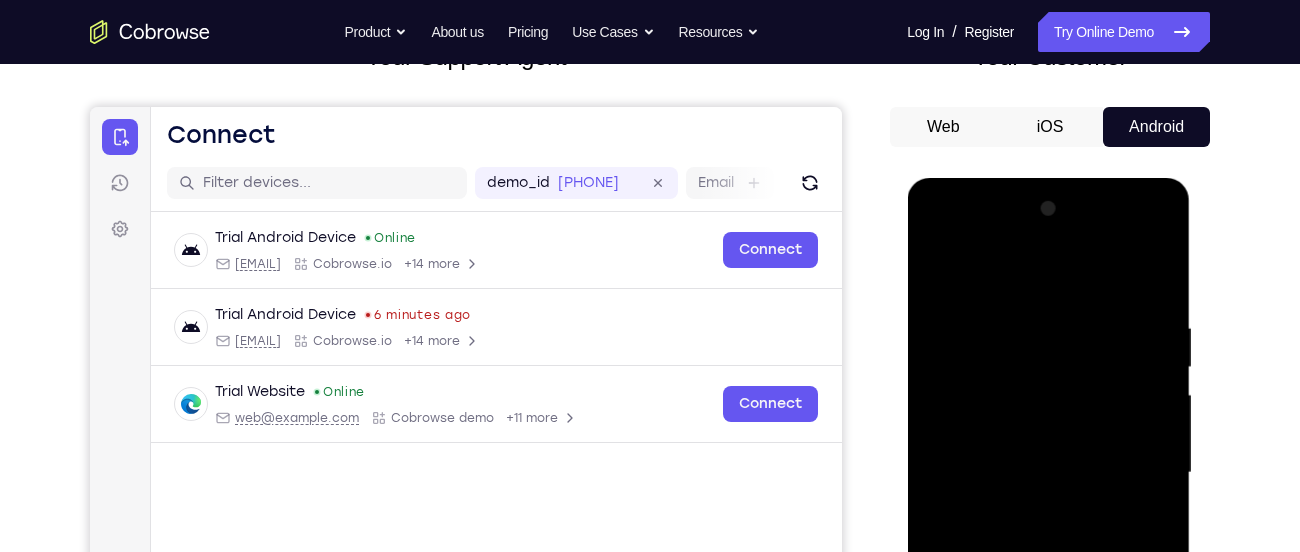 click at bounding box center [1048, 473] 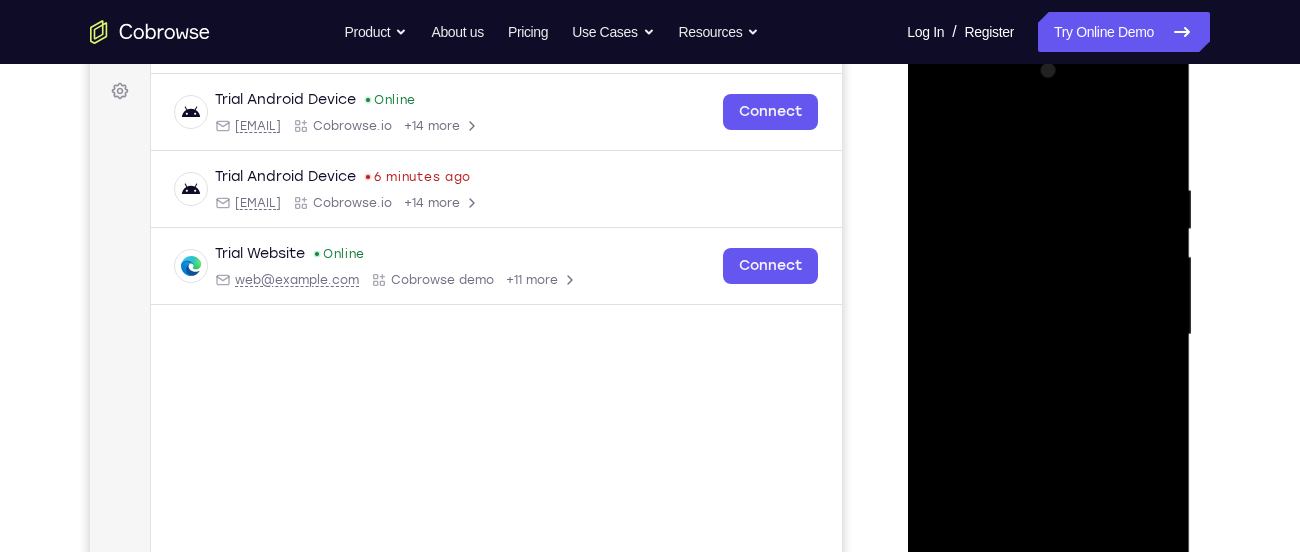 scroll, scrollTop: 299, scrollLeft: 0, axis: vertical 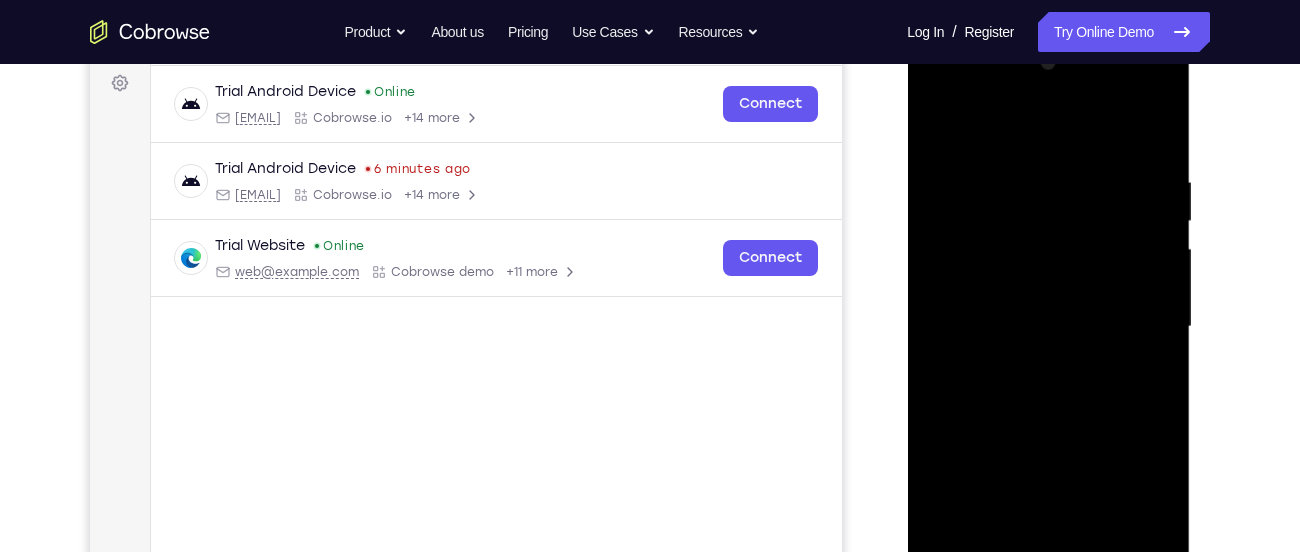 drag, startPoint x: 1066, startPoint y: 374, endPoint x: 1054, endPoint y: 284, distance: 90.79648 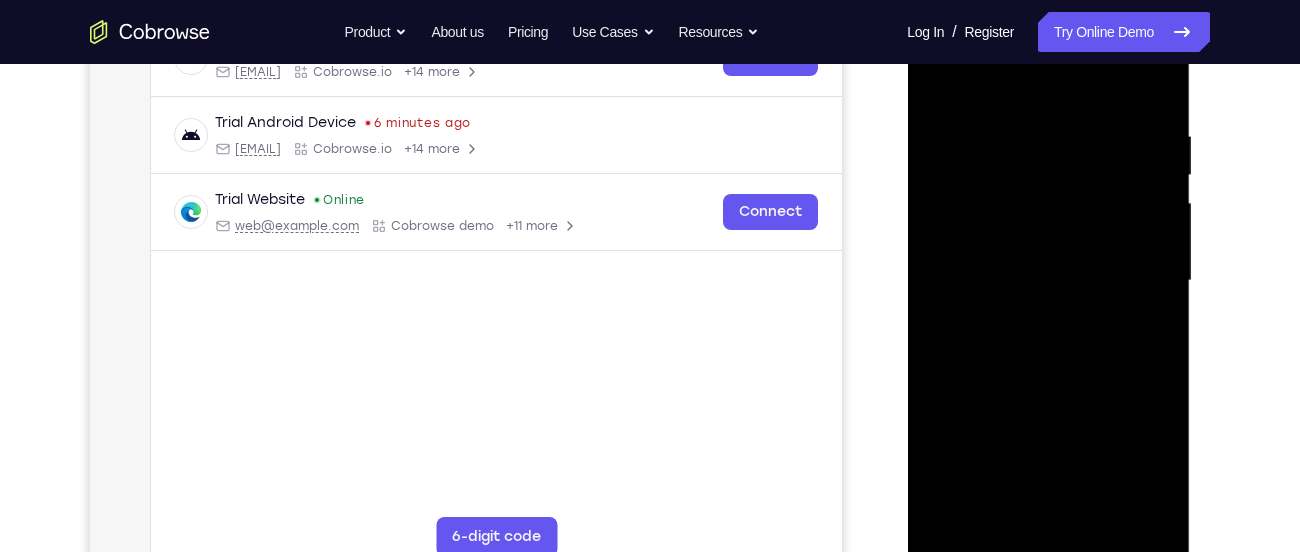 scroll, scrollTop: 346, scrollLeft: 0, axis: vertical 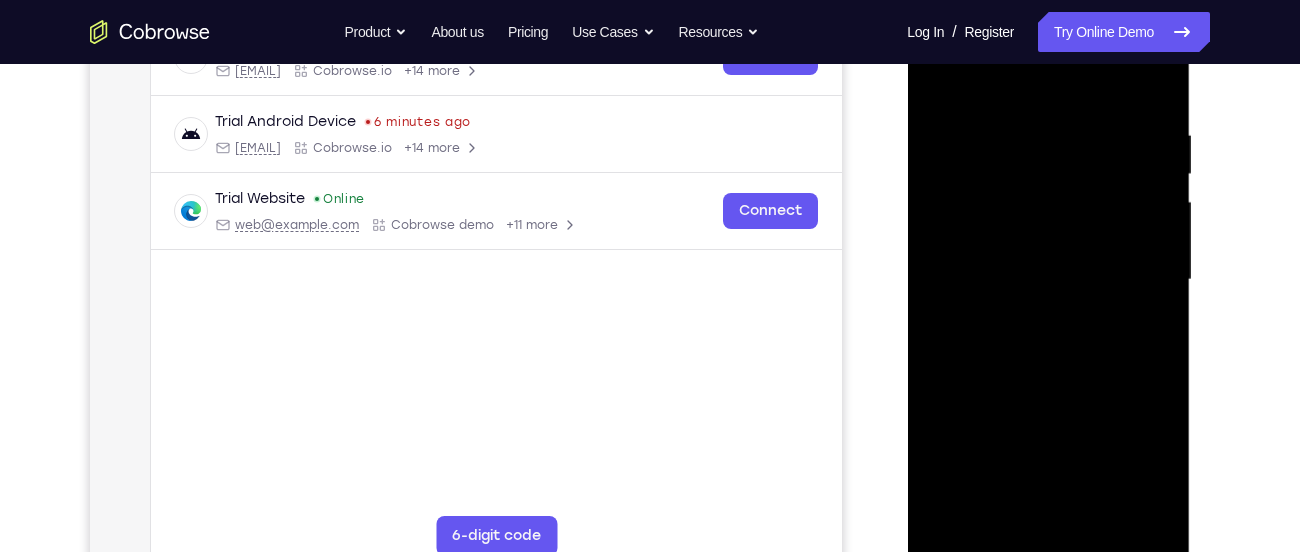 drag, startPoint x: 1065, startPoint y: 379, endPoint x: 1054, endPoint y: 210, distance: 169.3576 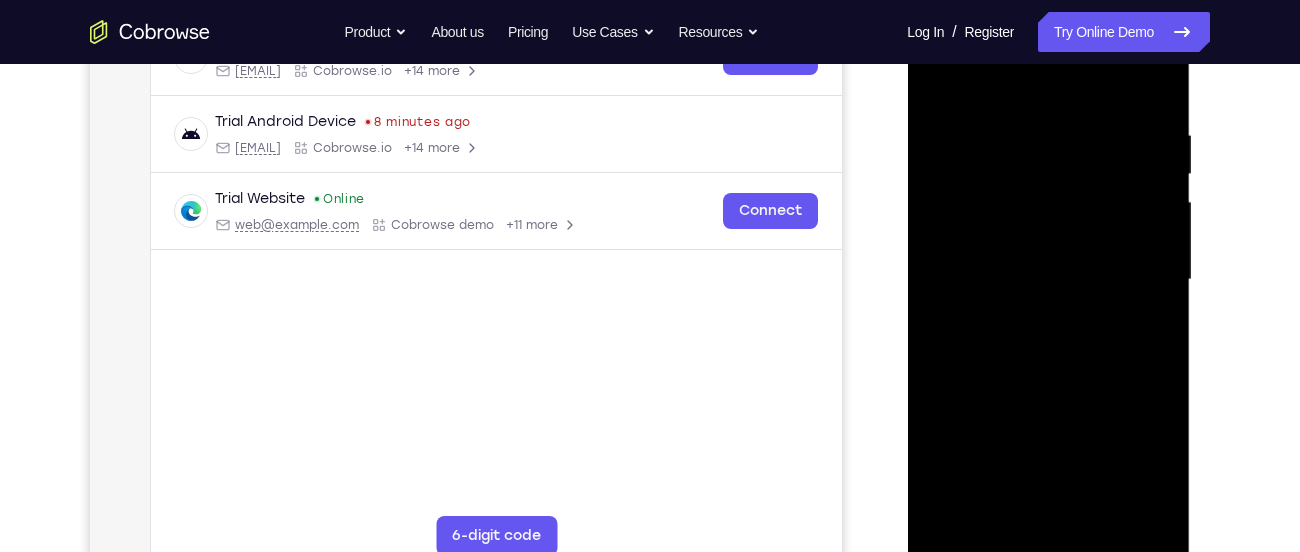 drag, startPoint x: 1115, startPoint y: 362, endPoint x: 1058, endPoint y: 209, distance: 163.27278 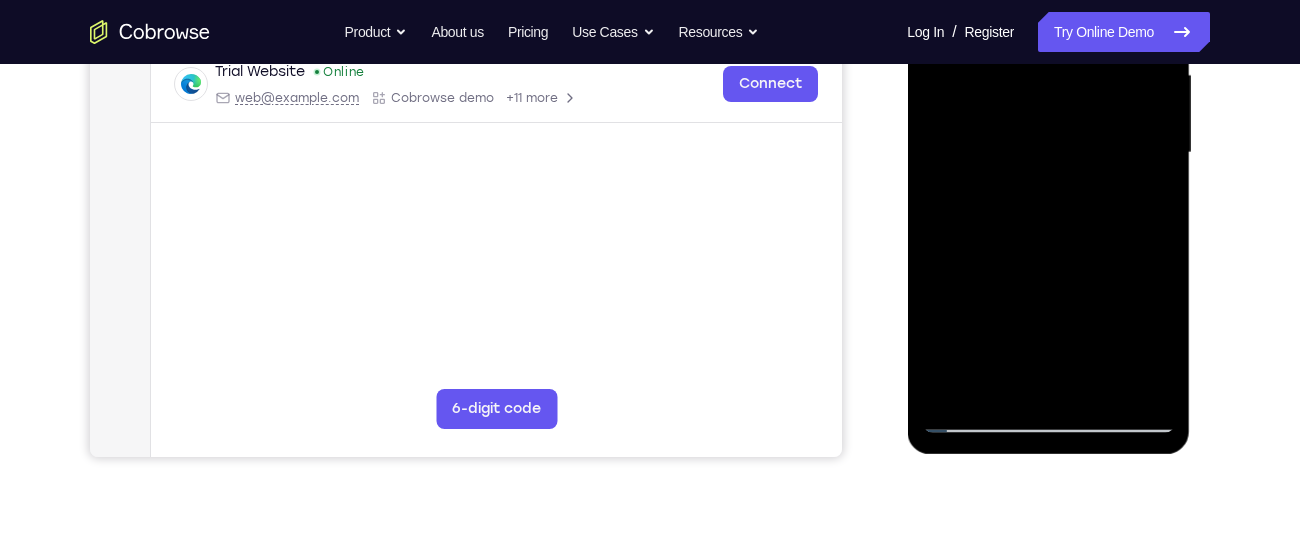 scroll, scrollTop: 474, scrollLeft: 0, axis: vertical 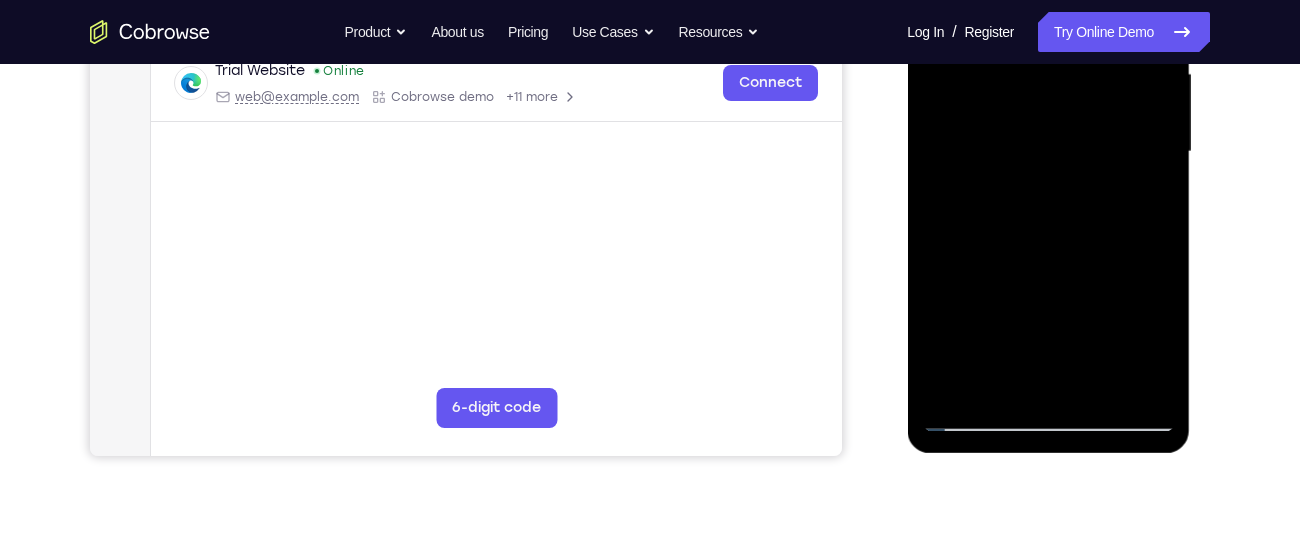 click at bounding box center [1048, 152] 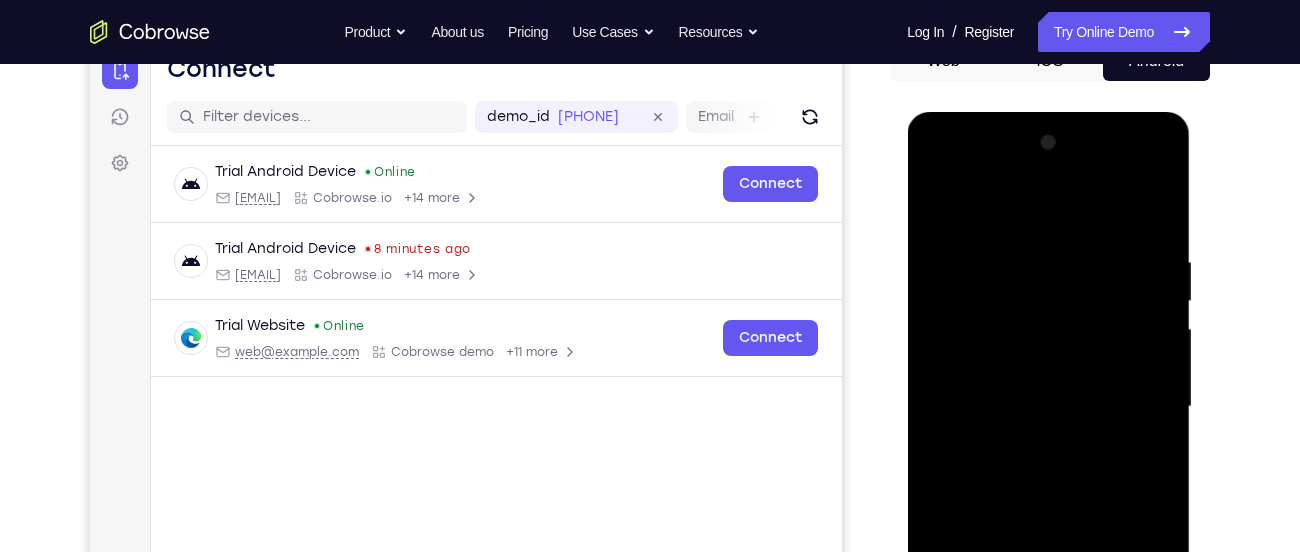 scroll, scrollTop: 218, scrollLeft: 0, axis: vertical 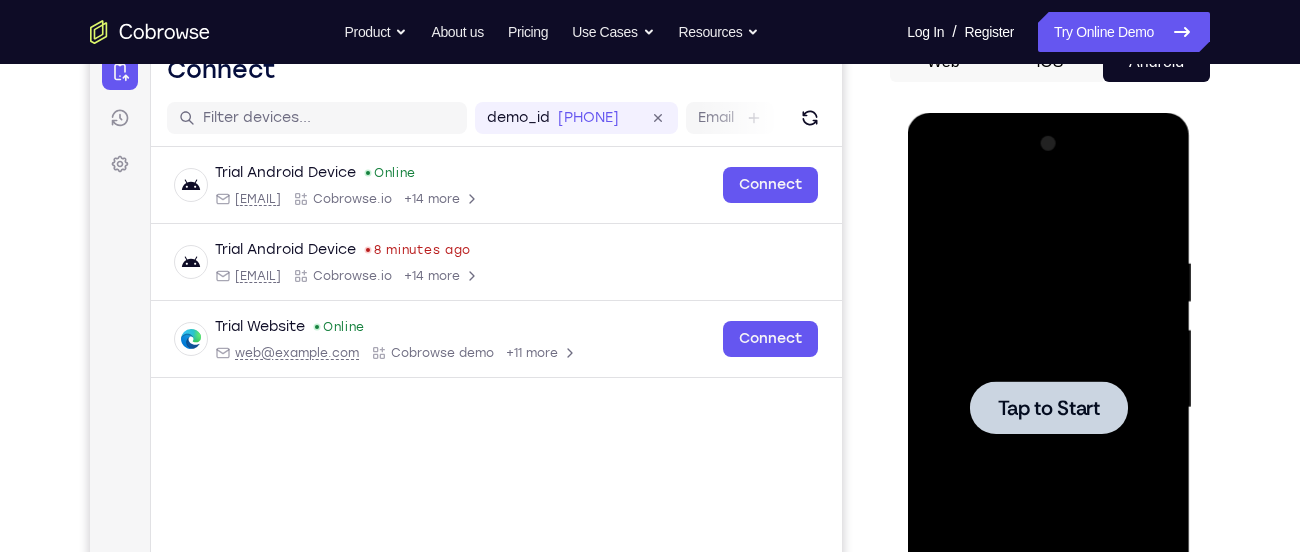 click at bounding box center [1048, 407] 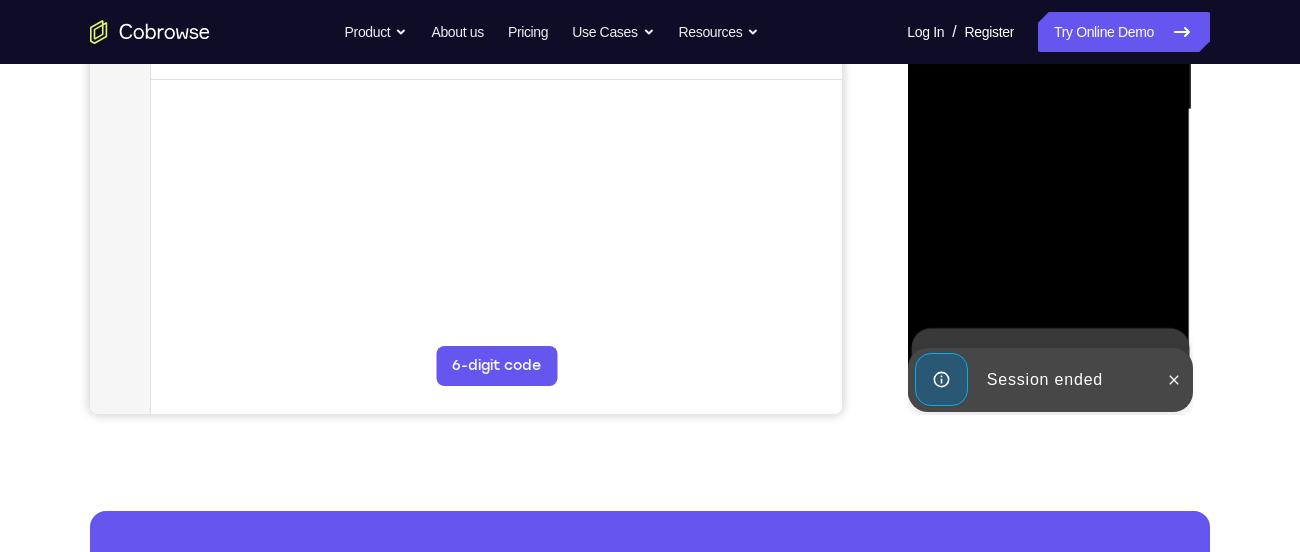 scroll, scrollTop: 517, scrollLeft: 0, axis: vertical 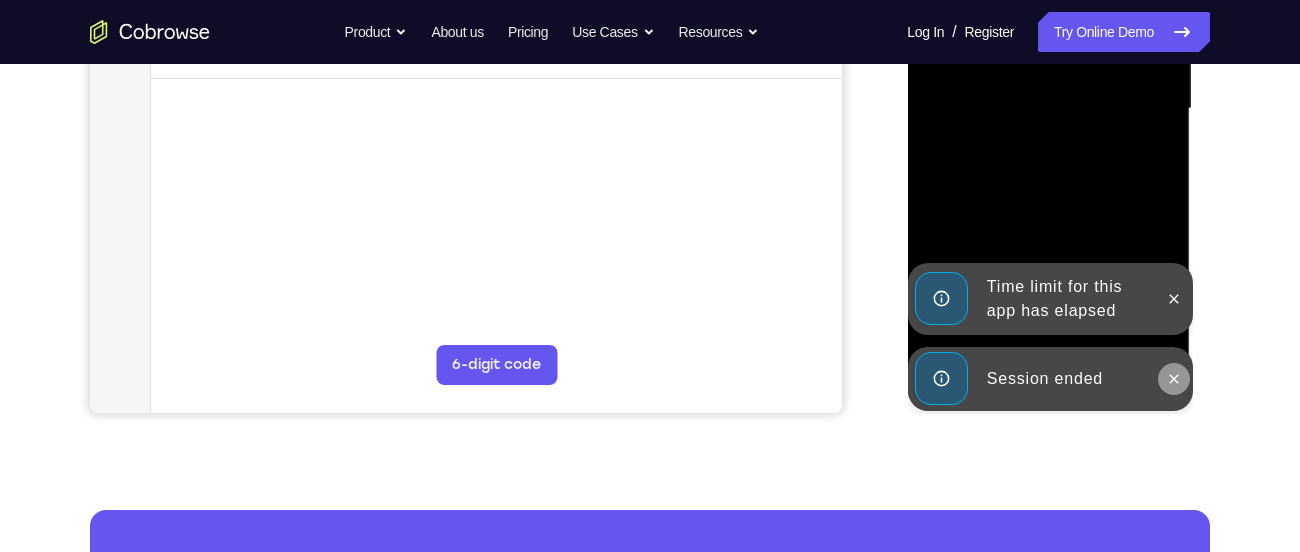 click 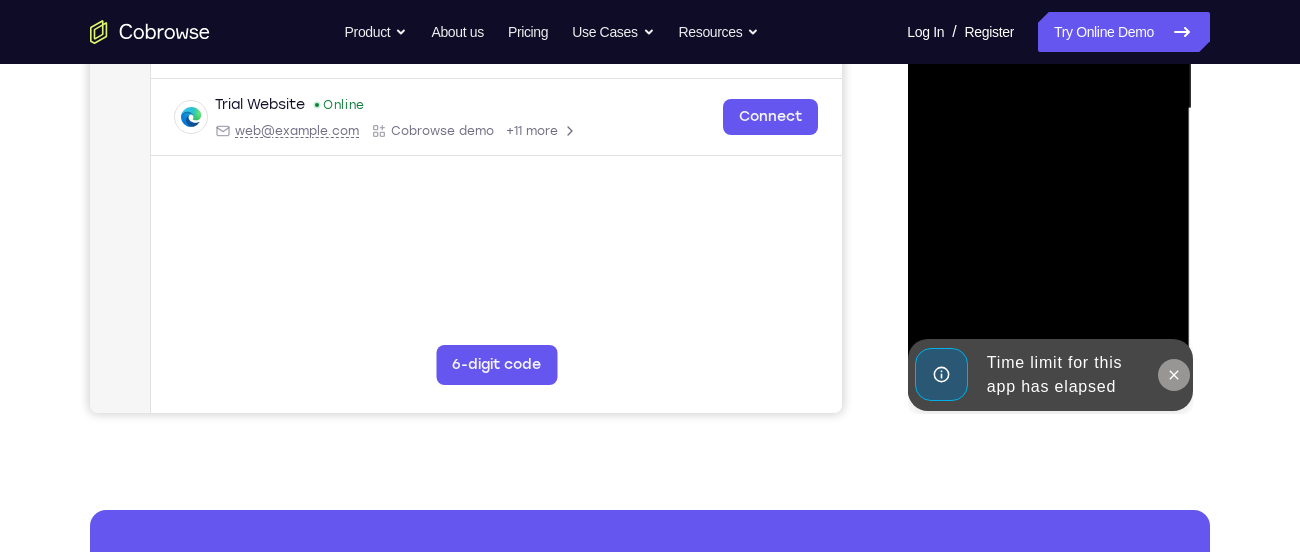 click at bounding box center [1048, 109] 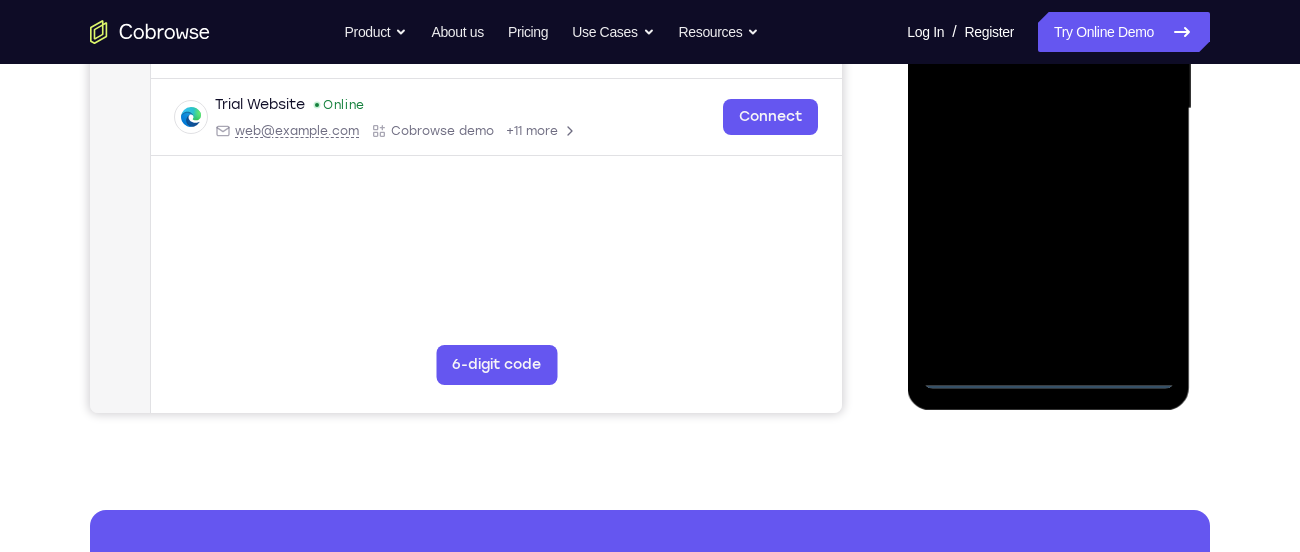 click at bounding box center (1048, 109) 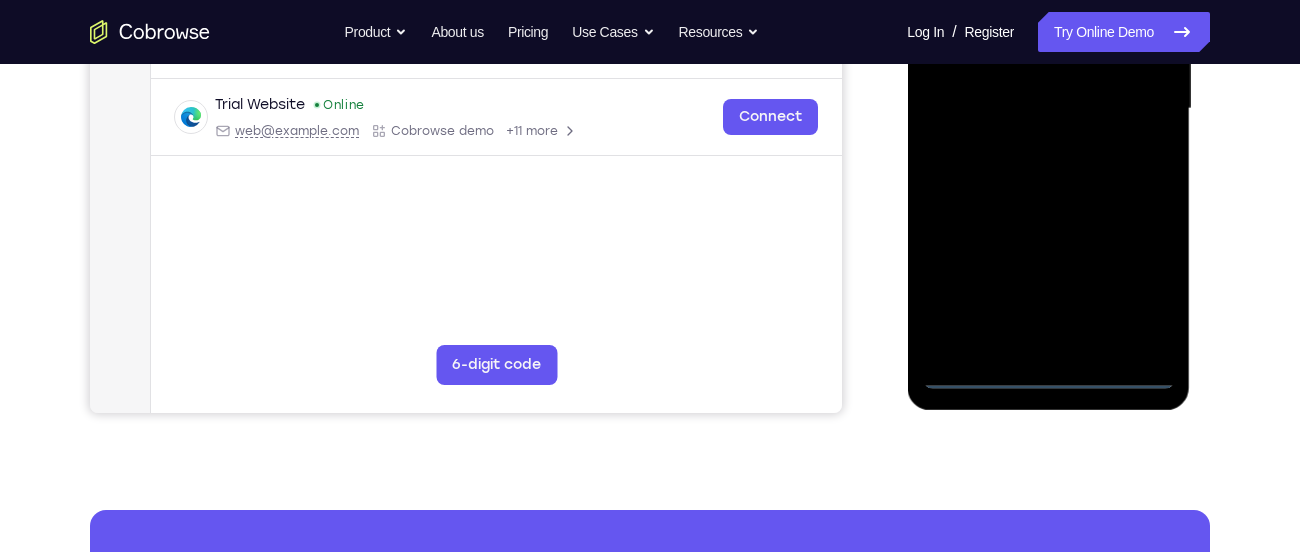 click at bounding box center [1048, 109] 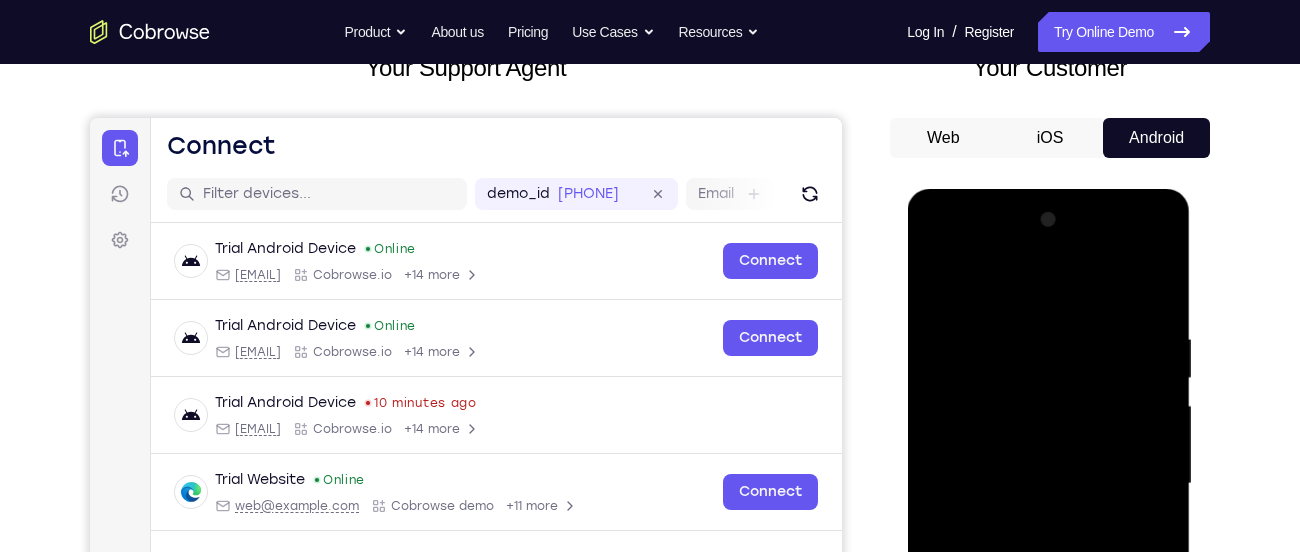 scroll, scrollTop: 141, scrollLeft: 0, axis: vertical 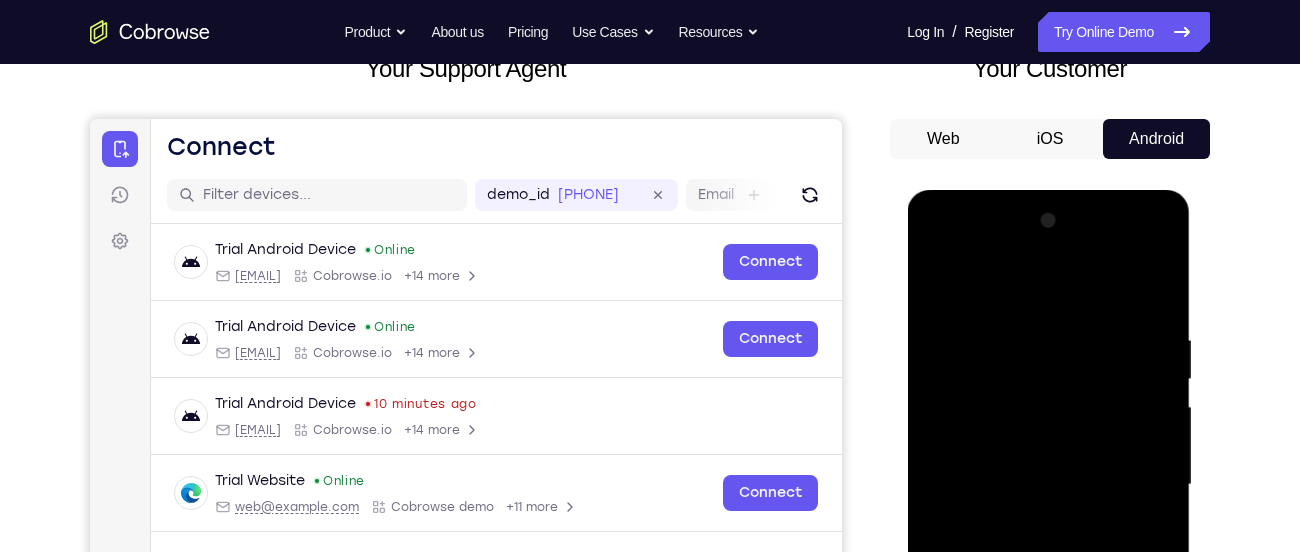 click at bounding box center [1048, 485] 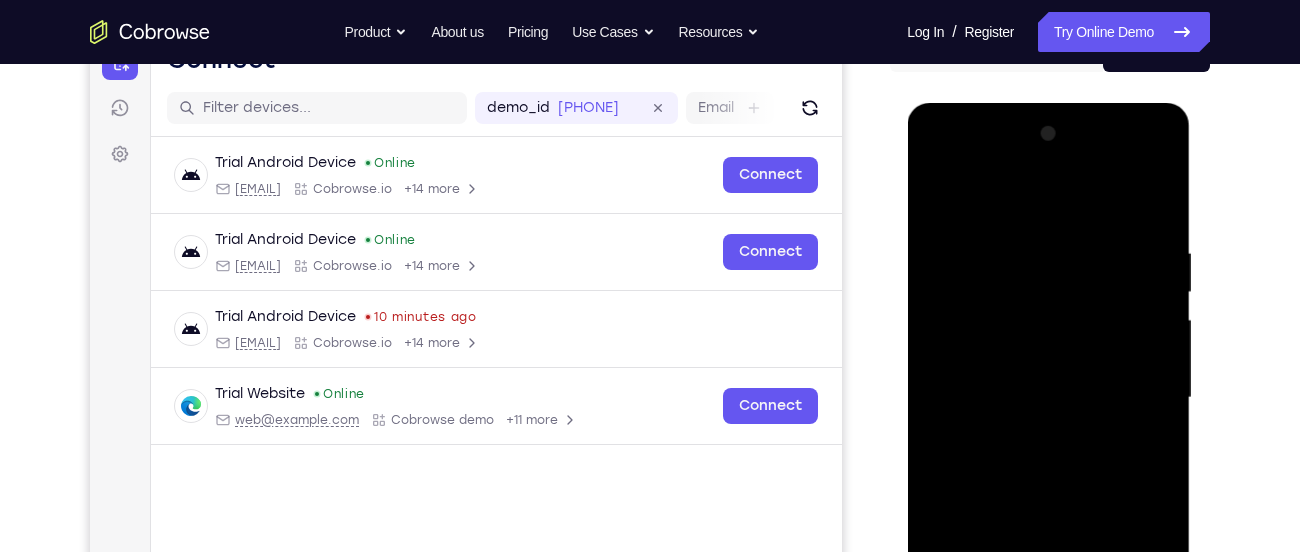 scroll, scrollTop: 261, scrollLeft: 0, axis: vertical 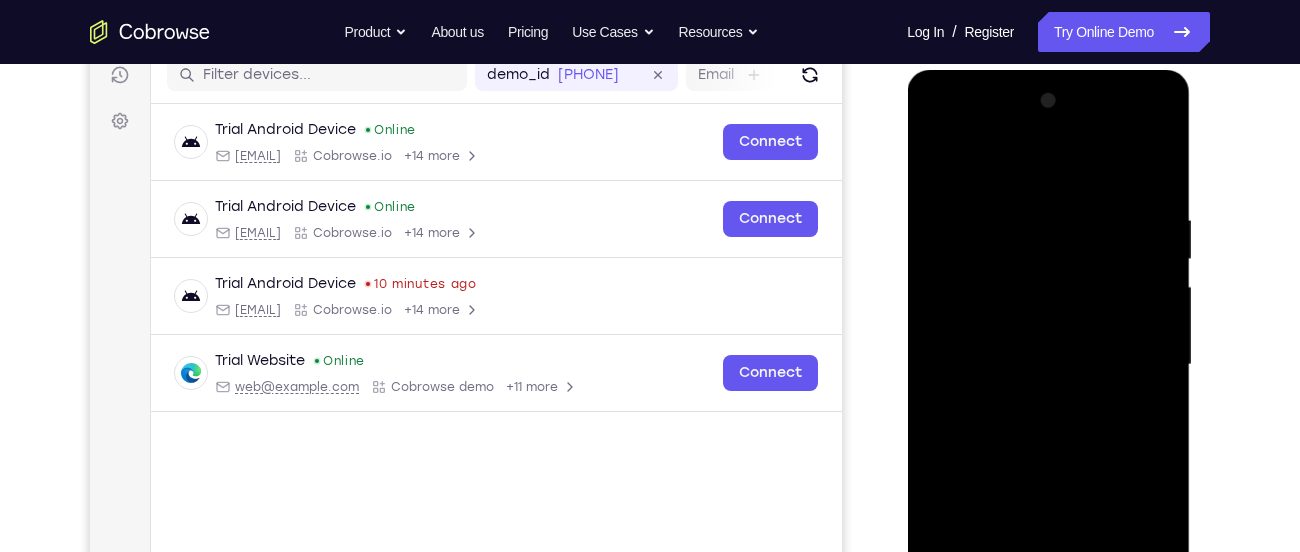 click at bounding box center [1048, 365] 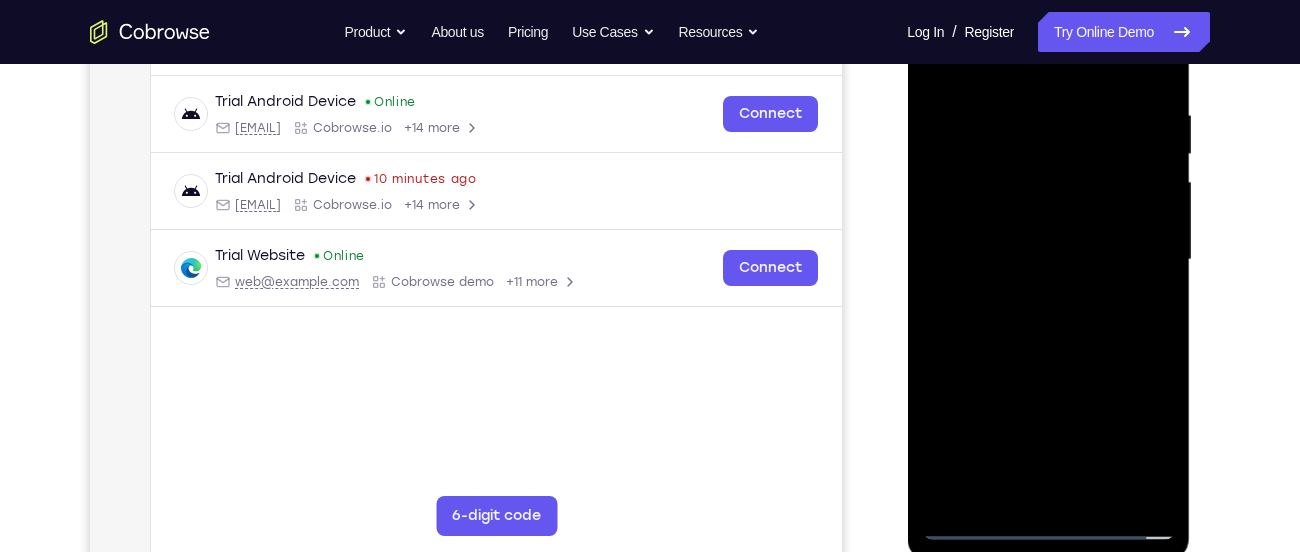 scroll, scrollTop: 373, scrollLeft: 0, axis: vertical 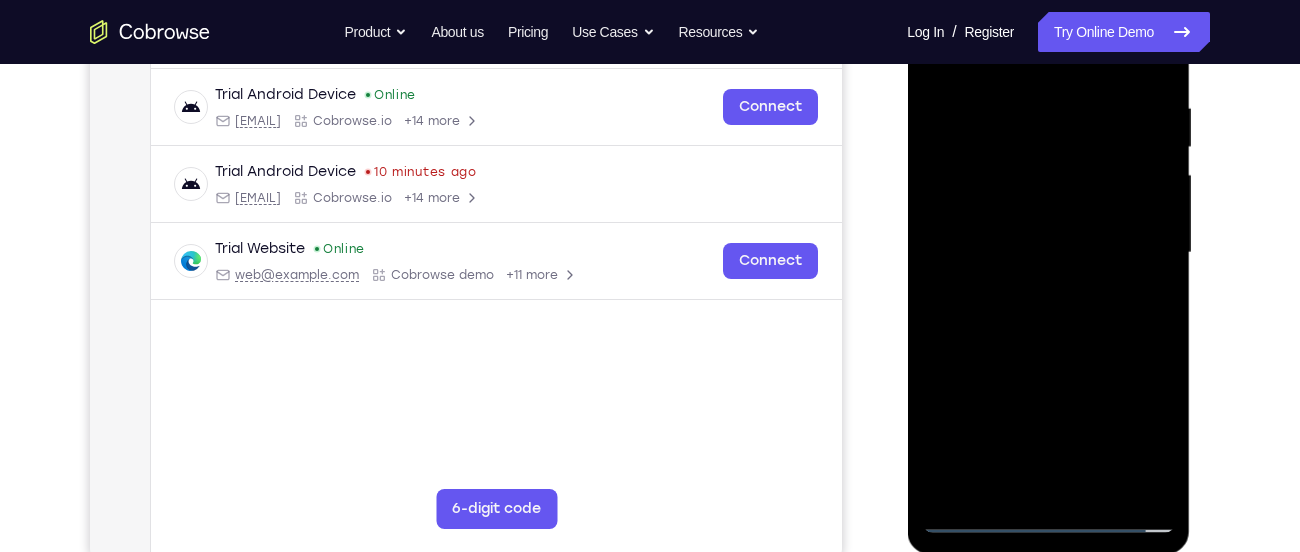 drag, startPoint x: 1044, startPoint y: 310, endPoint x: 1044, endPoint y: 262, distance: 48 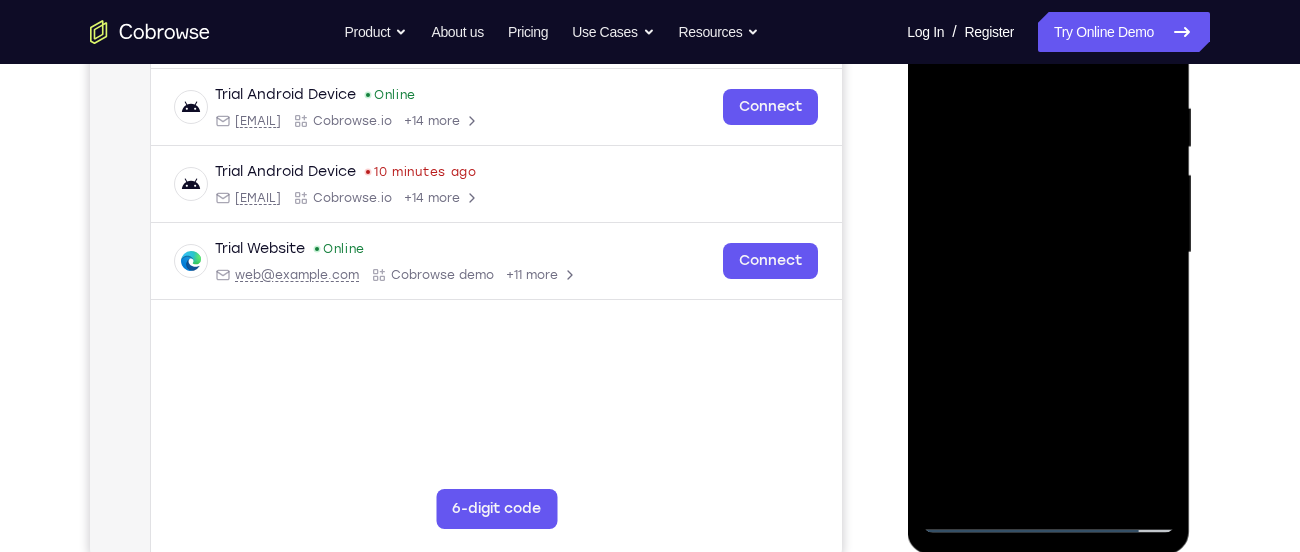 drag, startPoint x: 1115, startPoint y: 392, endPoint x: 1090, endPoint y: 268, distance: 126.495056 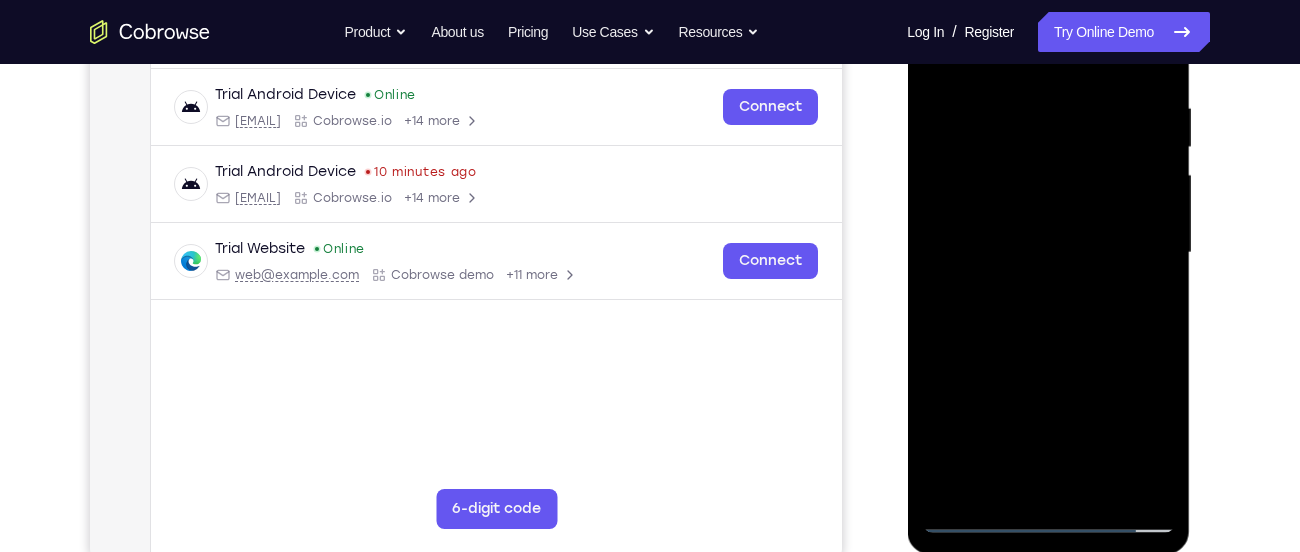 drag, startPoint x: 1101, startPoint y: 350, endPoint x: 1049, endPoint y: 179, distance: 178.73164 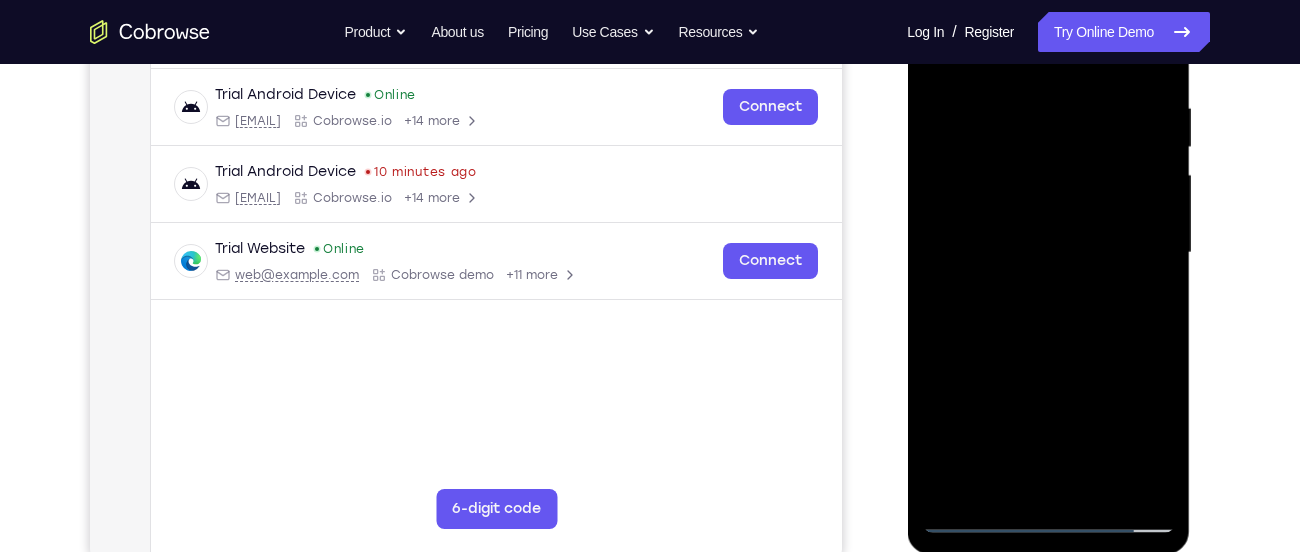 drag, startPoint x: 1116, startPoint y: 350, endPoint x: 1074, endPoint y: 232, distance: 125.25175 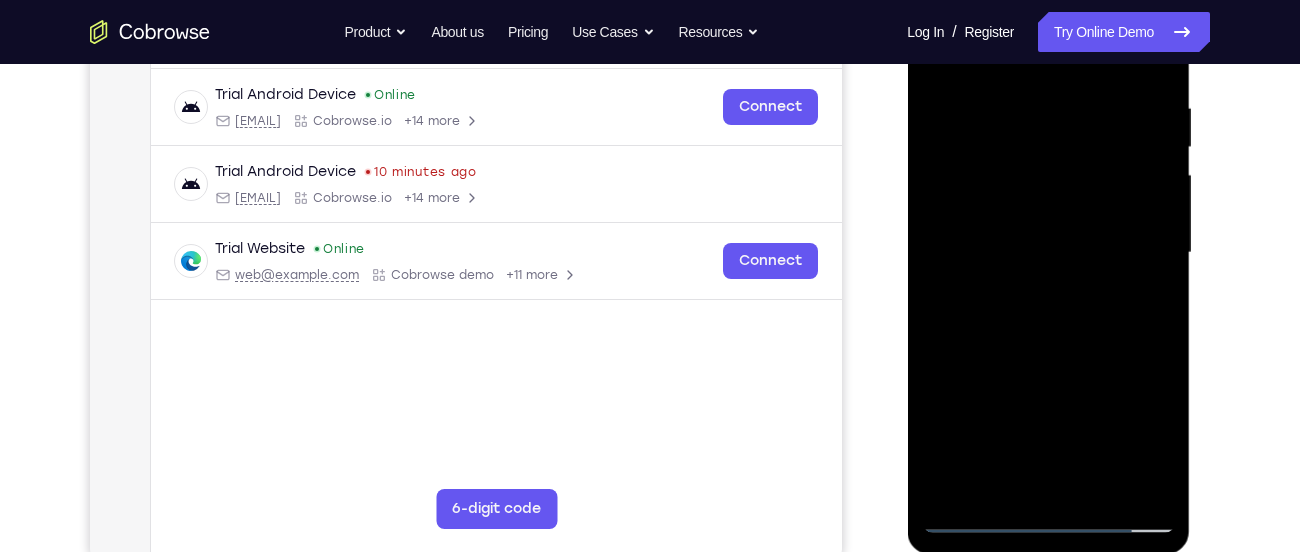 drag, startPoint x: 1117, startPoint y: 398, endPoint x: 1048, endPoint y: 238, distance: 174.24408 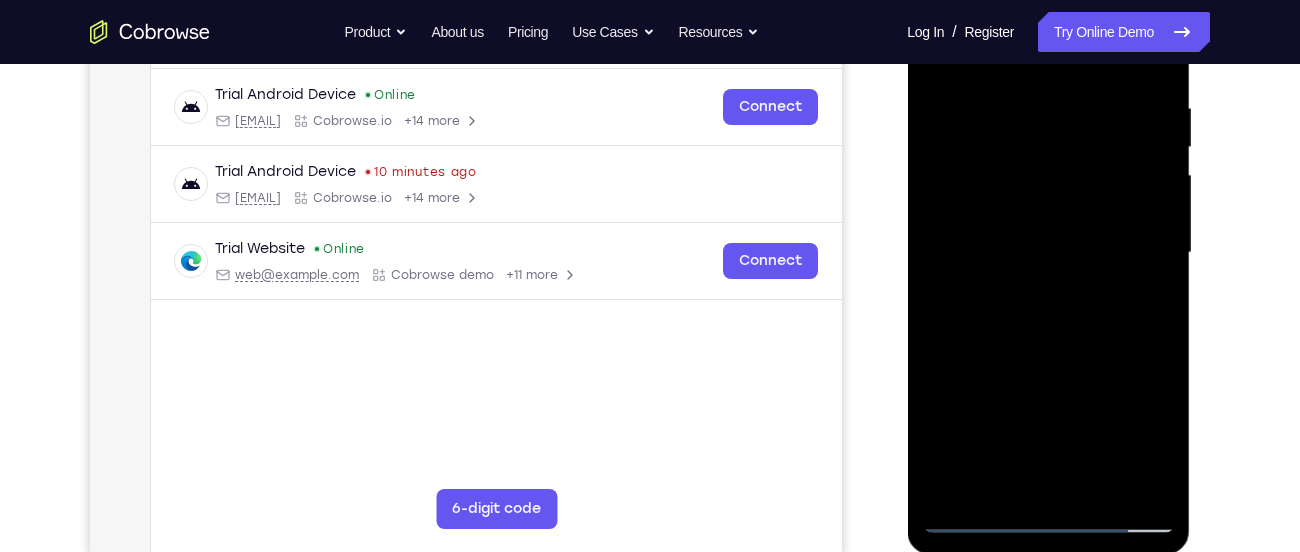 drag, startPoint x: 1119, startPoint y: 419, endPoint x: 1091, endPoint y: 285, distance: 136.89412 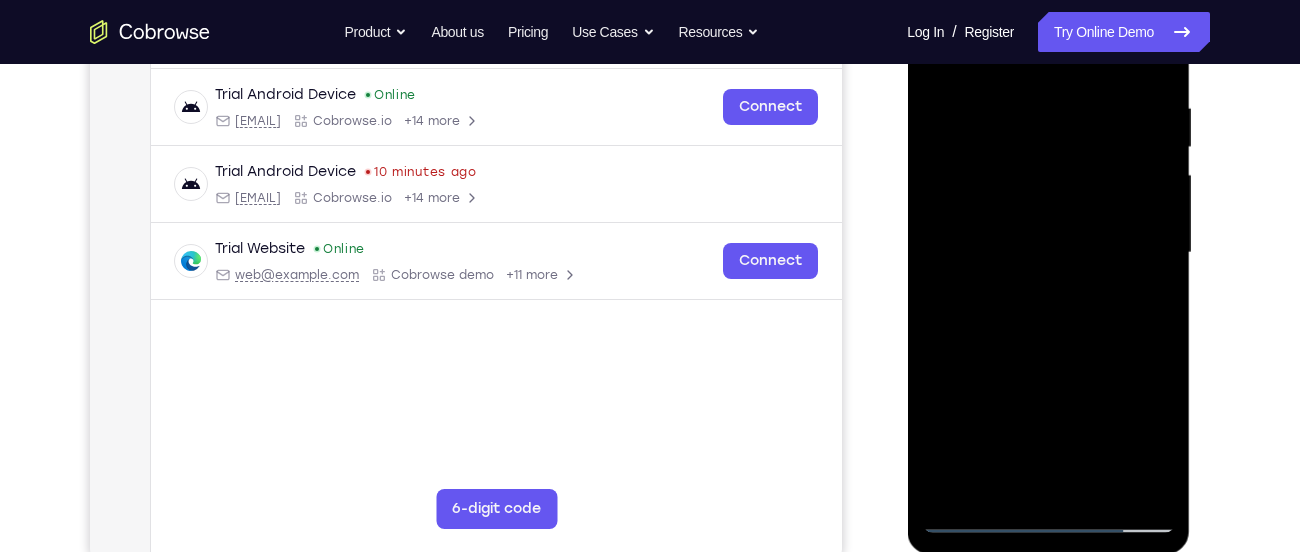 drag, startPoint x: 1095, startPoint y: 359, endPoint x: 1039, endPoint y: 188, distance: 179.9361 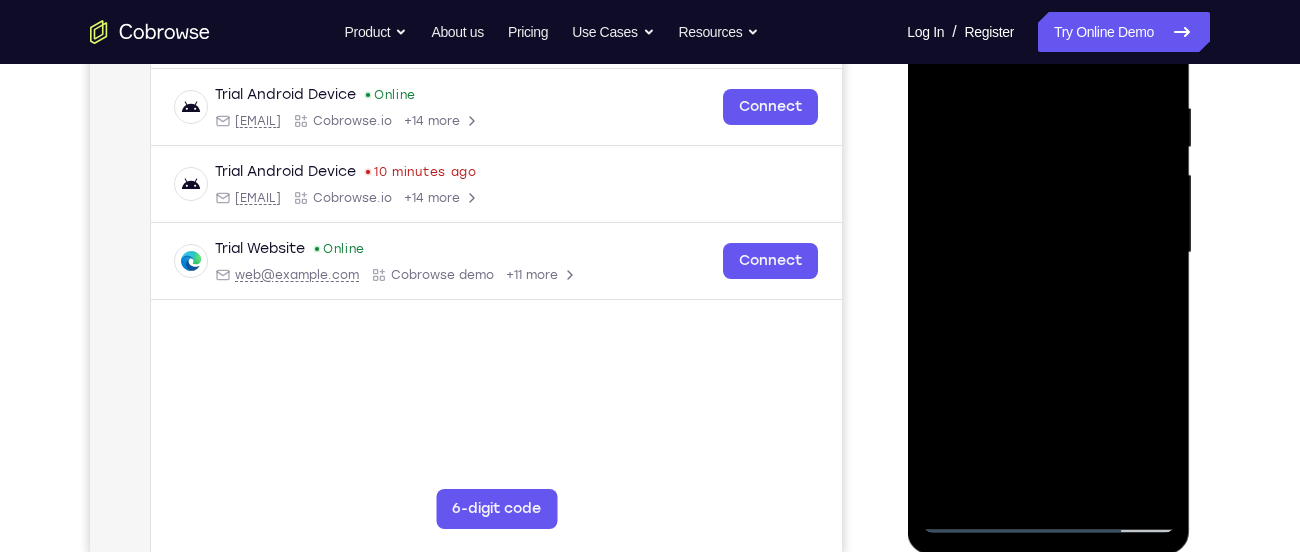 drag, startPoint x: 1129, startPoint y: 367, endPoint x: 1099, endPoint y: 256, distance: 114.982605 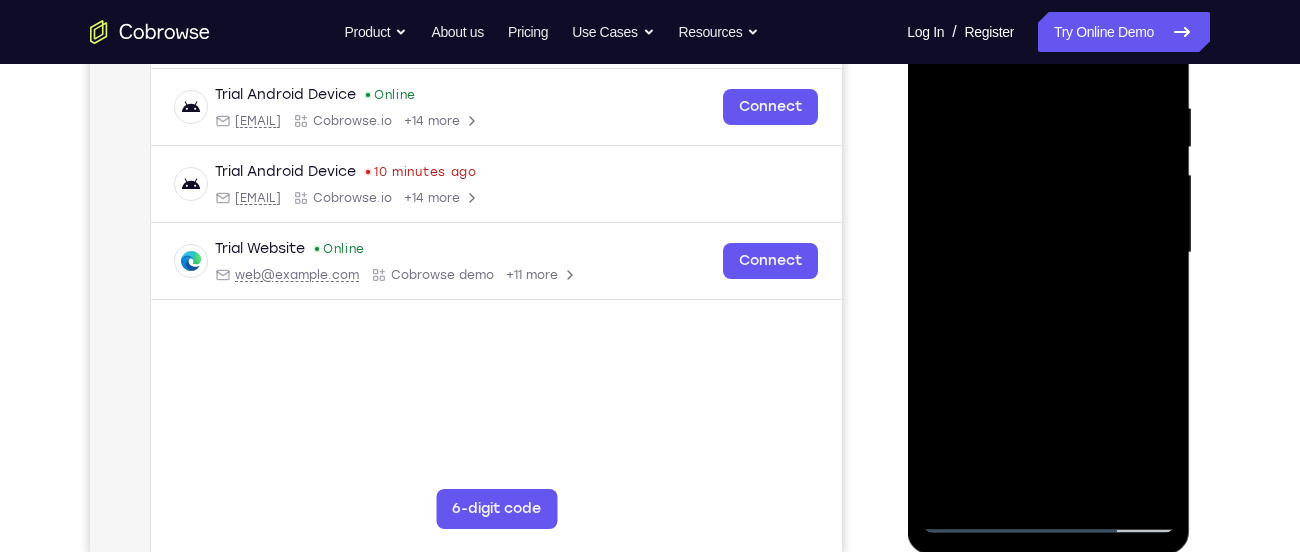 drag, startPoint x: 1115, startPoint y: 402, endPoint x: 1078, endPoint y: 238, distance: 168.12198 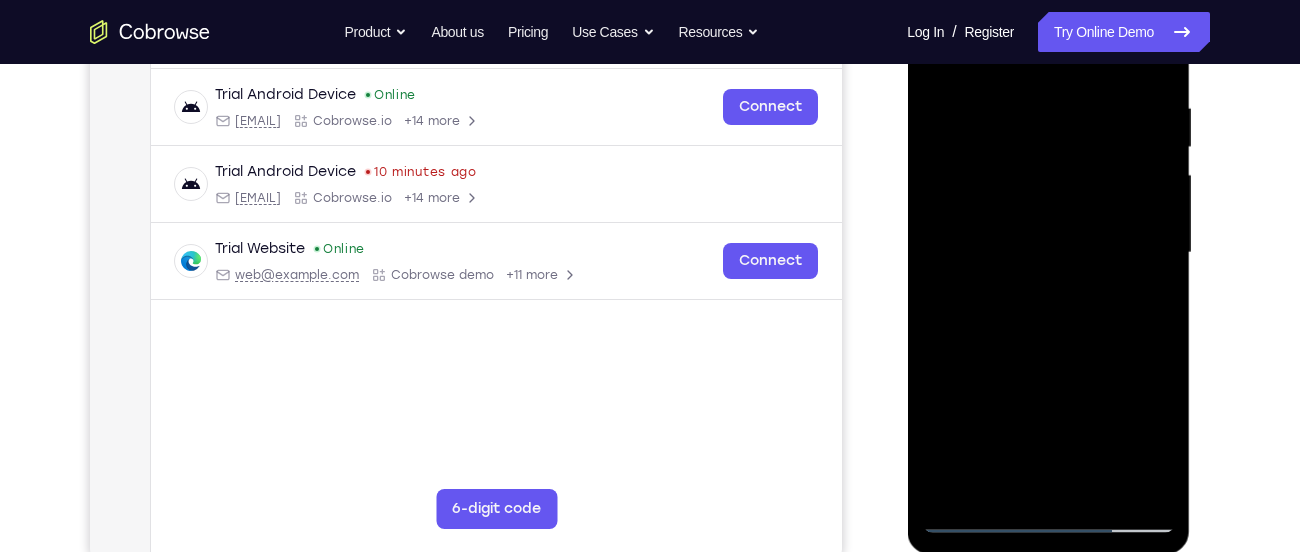 drag, startPoint x: 1094, startPoint y: 311, endPoint x: 1068, endPoint y: 207, distance: 107.200745 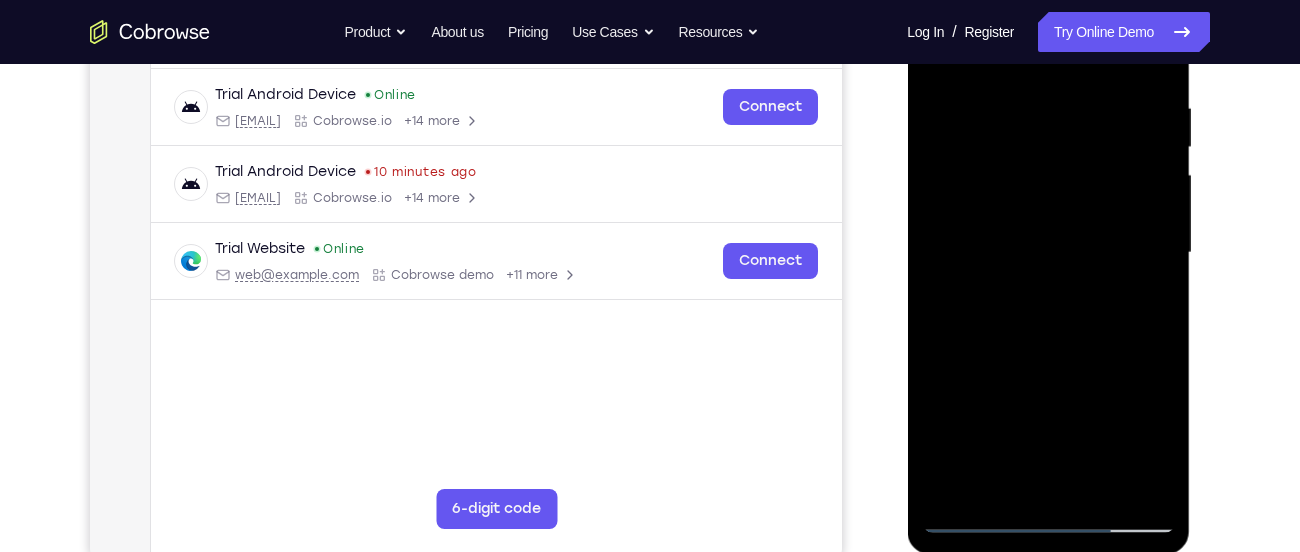 drag, startPoint x: 1131, startPoint y: 373, endPoint x: 1079, endPoint y: 256, distance: 128.03516 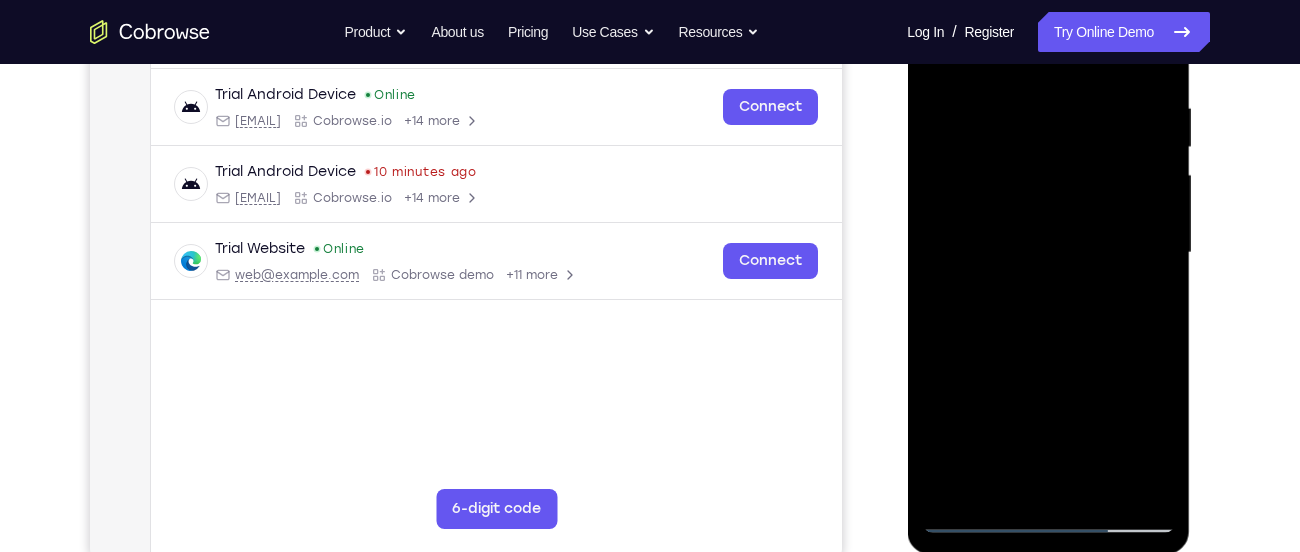 drag, startPoint x: 1145, startPoint y: 299, endPoint x: 1085, endPoint y: 170, distance: 142.27087 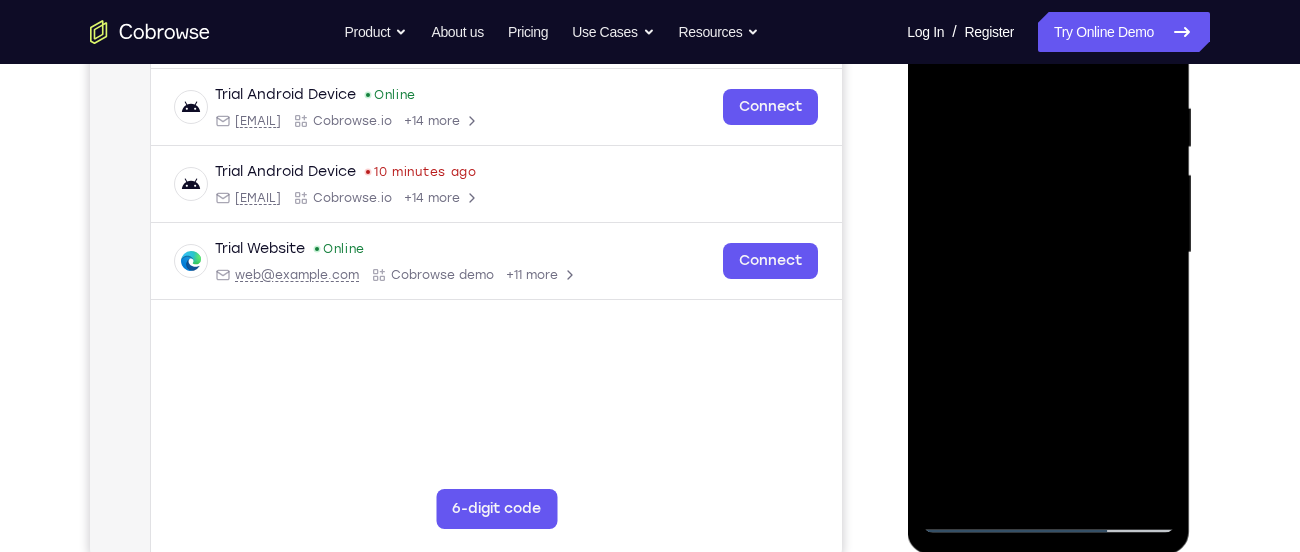 drag, startPoint x: 1135, startPoint y: 375, endPoint x: 1102, endPoint y: 221, distance: 157.49603 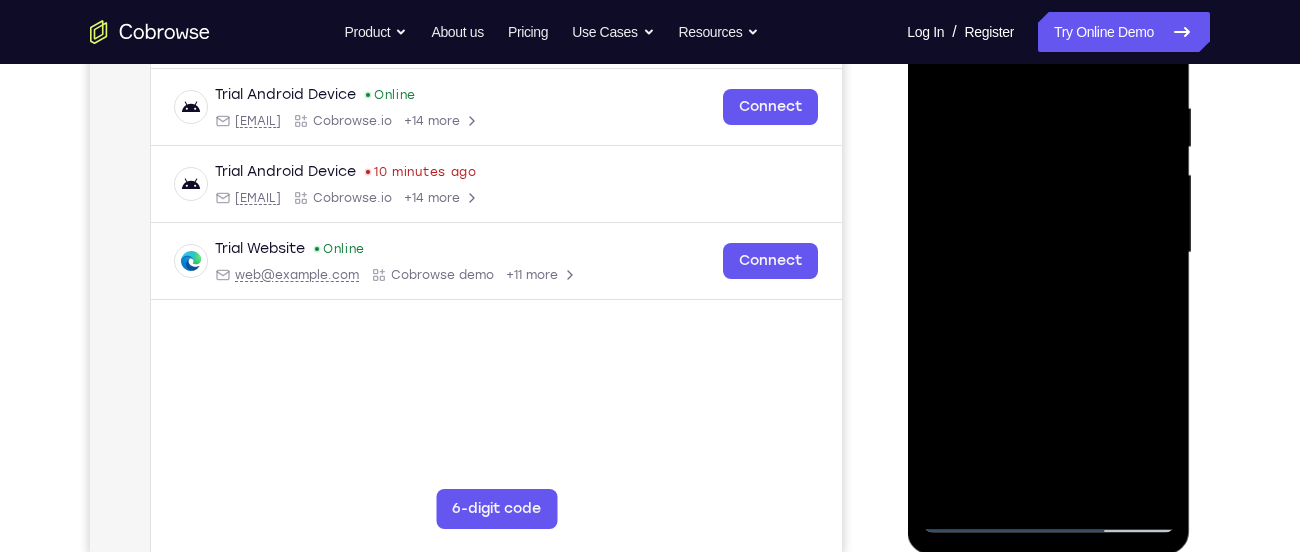 drag, startPoint x: 1123, startPoint y: 398, endPoint x: 1070, endPoint y: 223, distance: 182.84967 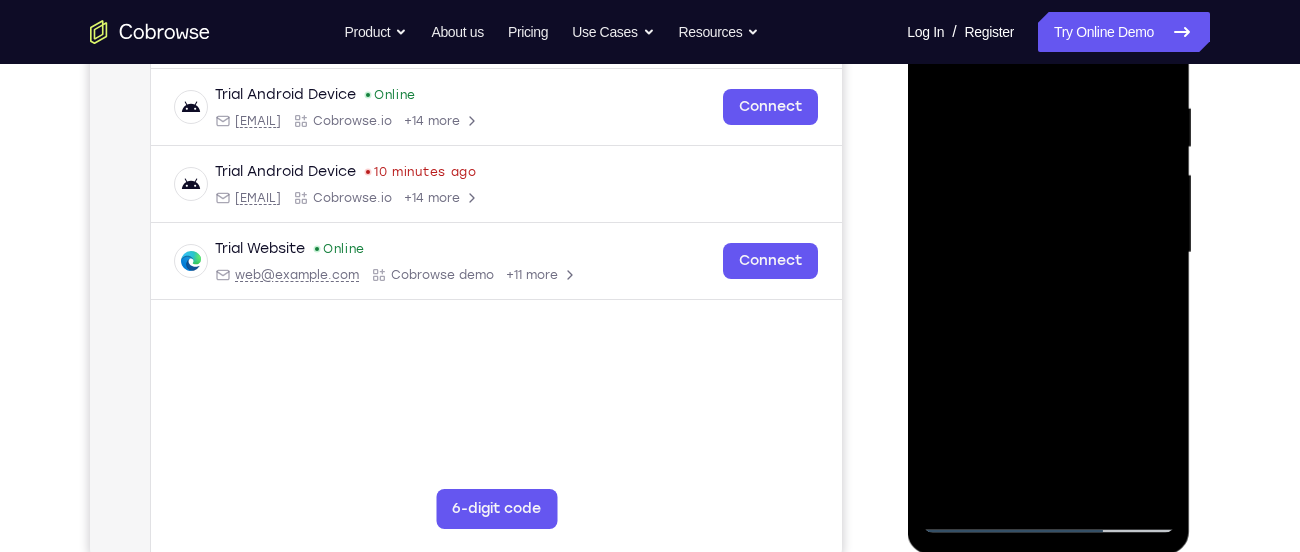 drag, startPoint x: 1139, startPoint y: 402, endPoint x: 1104, endPoint y: 241, distance: 164.76044 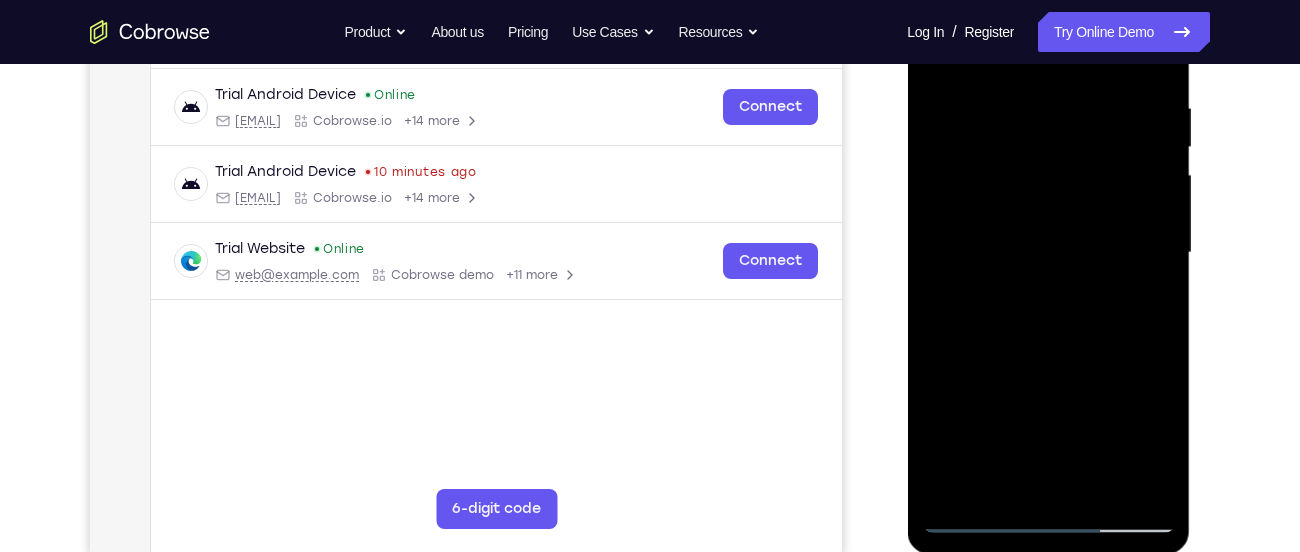 drag, startPoint x: 1121, startPoint y: 355, endPoint x: 1074, endPoint y: 219, distance: 143.89232 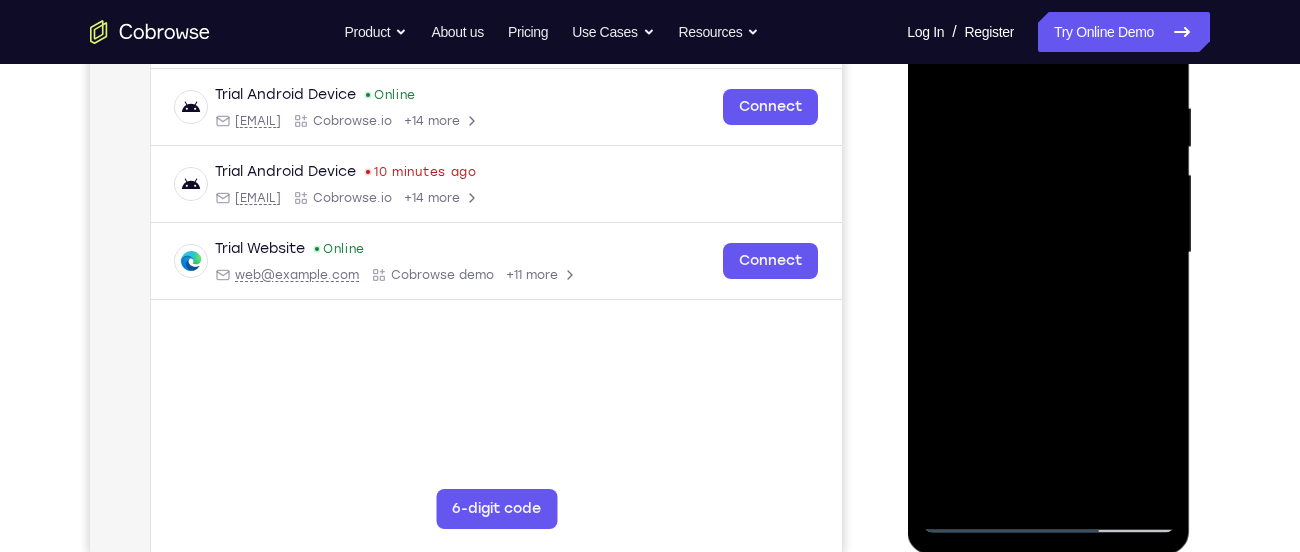 drag, startPoint x: 1122, startPoint y: 398, endPoint x: 1090, endPoint y: 283, distance: 119.36918 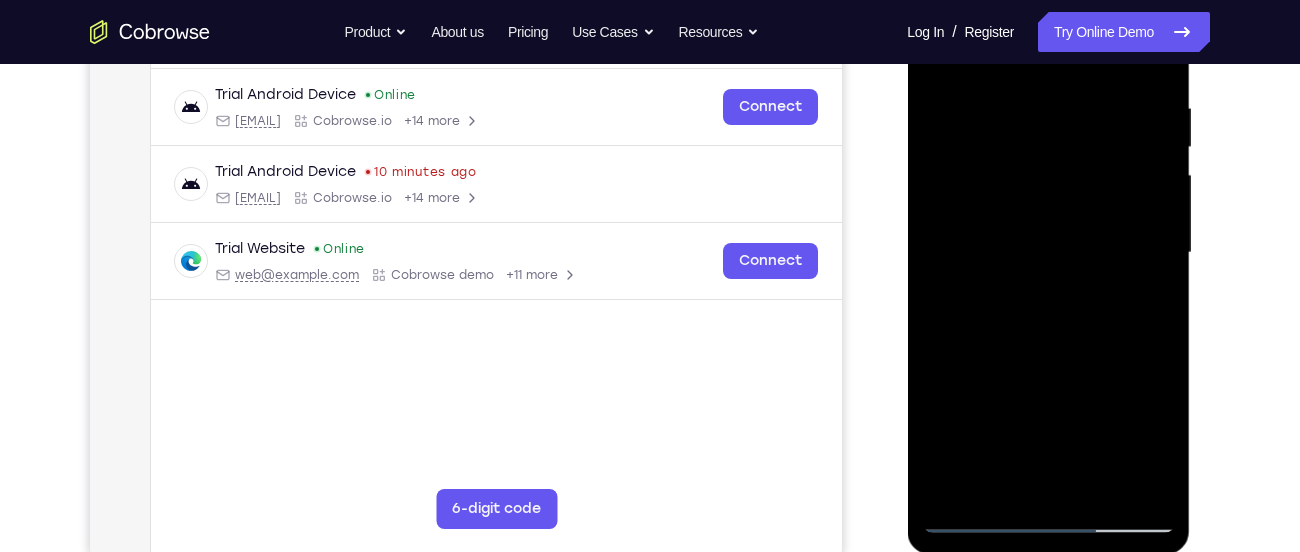 drag, startPoint x: 1119, startPoint y: 396, endPoint x: 1068, endPoint y: 229, distance: 174.61386 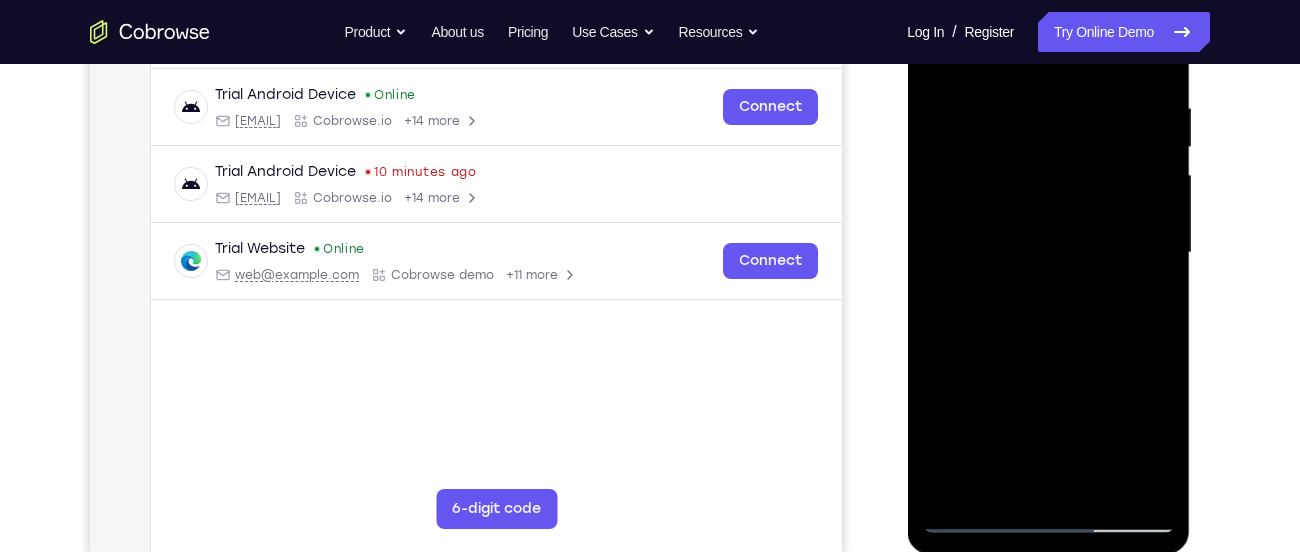 drag, startPoint x: 1130, startPoint y: 423, endPoint x: 1080, endPoint y: 253, distance: 177.20045 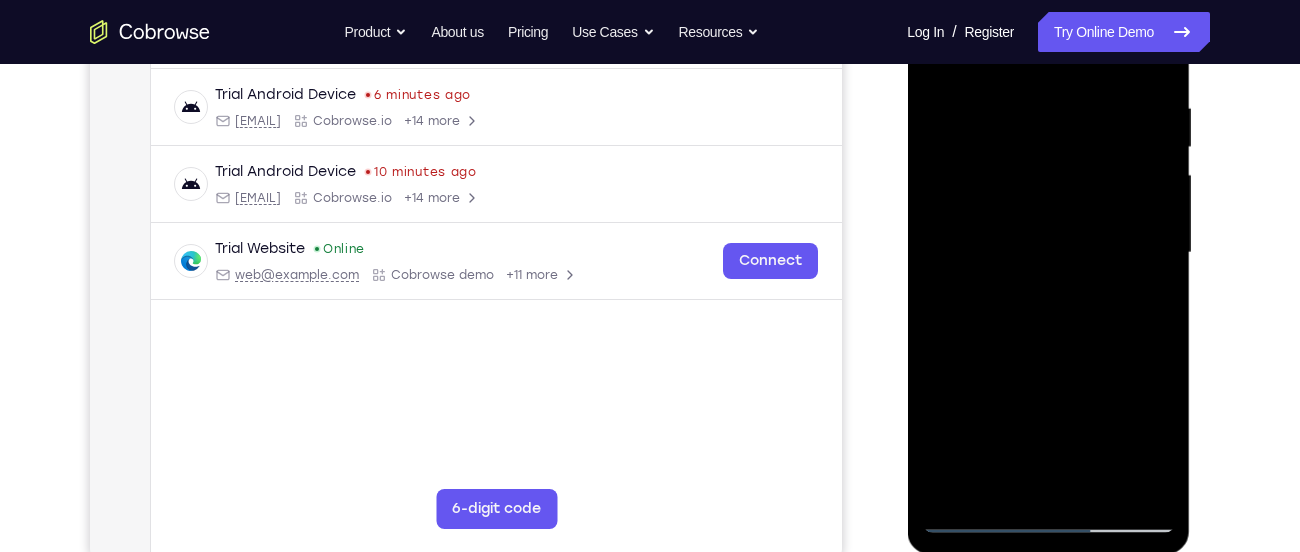 drag, startPoint x: 1090, startPoint y: 333, endPoint x: 1061, endPoint y: 195, distance: 141.01419 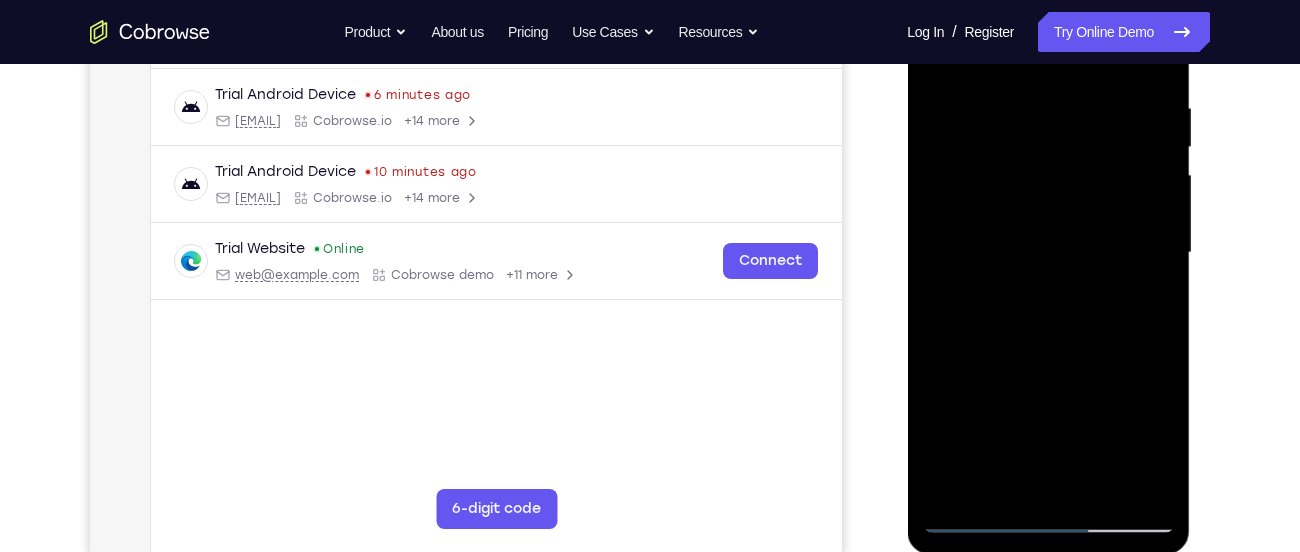 drag, startPoint x: 1126, startPoint y: 369, endPoint x: 1097, endPoint y: 256, distance: 116.6619 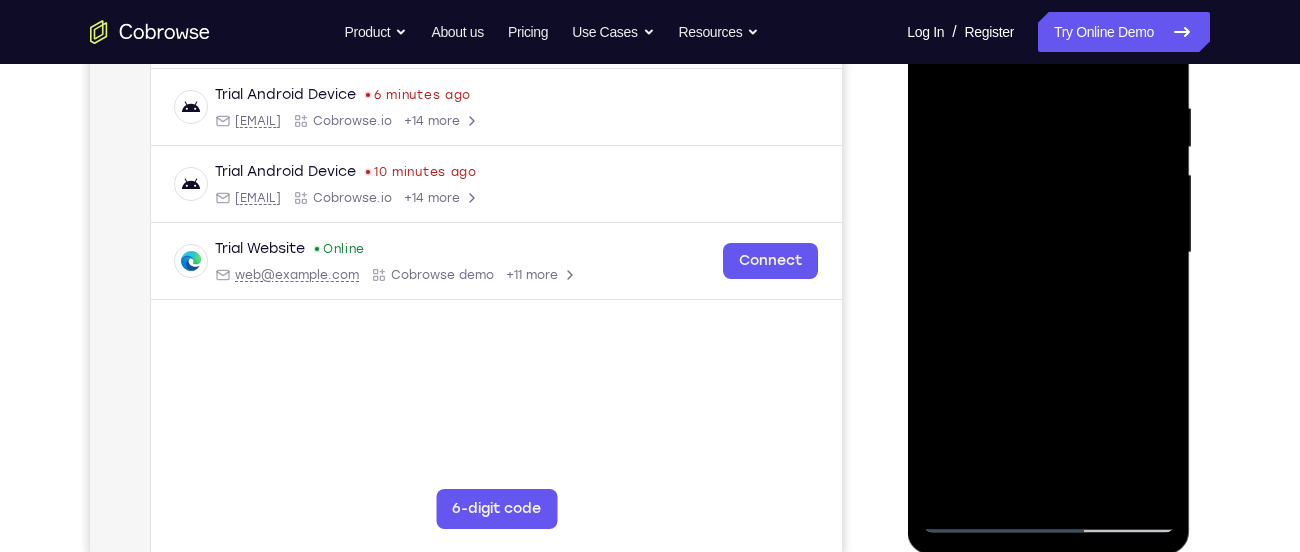 drag, startPoint x: 1137, startPoint y: 413, endPoint x: 1089, endPoint y: 261, distance: 159.39886 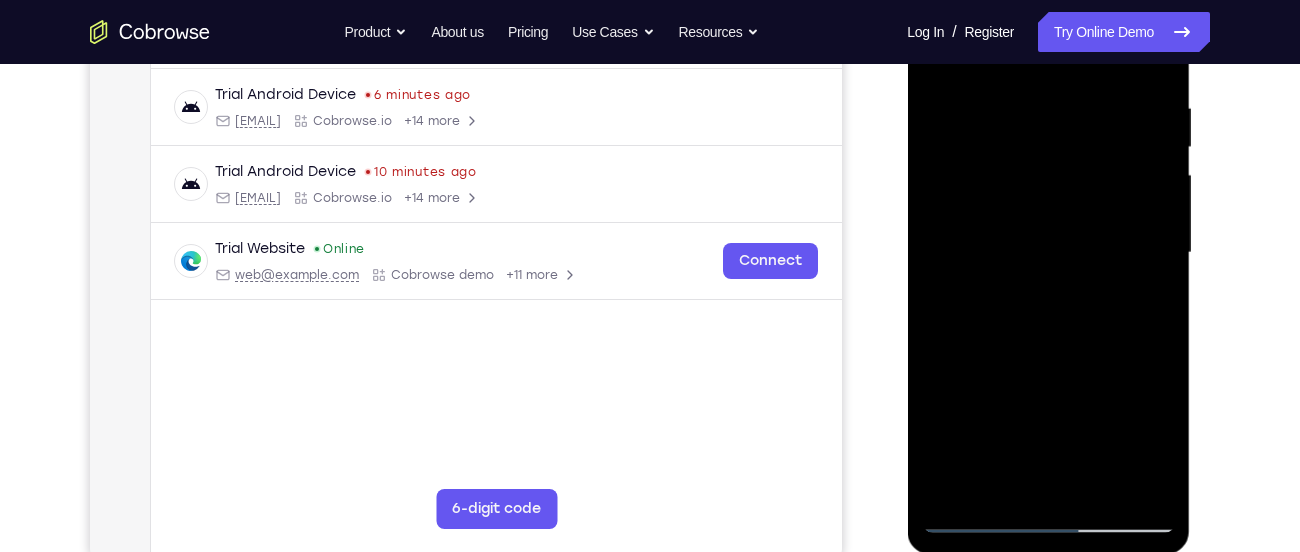 drag, startPoint x: 1098, startPoint y: 390, endPoint x: 1049, endPoint y: 177, distance: 218.56349 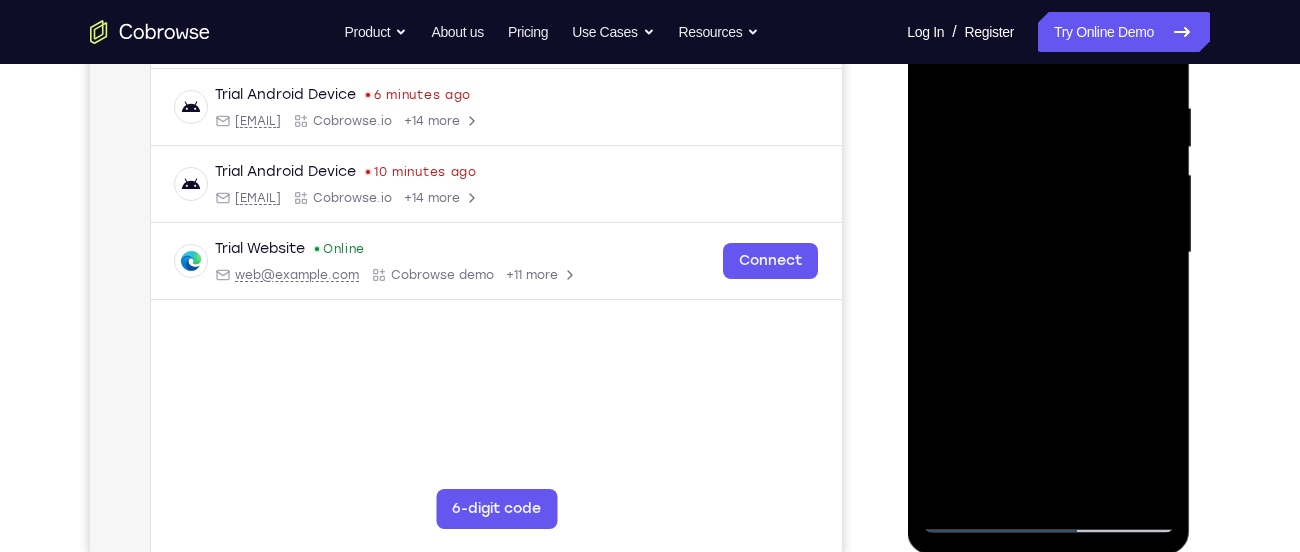 drag, startPoint x: 1105, startPoint y: 333, endPoint x: 1041, endPoint y: 152, distance: 191.98177 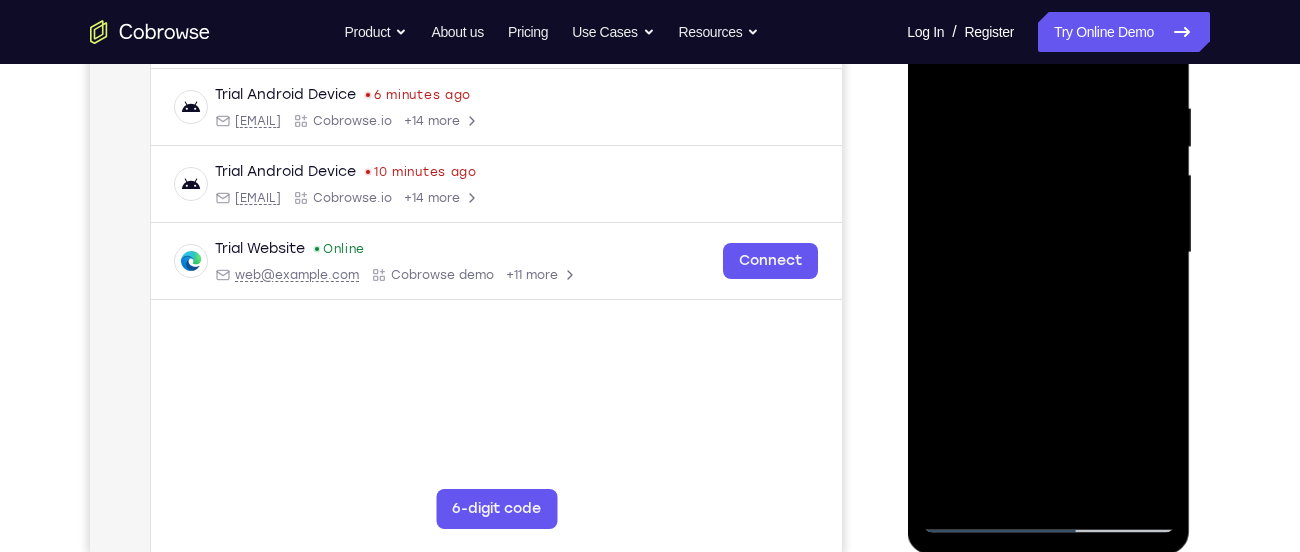 drag, startPoint x: 1118, startPoint y: 334, endPoint x: 1087, endPoint y: 252, distance: 87.66413 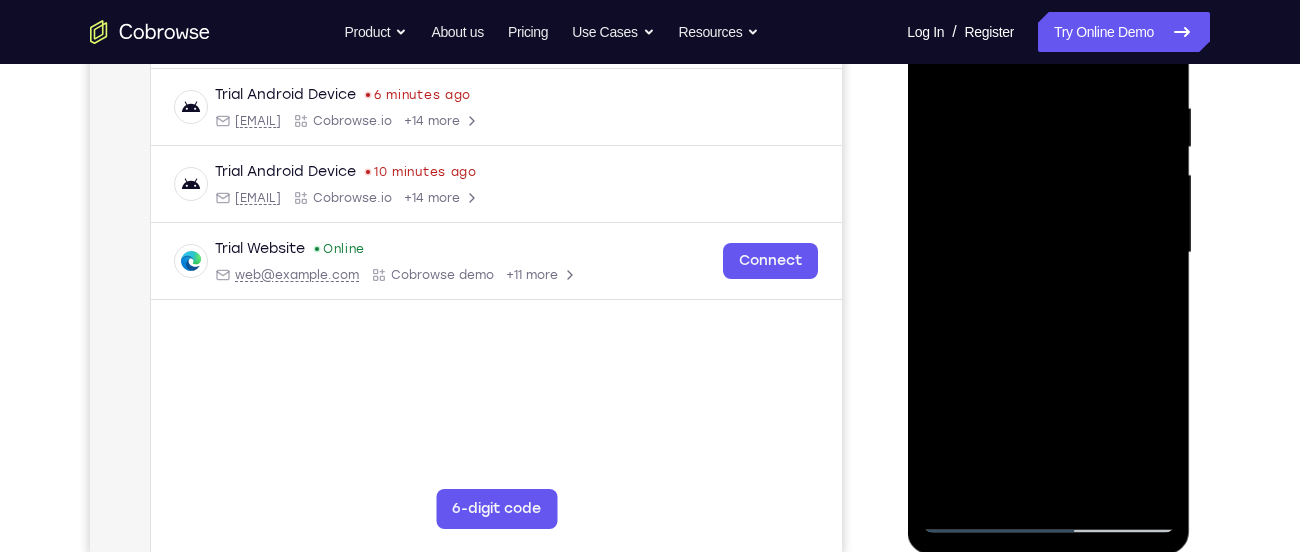 drag, startPoint x: 1101, startPoint y: 396, endPoint x: 1058, endPoint y: 226, distance: 175.35393 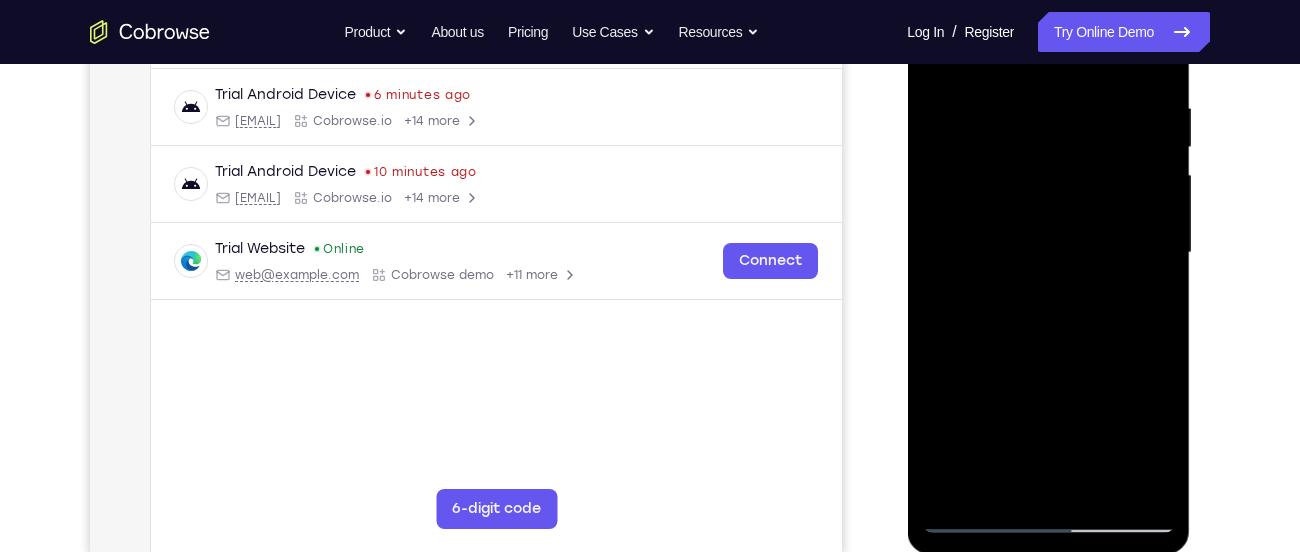 drag, startPoint x: 1113, startPoint y: 385, endPoint x: 1072, endPoint y: 265, distance: 126.81088 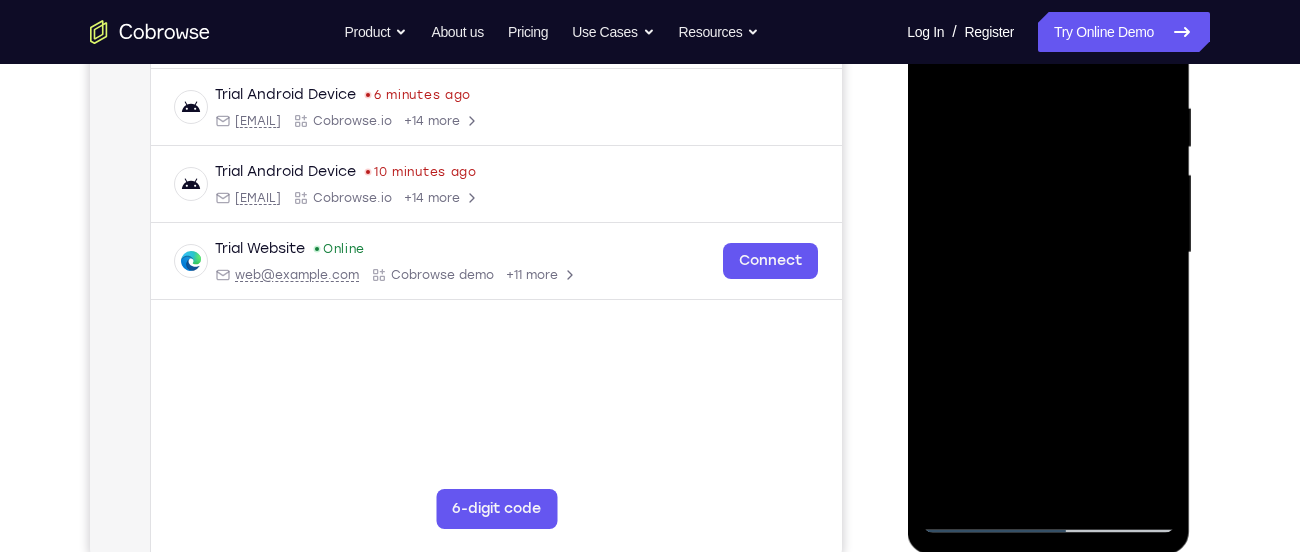 drag, startPoint x: 1070, startPoint y: 319, endPoint x: 1056, endPoint y: 219, distance: 100.97524 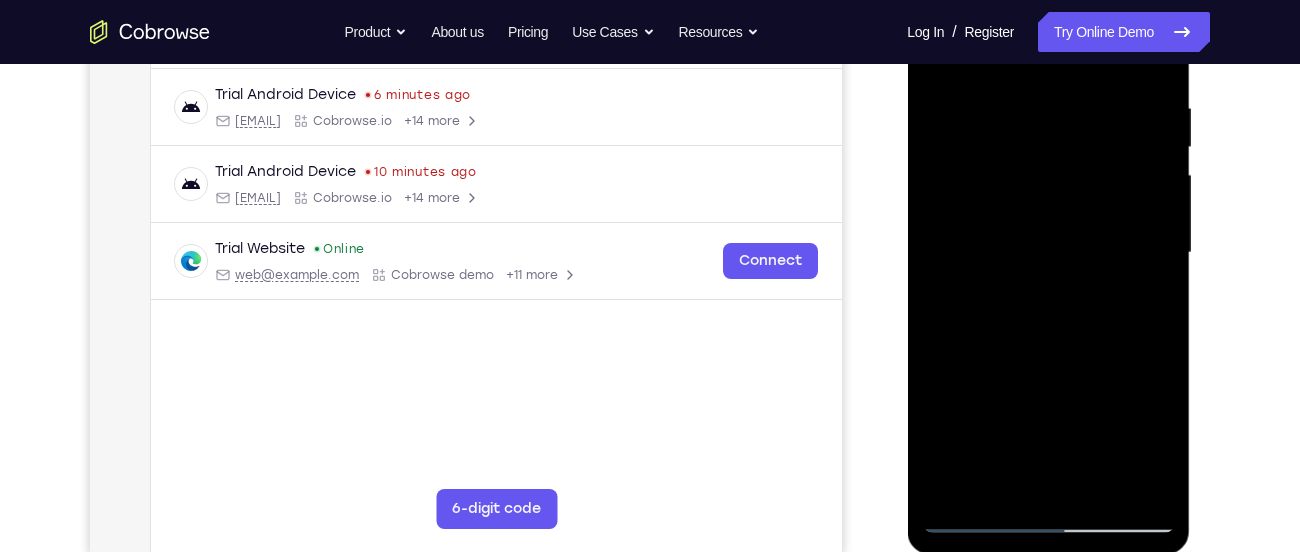 drag, startPoint x: 1059, startPoint y: 371, endPoint x: 1049, endPoint y: 286, distance: 85.58621 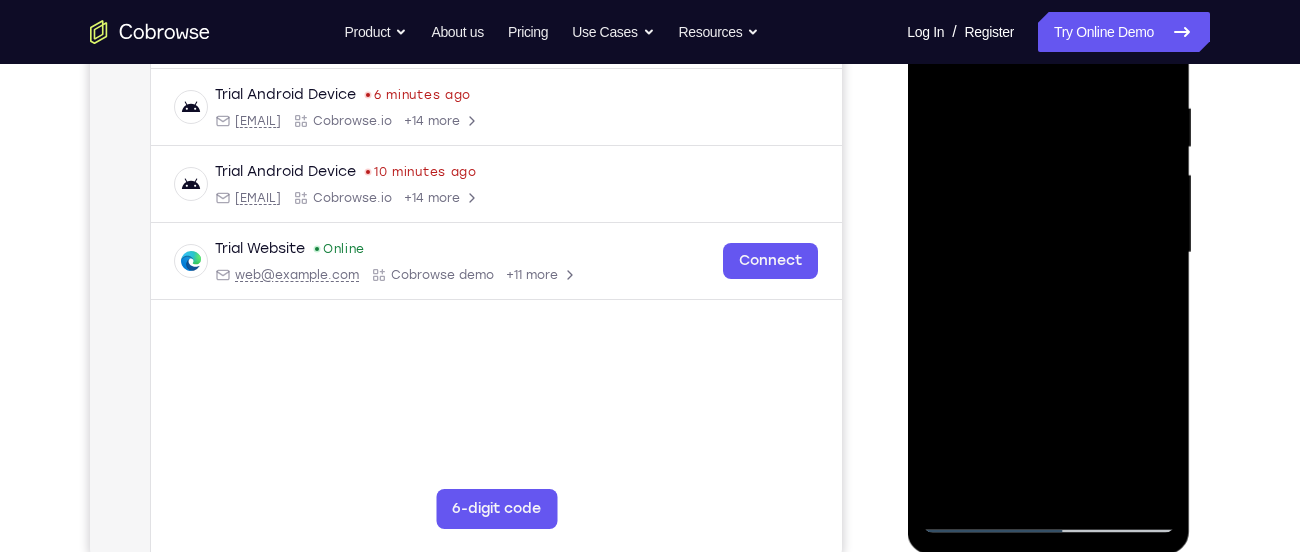 drag, startPoint x: 1078, startPoint y: 296, endPoint x: 1077, endPoint y: 364, distance: 68.007355 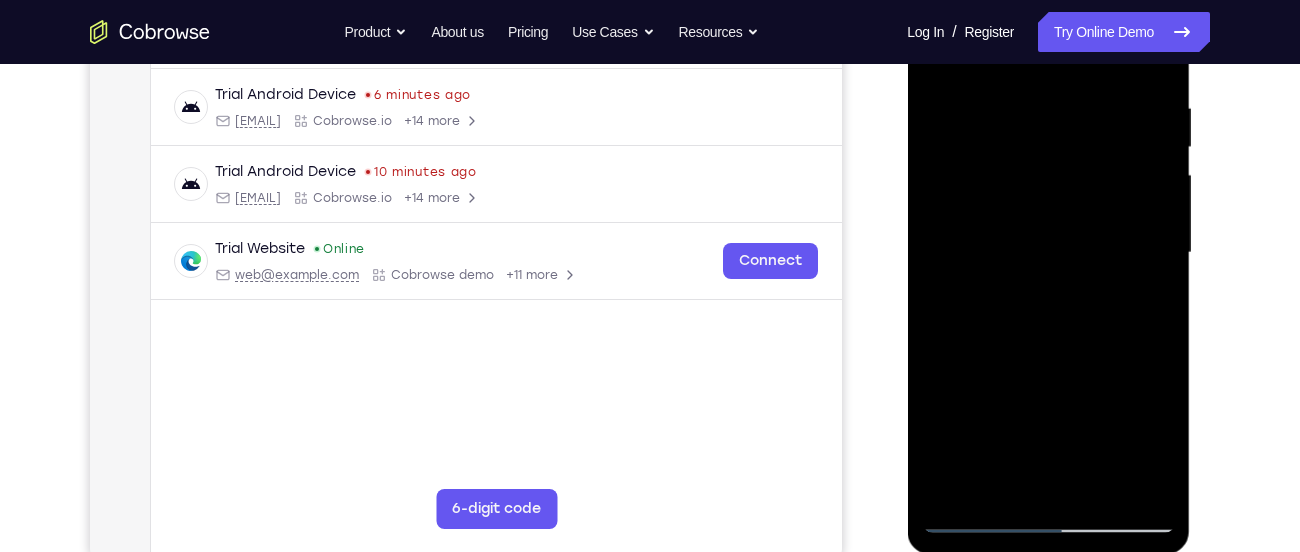click at bounding box center [1048, 253] 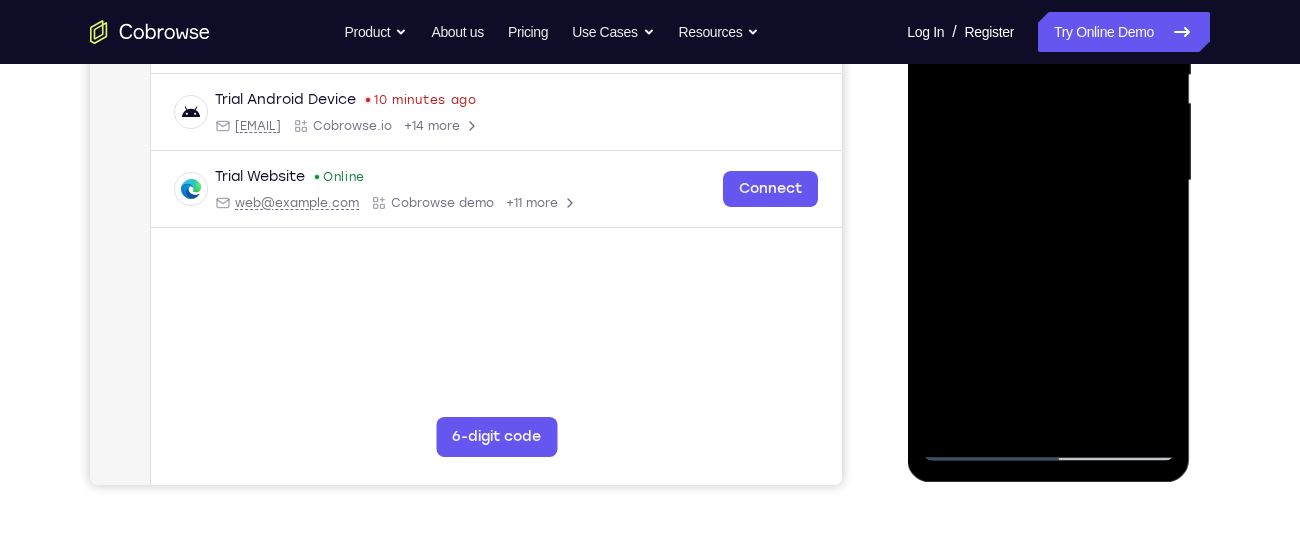 scroll, scrollTop: 446, scrollLeft: 0, axis: vertical 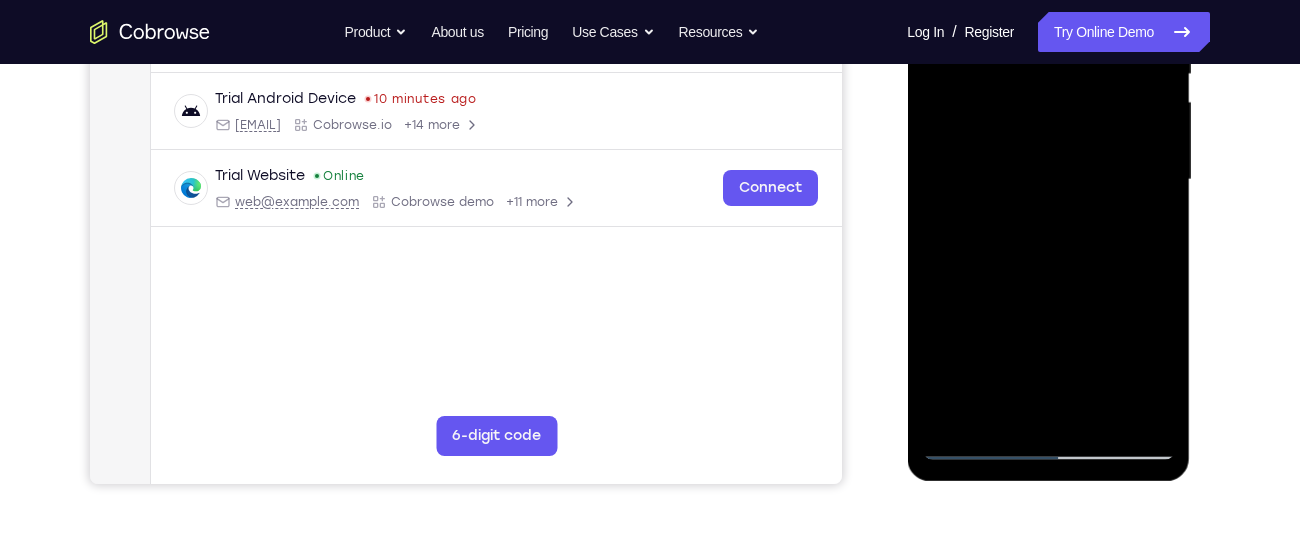 drag, startPoint x: 1086, startPoint y: 325, endPoint x: 1077, endPoint y: 254, distance: 71.568146 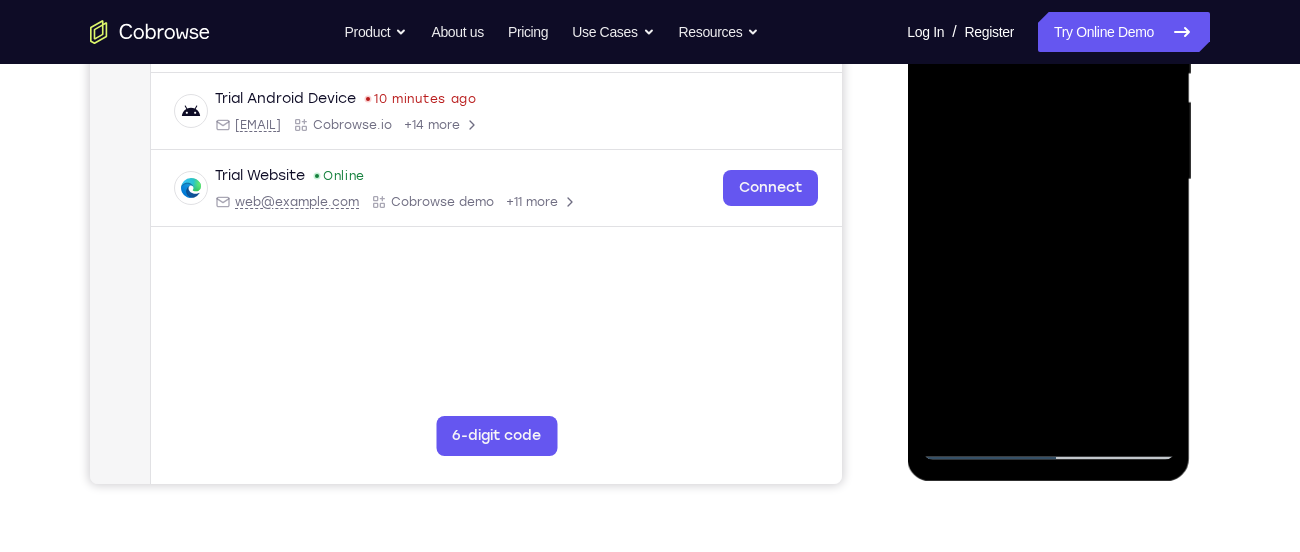 click at bounding box center (1048, 180) 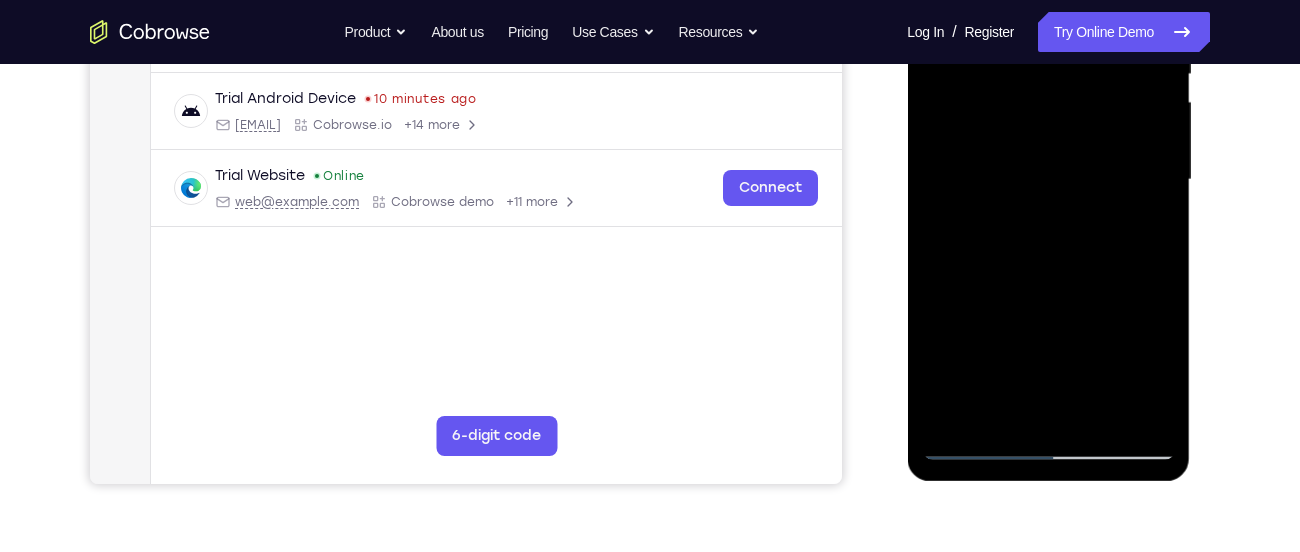 drag, startPoint x: 1067, startPoint y: 374, endPoint x: 1058, endPoint y: 250, distance: 124.32619 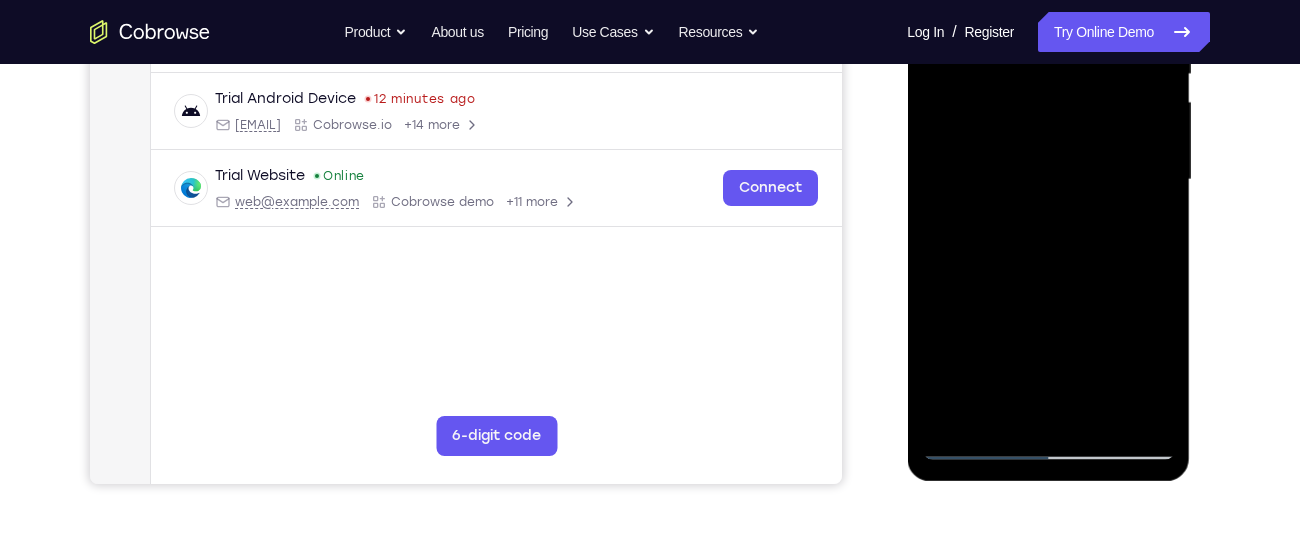 drag, startPoint x: 1069, startPoint y: 401, endPoint x: 1036, endPoint y: 270, distance: 135.09256 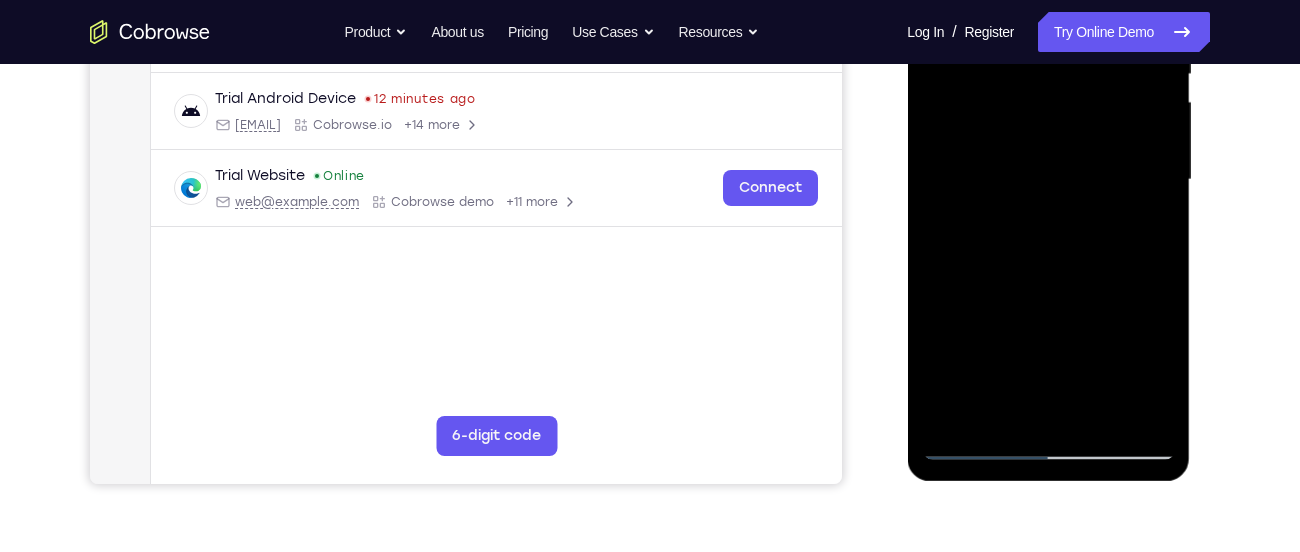 drag, startPoint x: 1093, startPoint y: 354, endPoint x: 1070, endPoint y: 276, distance: 81.32035 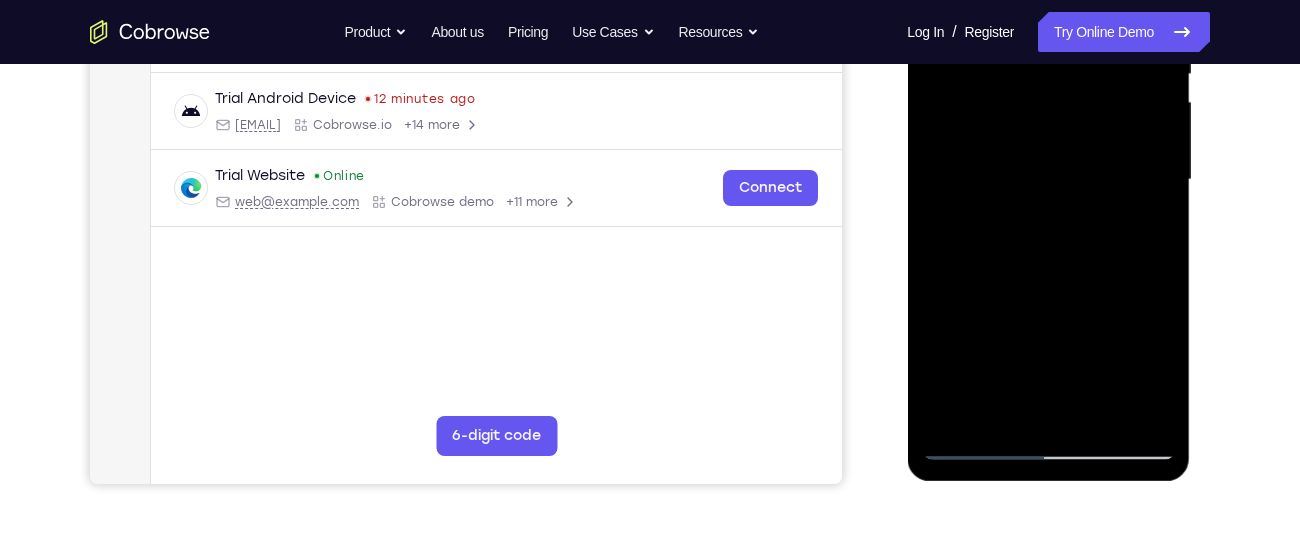 drag, startPoint x: 1127, startPoint y: 397, endPoint x: 1090, endPoint y: 275, distance: 127.48725 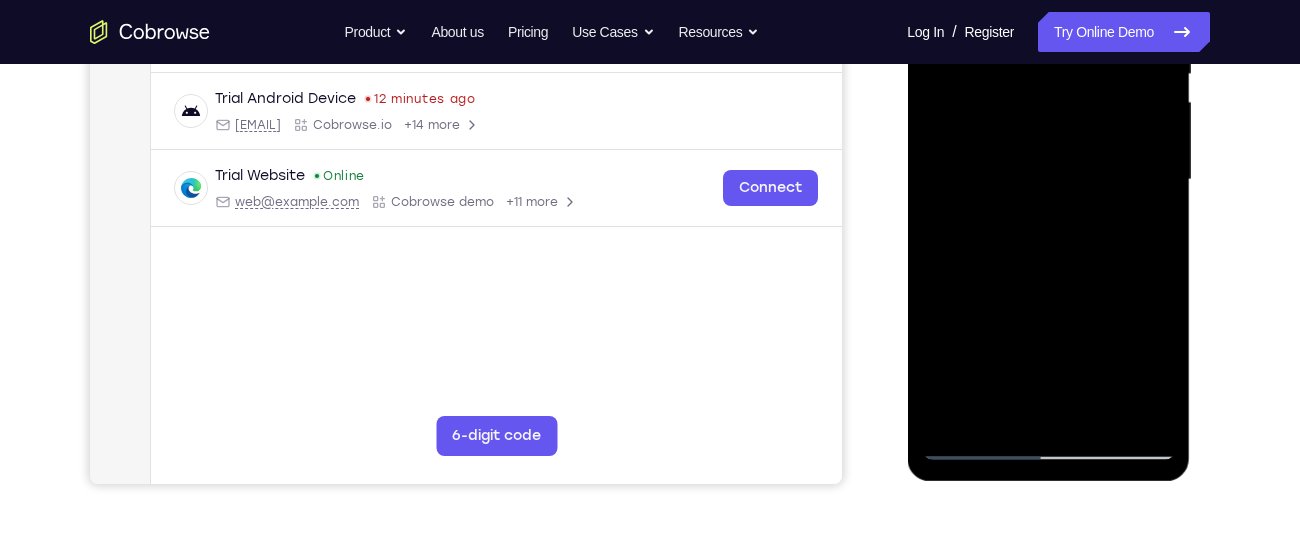 drag, startPoint x: 1079, startPoint y: 366, endPoint x: 1019, endPoint y: 247, distance: 133.2704 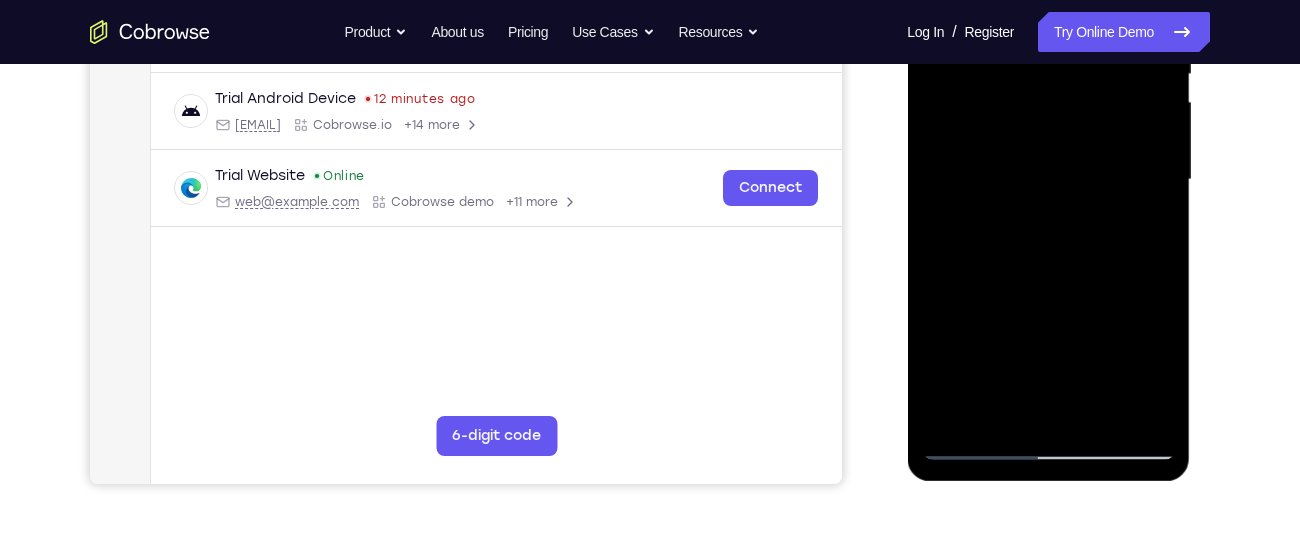 drag, startPoint x: 1084, startPoint y: 377, endPoint x: 1056, endPoint y: 241, distance: 138.85243 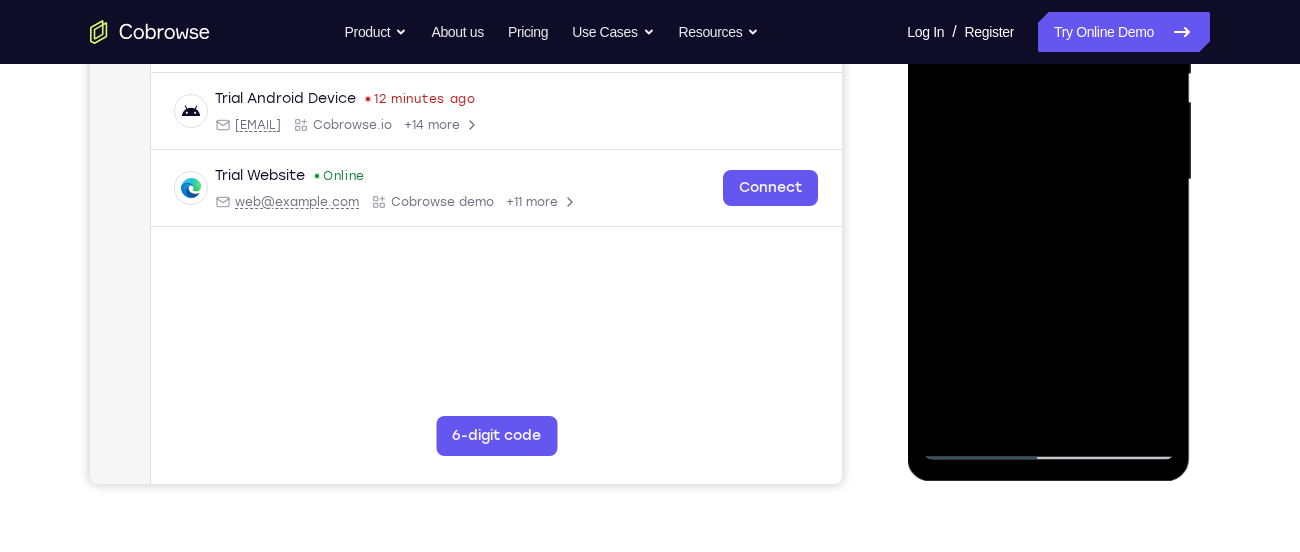 drag, startPoint x: 1094, startPoint y: 399, endPoint x: 1061, endPoint y: 282, distance: 121.5648 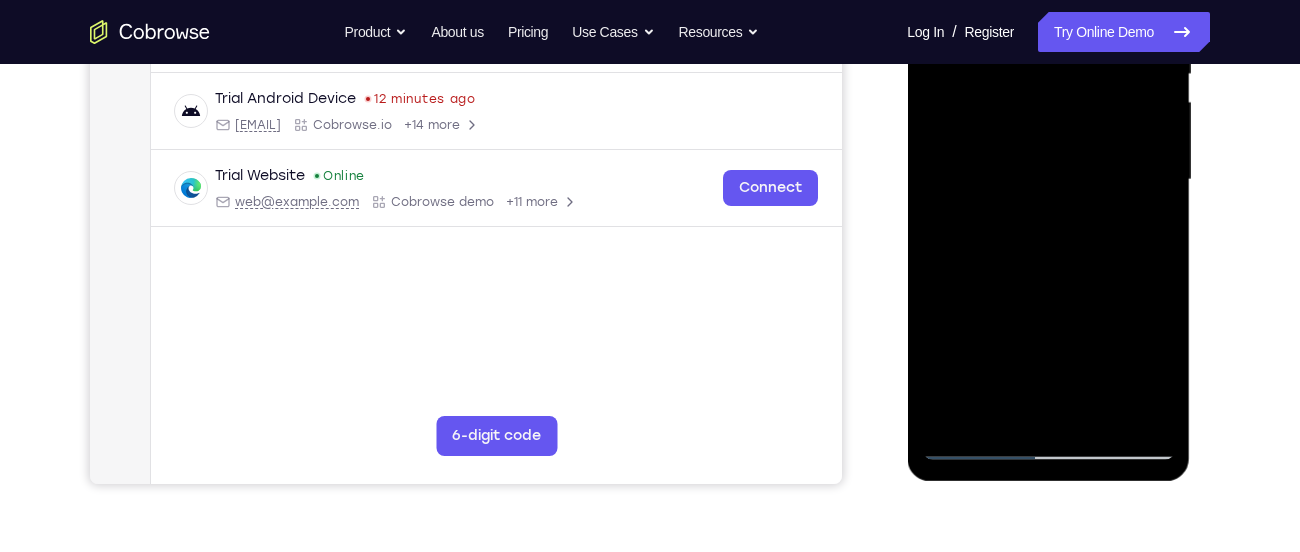 drag, startPoint x: 1076, startPoint y: 351, endPoint x: 1031, endPoint y: 206, distance: 151.82227 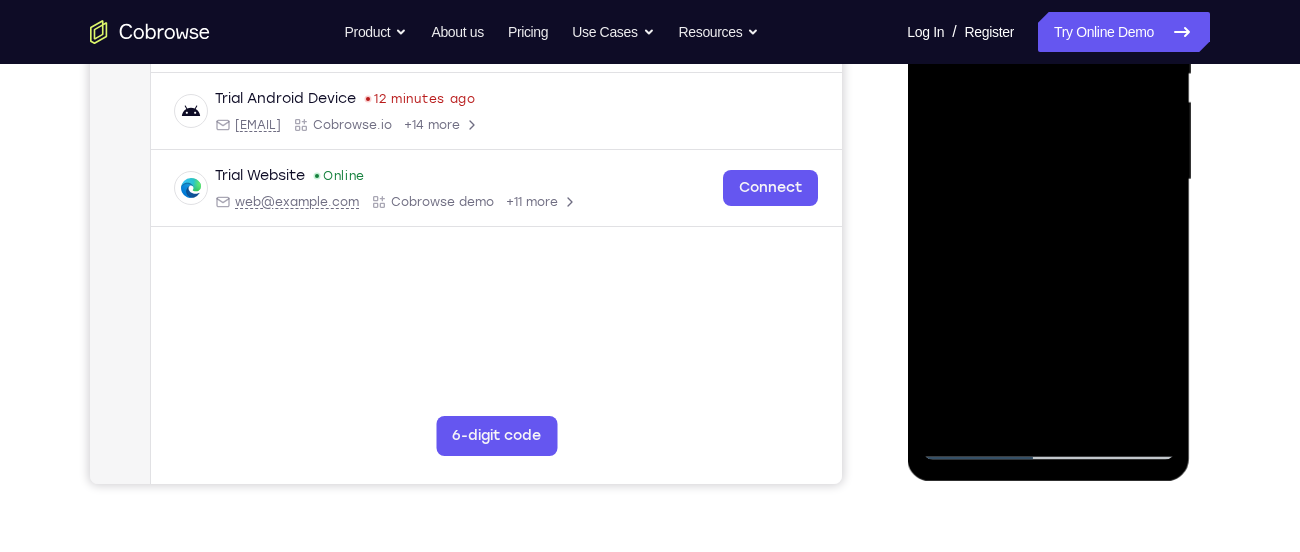 drag, startPoint x: 1123, startPoint y: 395, endPoint x: 1076, endPoint y: 272, distance: 131.67384 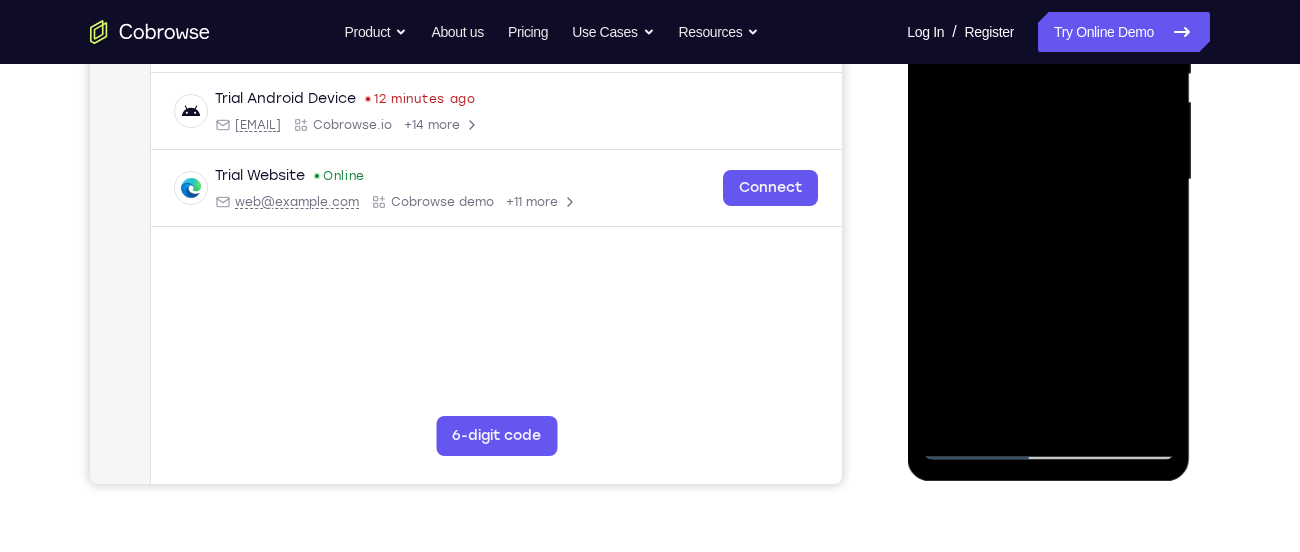 drag, startPoint x: 1072, startPoint y: 343, endPoint x: 1004, endPoint y: 207, distance: 152.05263 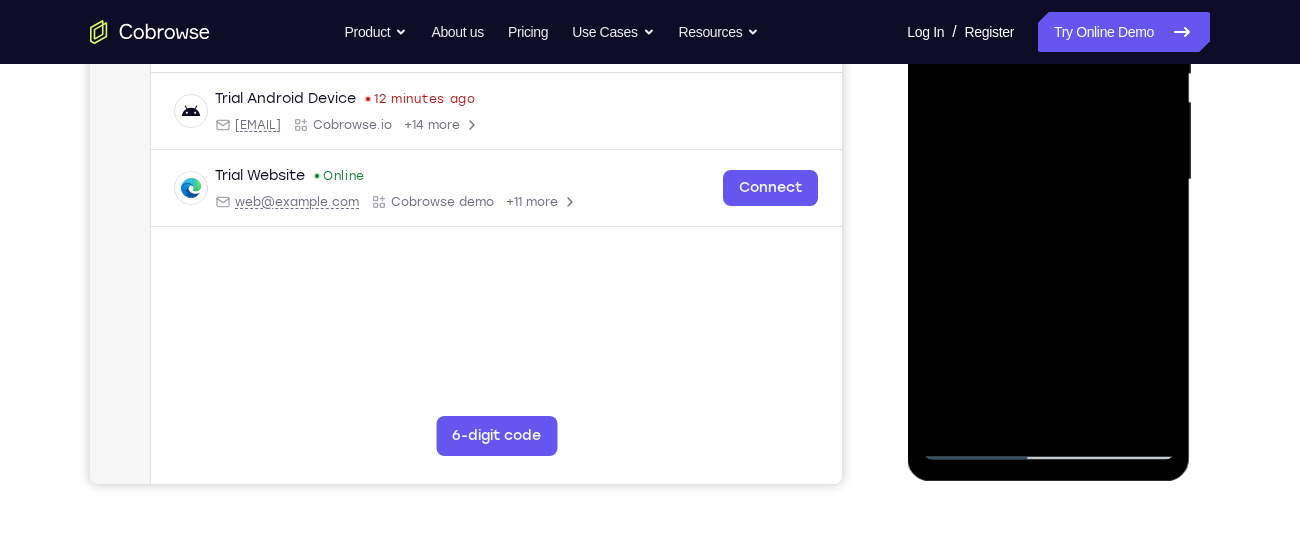 drag, startPoint x: 1107, startPoint y: 362, endPoint x: 1068, endPoint y: 238, distance: 129.98846 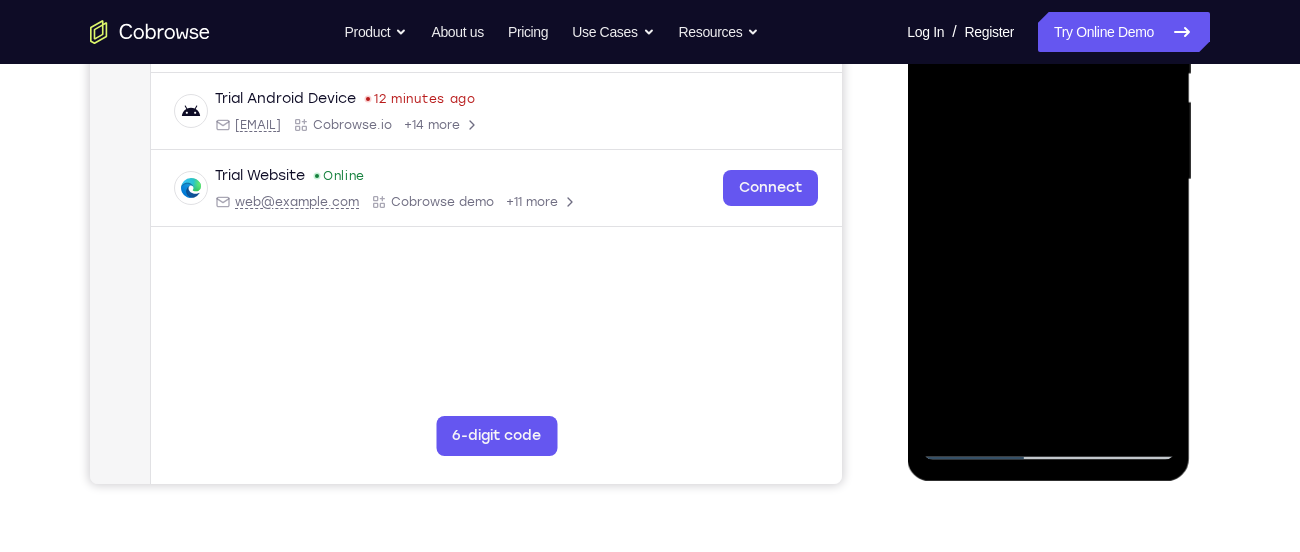 drag, startPoint x: 1110, startPoint y: 400, endPoint x: 1057, endPoint y: 247, distance: 161.91974 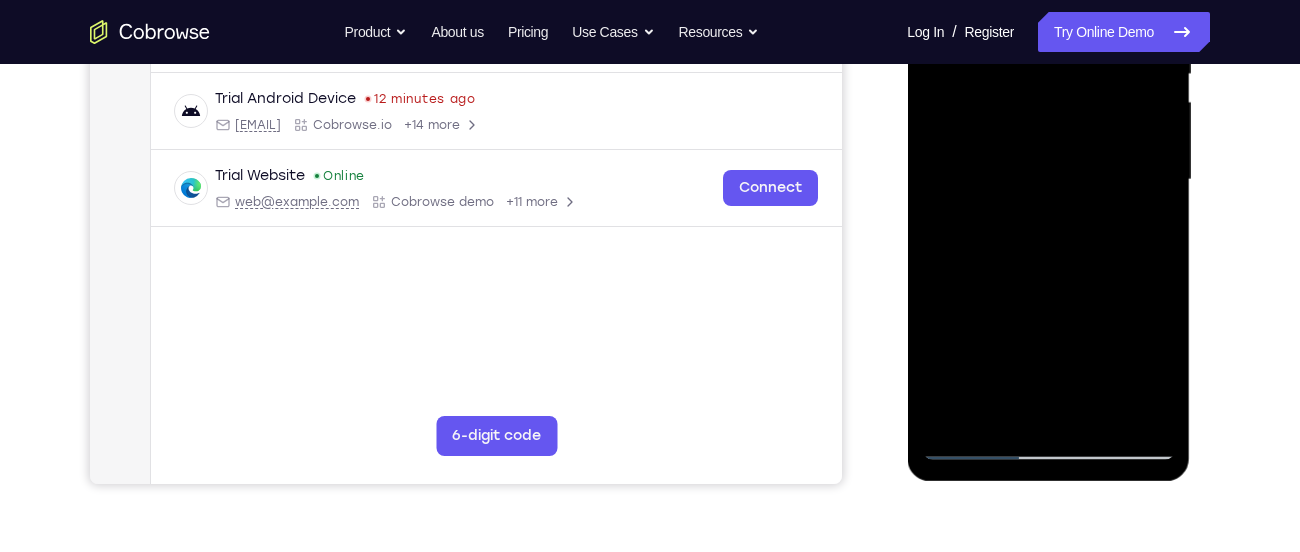 drag, startPoint x: 1057, startPoint y: 298, endPoint x: 987, endPoint y: 179, distance: 138.06158 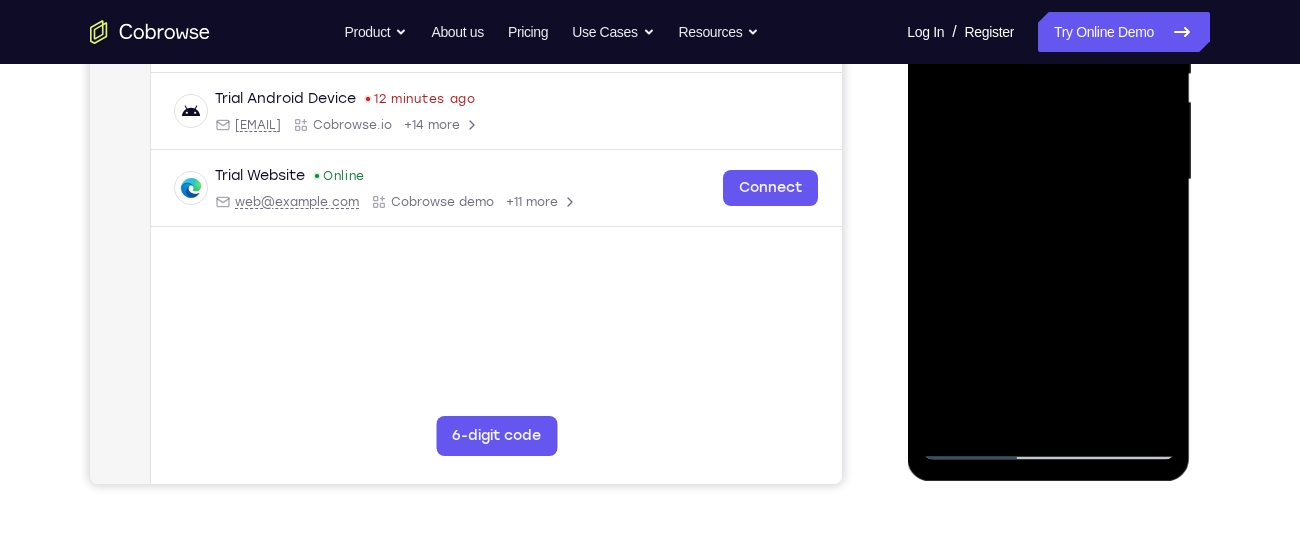 drag, startPoint x: 1119, startPoint y: 390, endPoint x: 1082, endPoint y: 282, distance: 114.16216 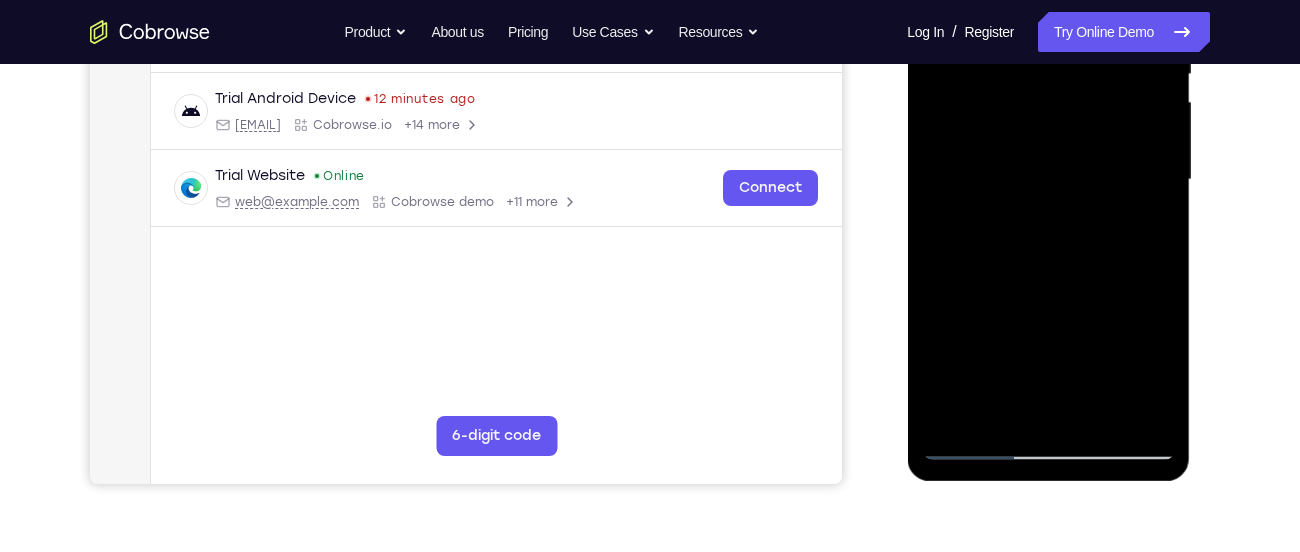 drag, startPoint x: 1099, startPoint y: 410, endPoint x: 1056, endPoint y: 257, distance: 158.92766 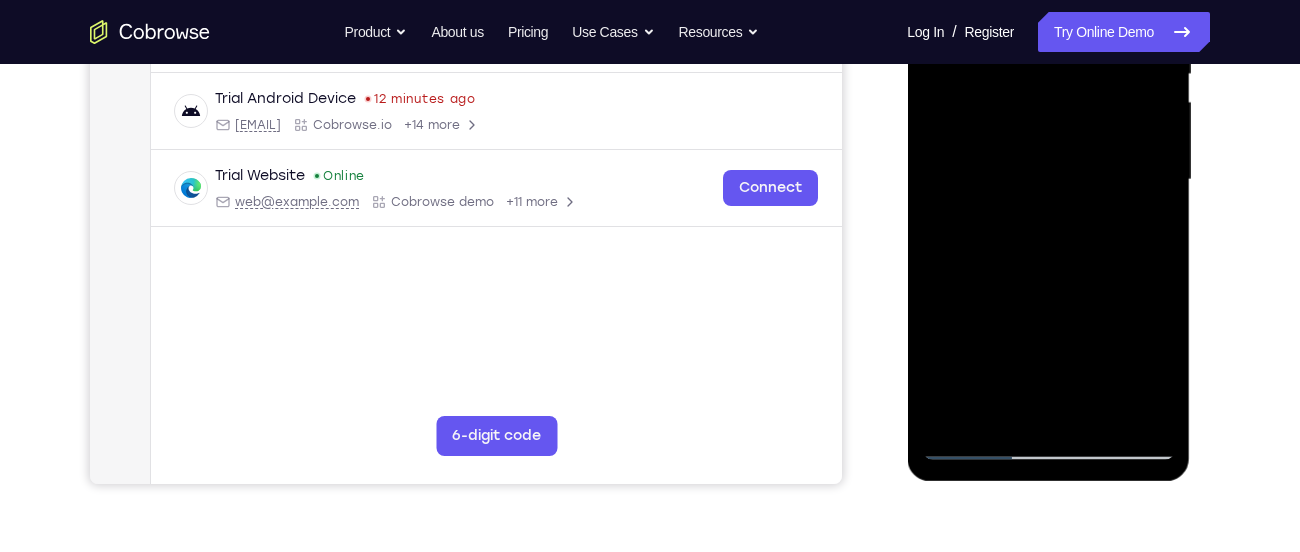 drag, startPoint x: 1082, startPoint y: 361, endPoint x: 1028, endPoint y: 196, distance: 173.61163 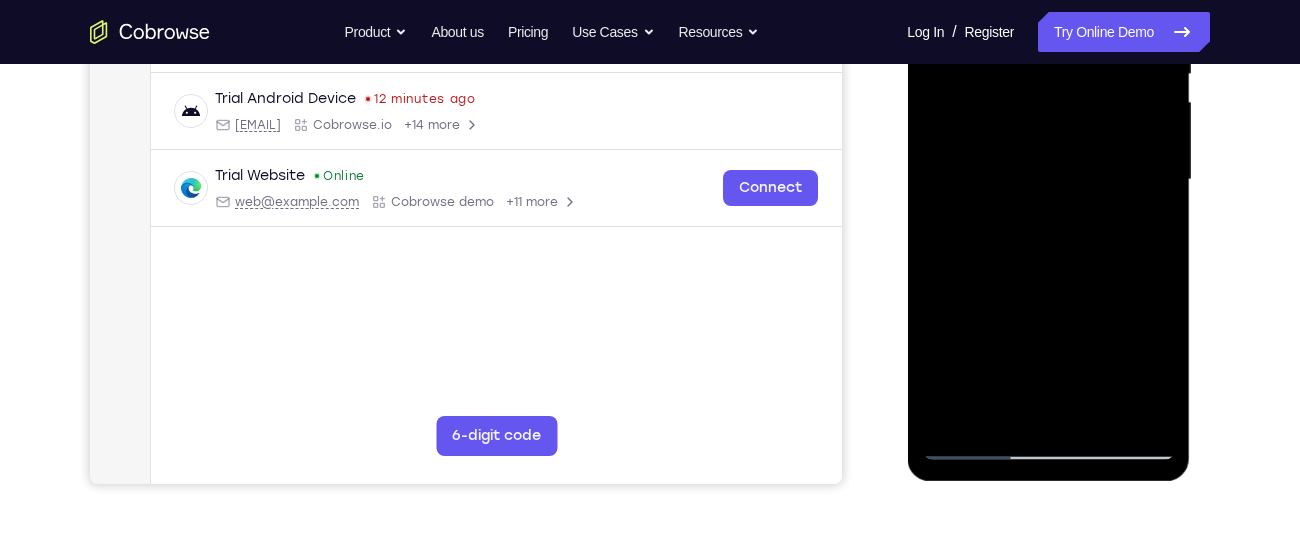 drag, startPoint x: 1094, startPoint y: 377, endPoint x: 1036, endPoint y: 213, distance: 173.95401 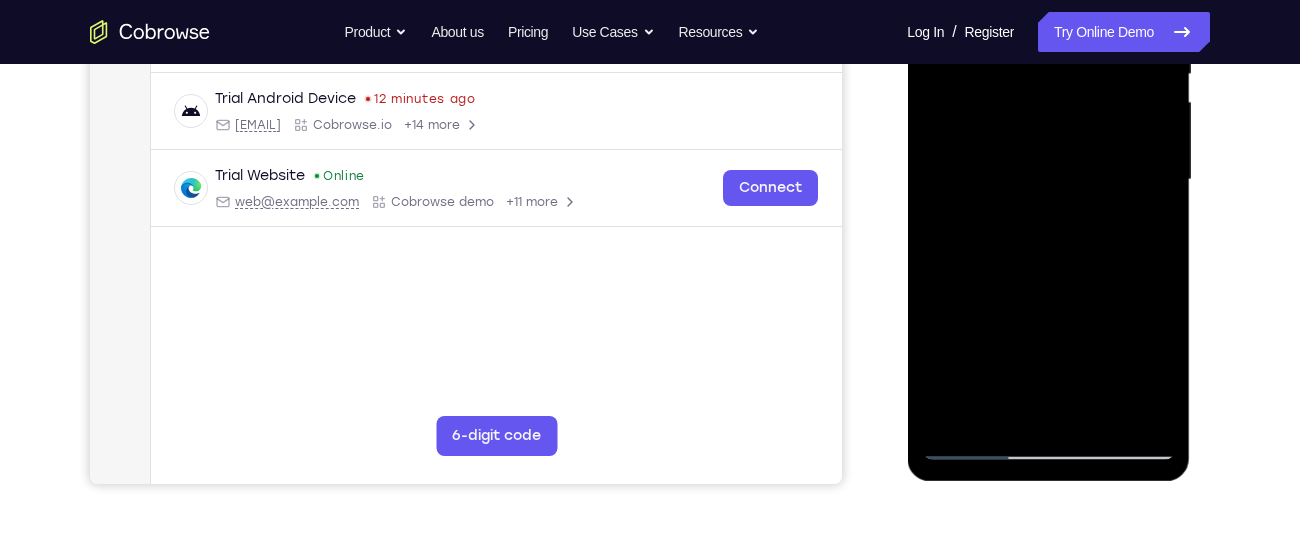 drag, startPoint x: 1111, startPoint y: 383, endPoint x: 1070, endPoint y: 256, distance: 133.45412 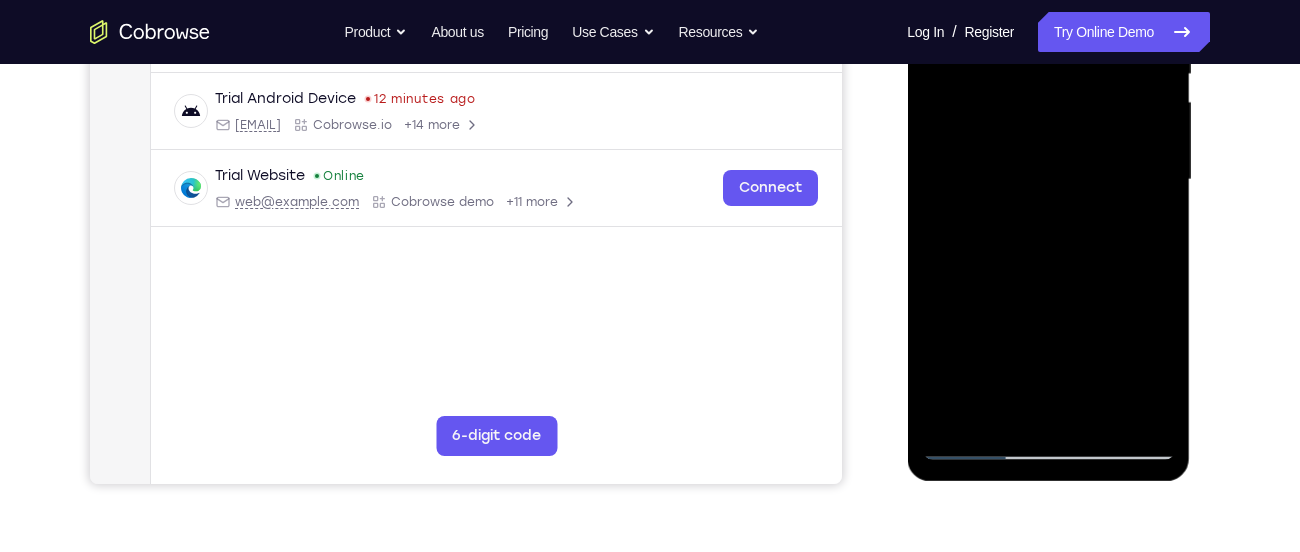 drag, startPoint x: 1107, startPoint y: 407, endPoint x: 1046, endPoint y: 203, distance: 212.92487 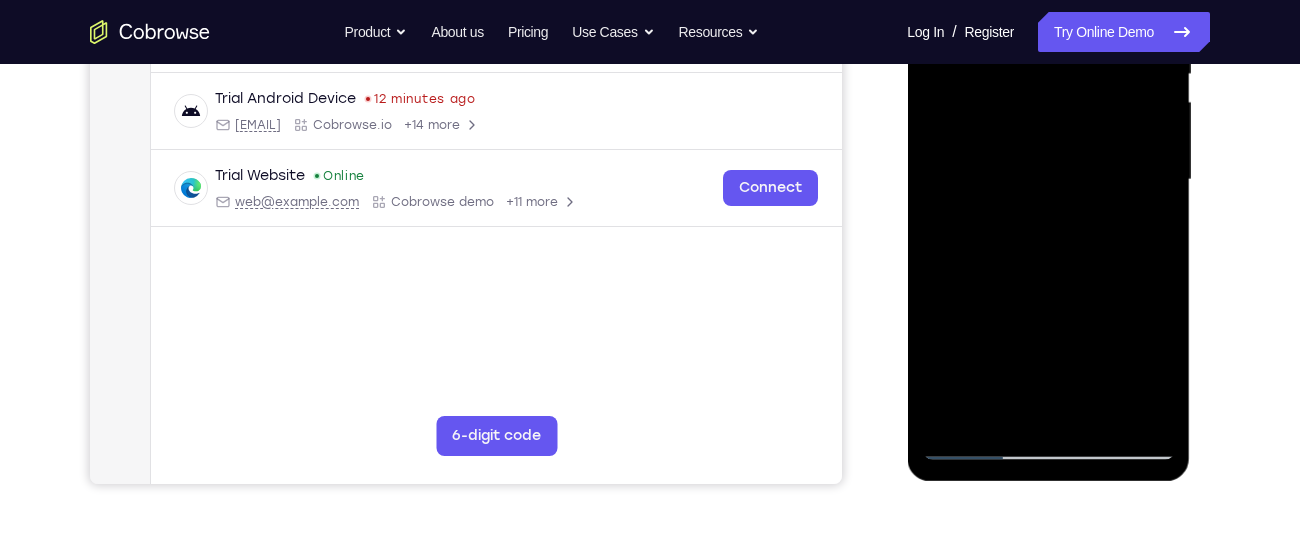 drag, startPoint x: 1135, startPoint y: 392, endPoint x: 1100, endPoint y: 253, distance: 143.33876 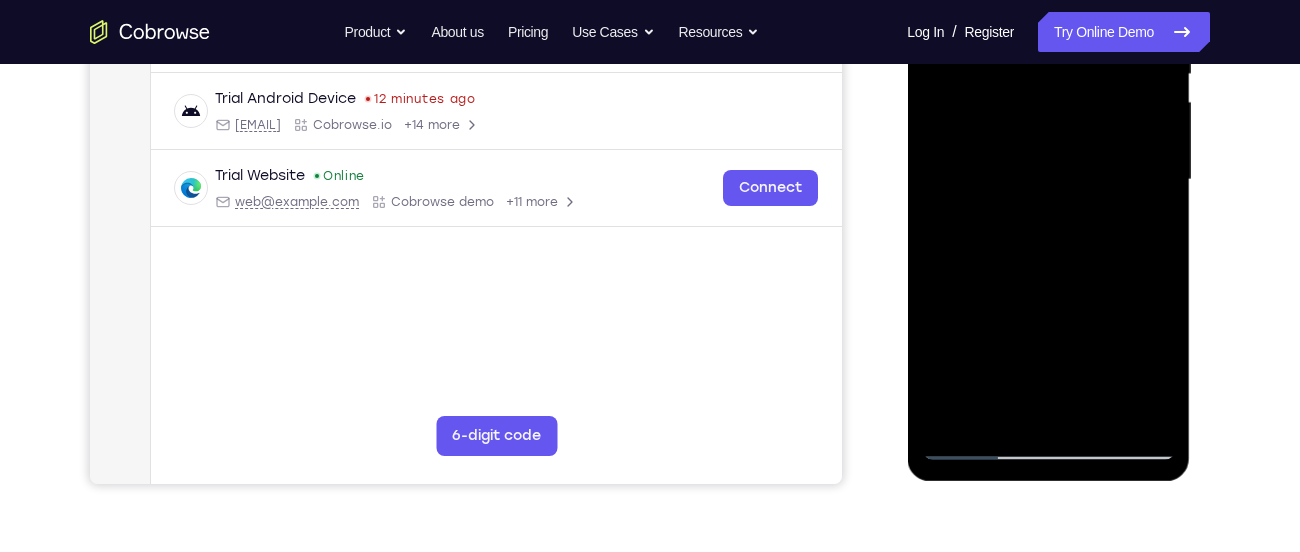 drag, startPoint x: 1085, startPoint y: 326, endPoint x: 1039, endPoint y: 199, distance: 135.07405 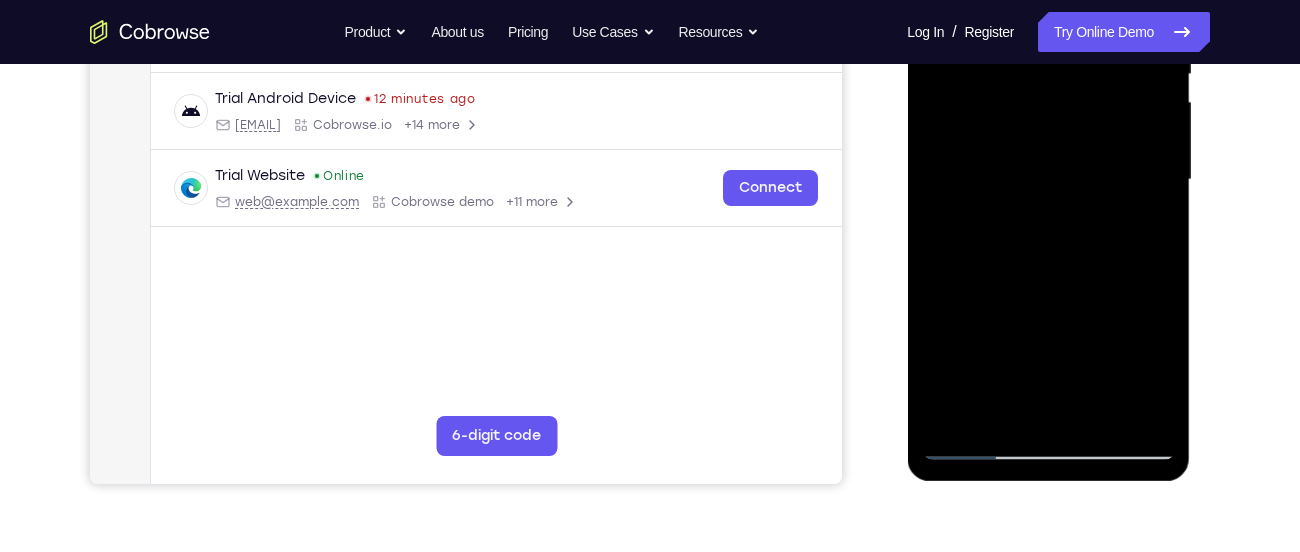 drag, startPoint x: 1105, startPoint y: 322, endPoint x: 1044, endPoint y: 147, distance: 185.32674 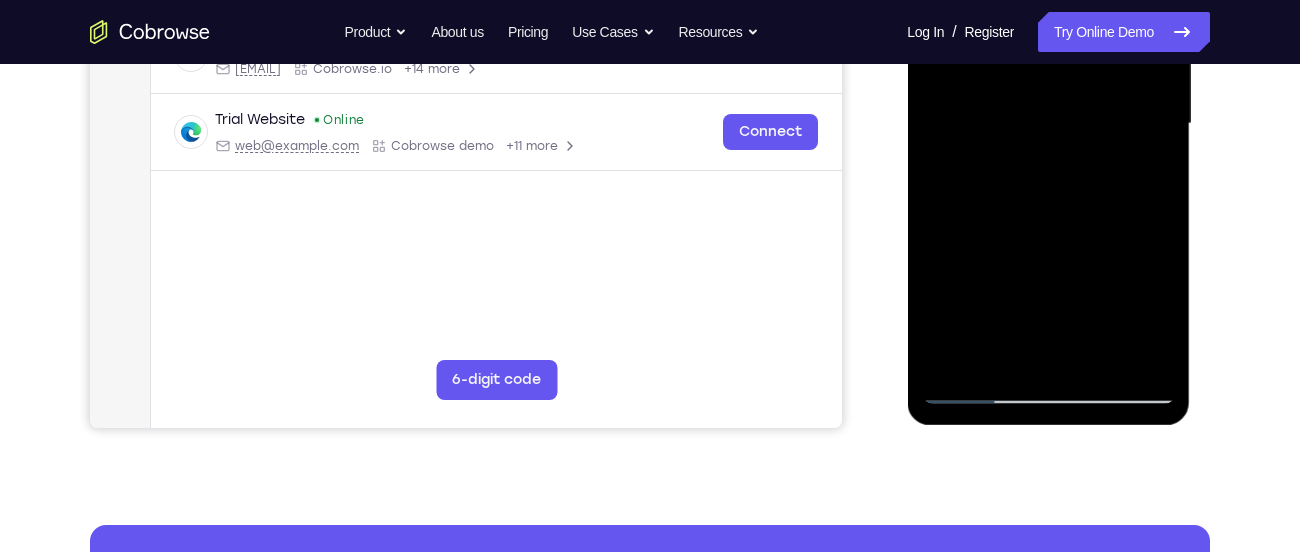 scroll, scrollTop: 474, scrollLeft: 0, axis: vertical 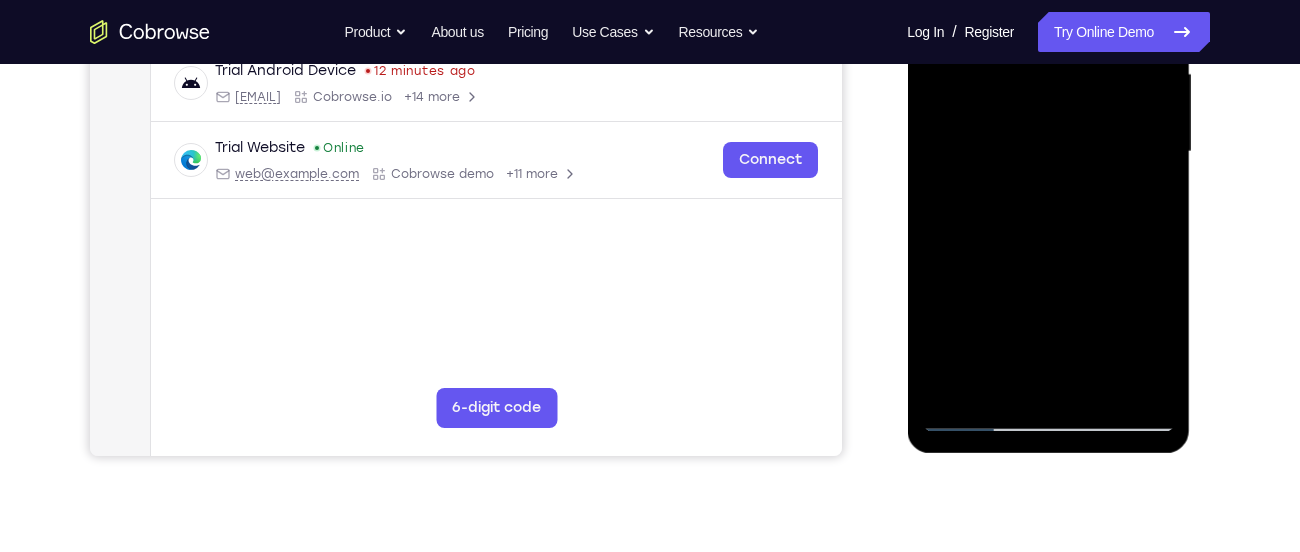 drag, startPoint x: 1093, startPoint y: 337, endPoint x: 1076, endPoint y: 225, distance: 113.28283 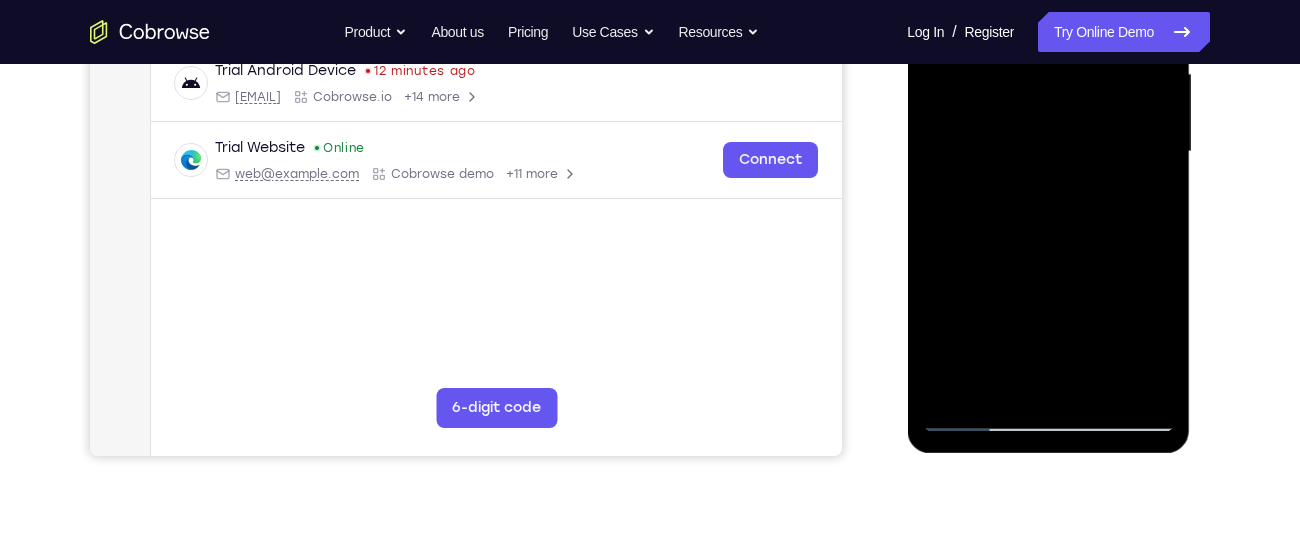 drag, startPoint x: 1079, startPoint y: 378, endPoint x: 1050, endPoint y: 227, distance: 153.75955 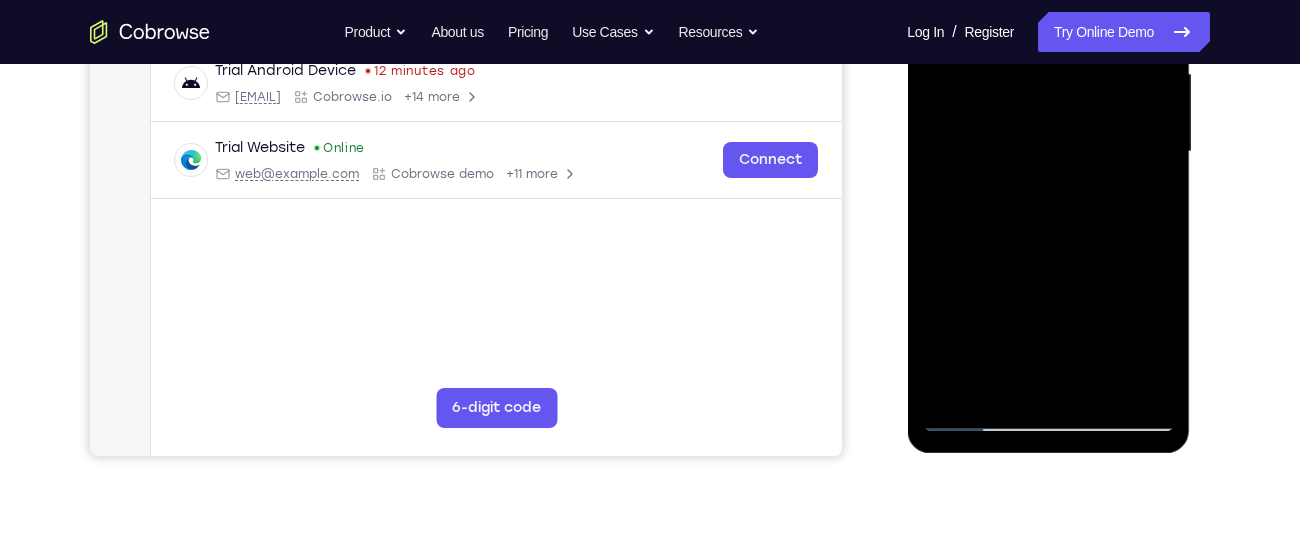 drag, startPoint x: 1038, startPoint y: 321, endPoint x: 1030, endPoint y: 193, distance: 128.24976 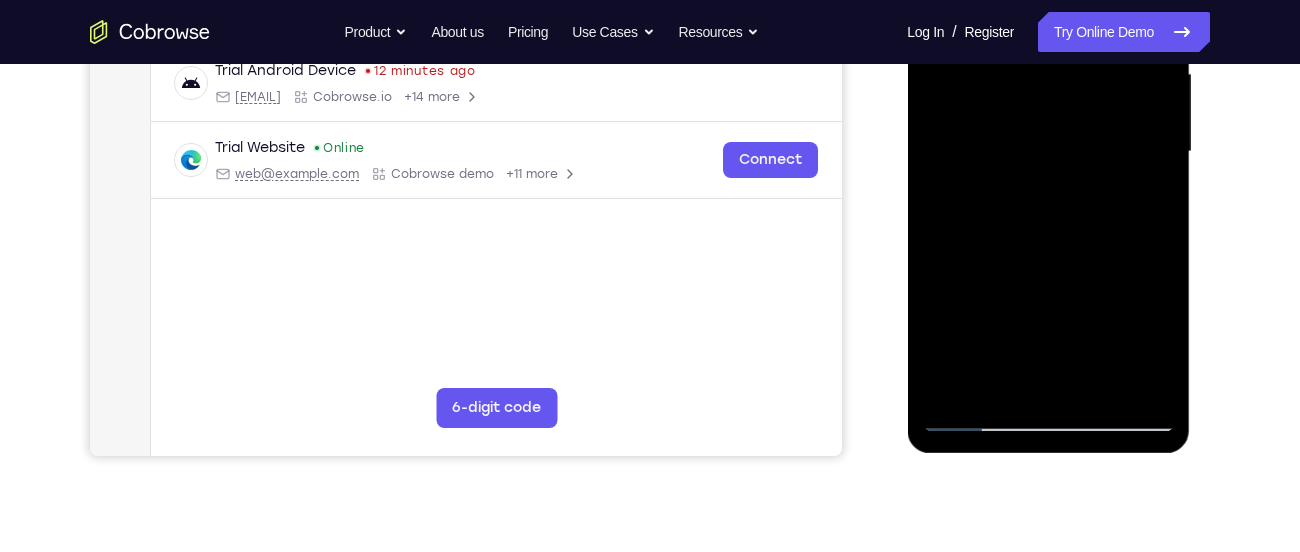 drag, startPoint x: 1105, startPoint y: 376, endPoint x: 1041, endPoint y: 221, distance: 167.69318 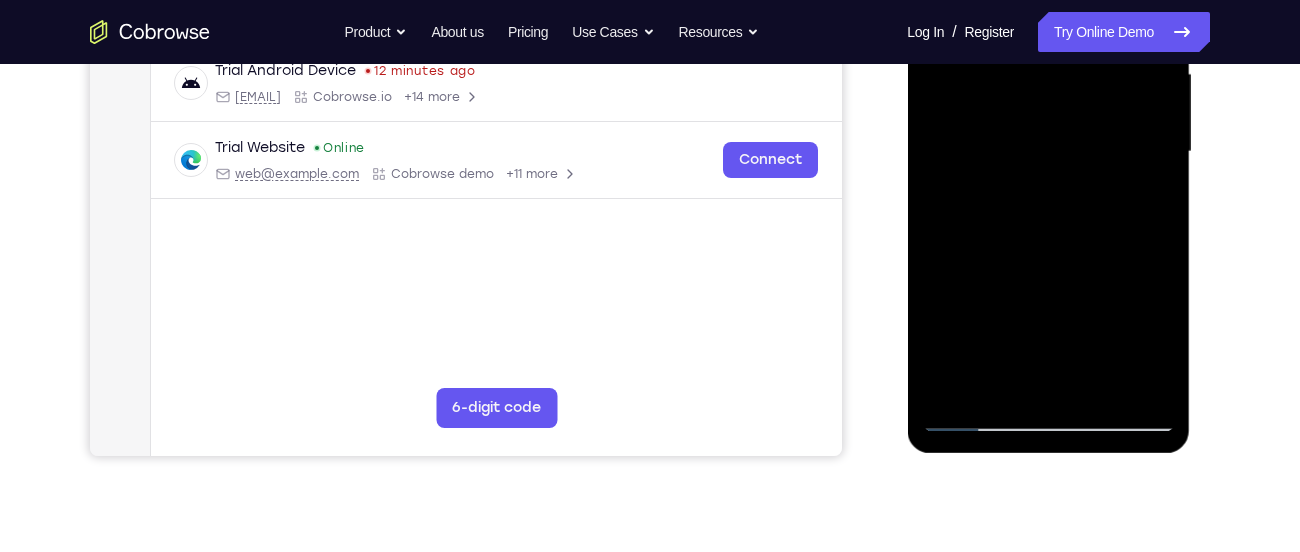 drag, startPoint x: 1092, startPoint y: 369, endPoint x: 1058, endPoint y: 216, distance: 156.73225 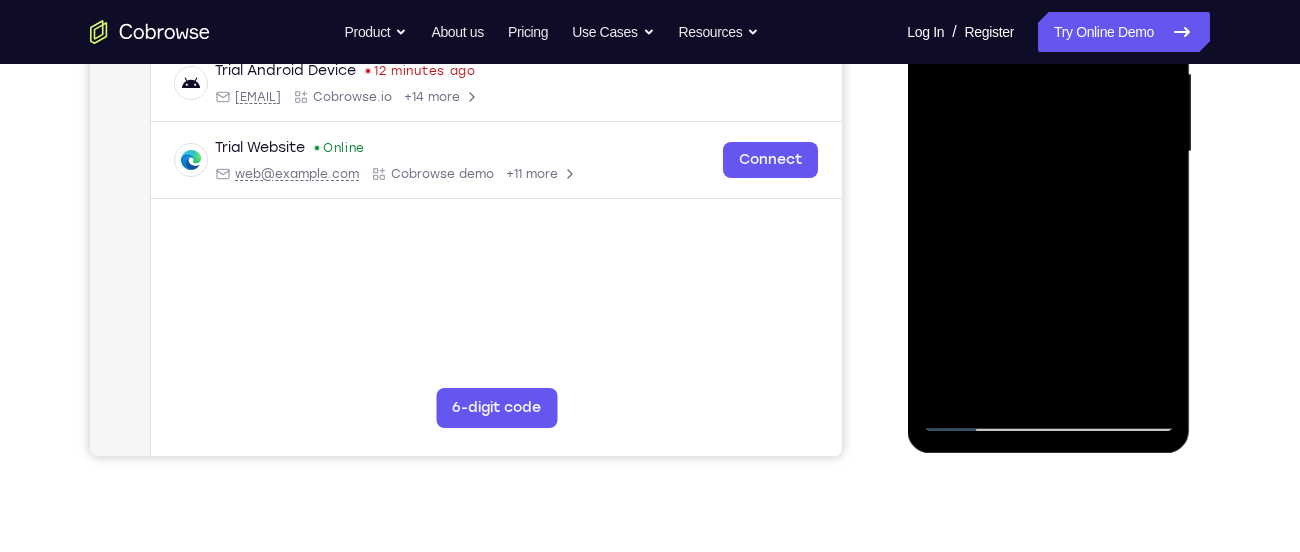 drag, startPoint x: 1095, startPoint y: 390, endPoint x: 1069, endPoint y: 249, distance: 143.37712 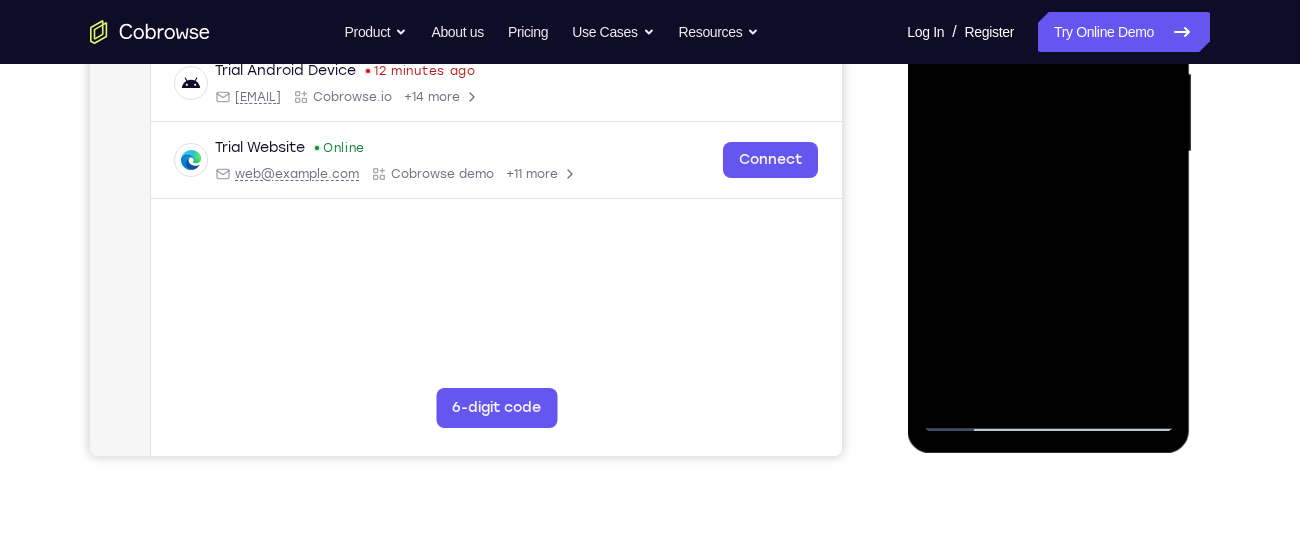 drag, startPoint x: 1073, startPoint y: 341, endPoint x: 1052, endPoint y: 211, distance: 131.68523 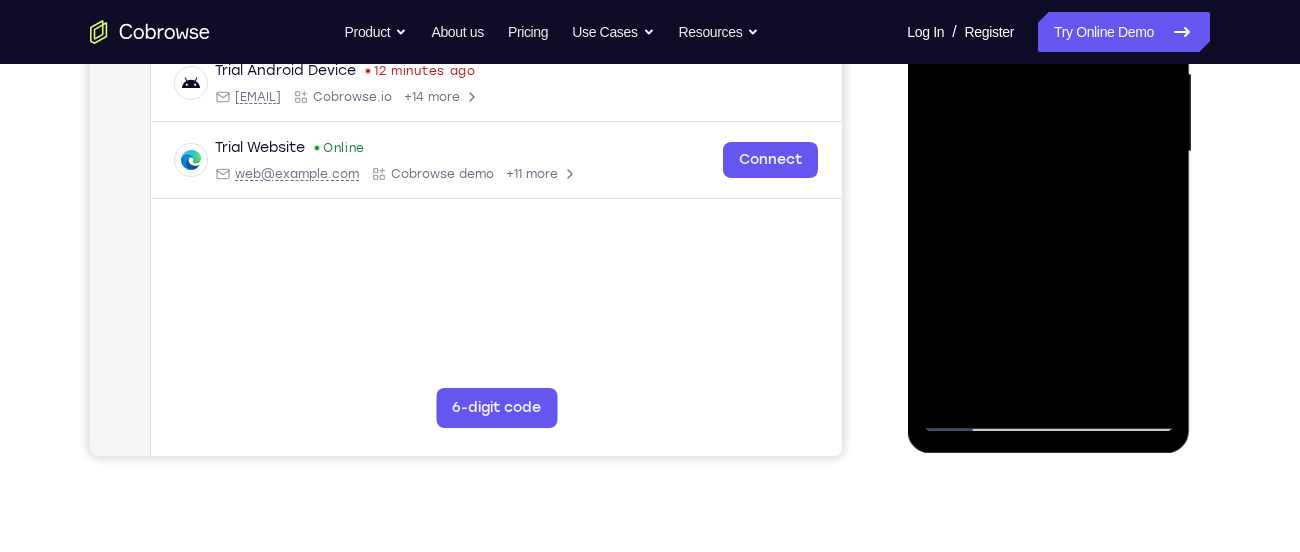 drag, startPoint x: 1090, startPoint y: 359, endPoint x: 1062, endPoint y: 247, distance: 115.44696 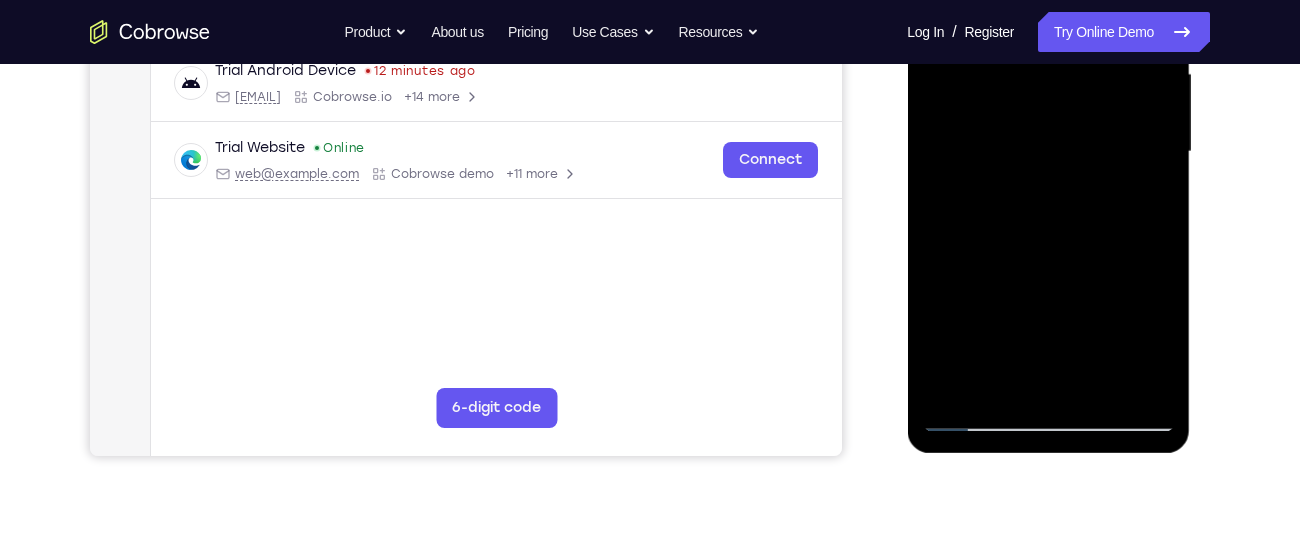 drag, startPoint x: 1118, startPoint y: 365, endPoint x: 1076, endPoint y: 249, distance: 123.36936 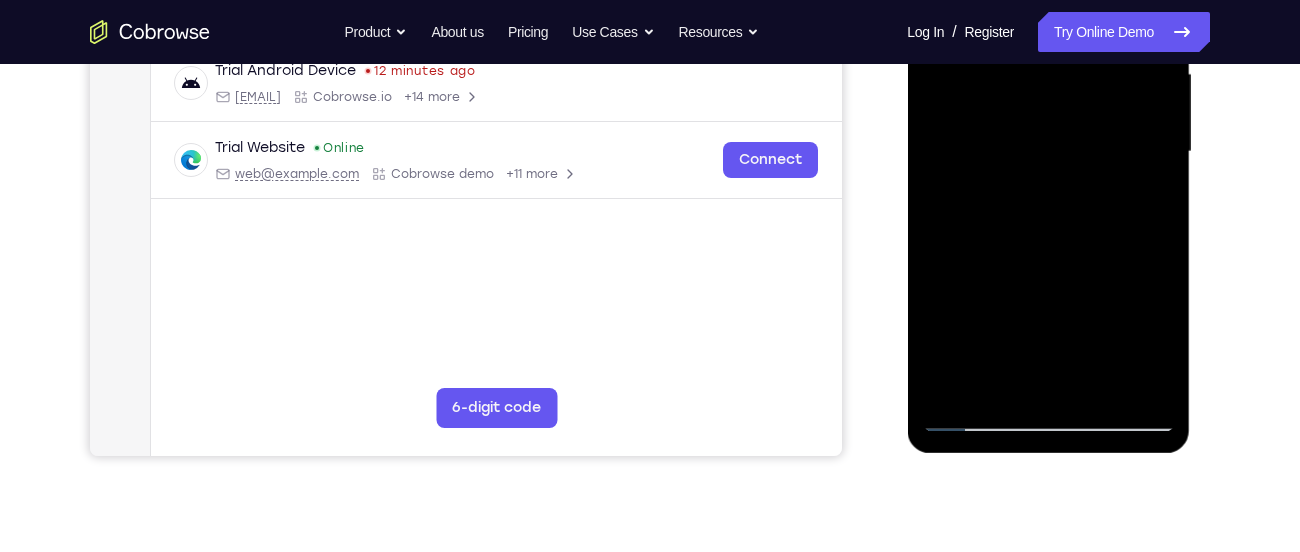 drag, startPoint x: 1086, startPoint y: 337, endPoint x: 1059, endPoint y: 211, distance: 128.86038 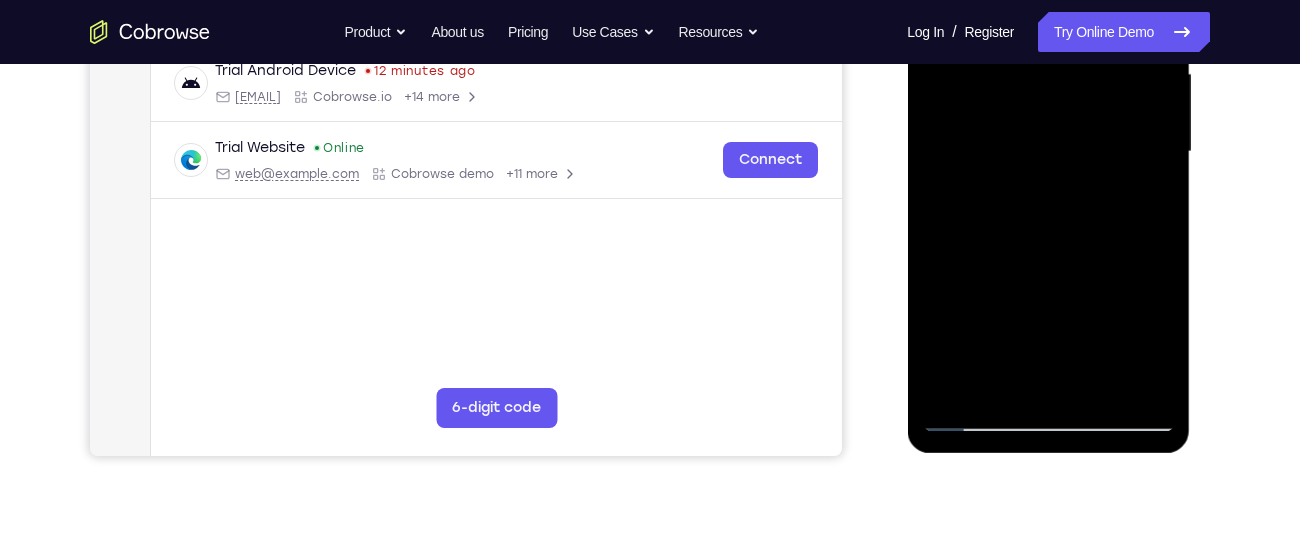 drag, startPoint x: 1098, startPoint y: 390, endPoint x: 1071, endPoint y: 281, distance: 112.29426 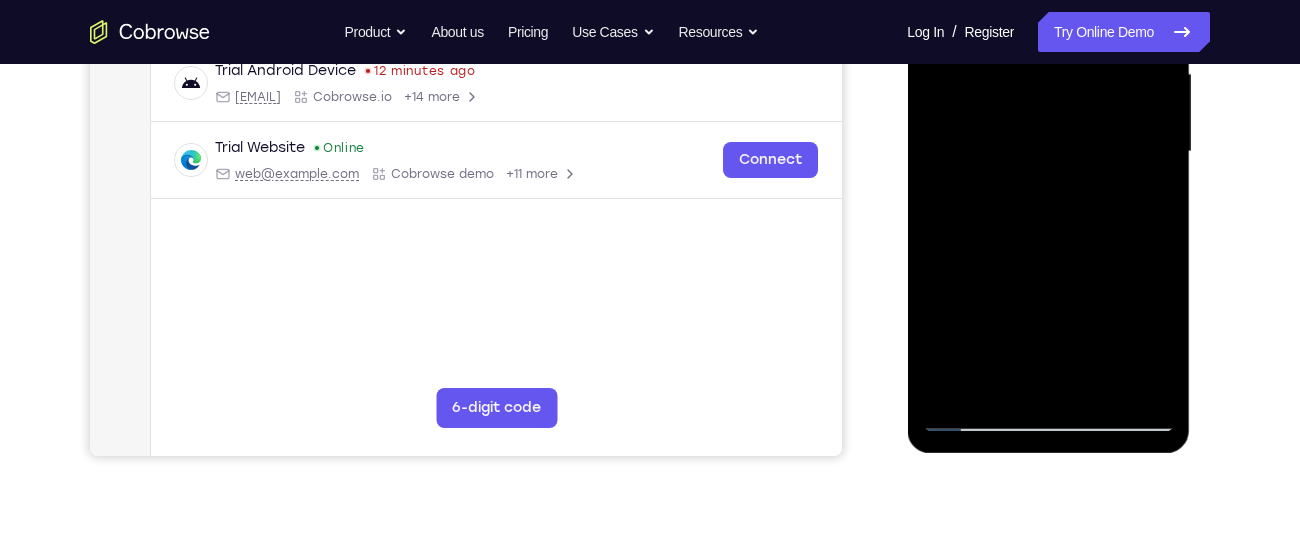 drag, startPoint x: 1079, startPoint y: 394, endPoint x: 1045, endPoint y: 230, distance: 167.48732 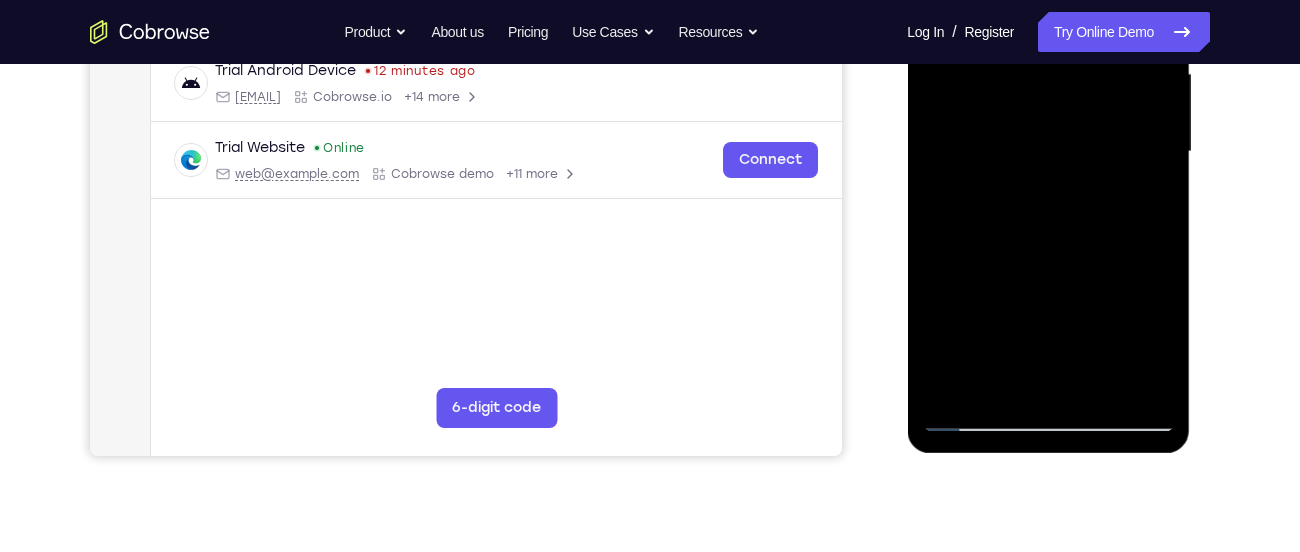 drag, startPoint x: 1096, startPoint y: 354, endPoint x: 1068, endPoint y: 232, distance: 125.17188 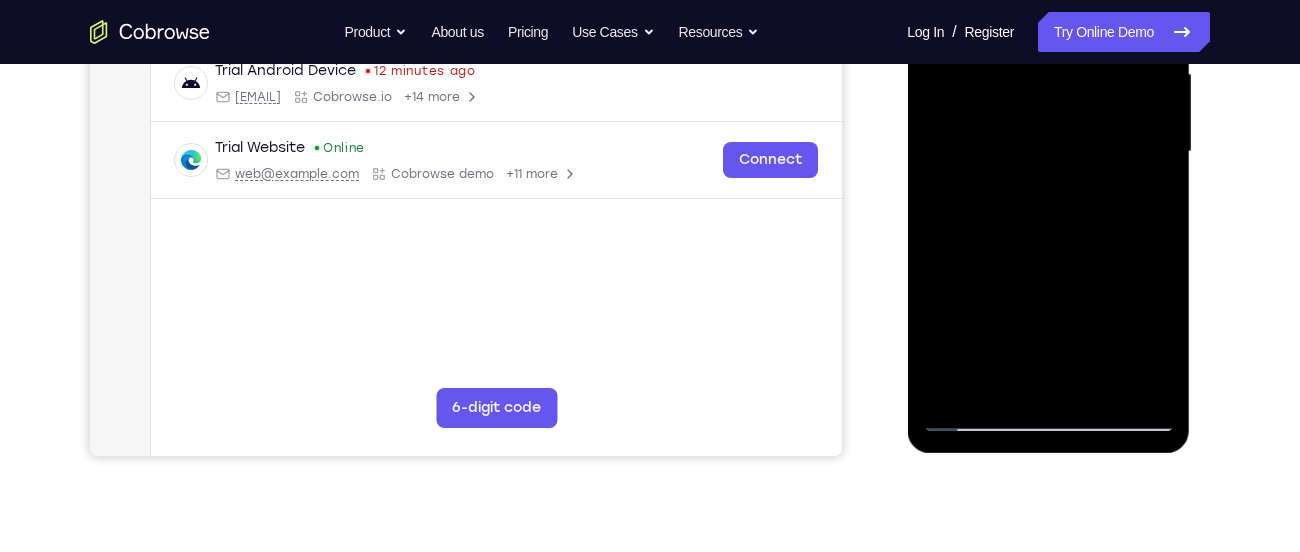 drag, startPoint x: 1102, startPoint y: 359, endPoint x: 1076, endPoint y: 227, distance: 134.53624 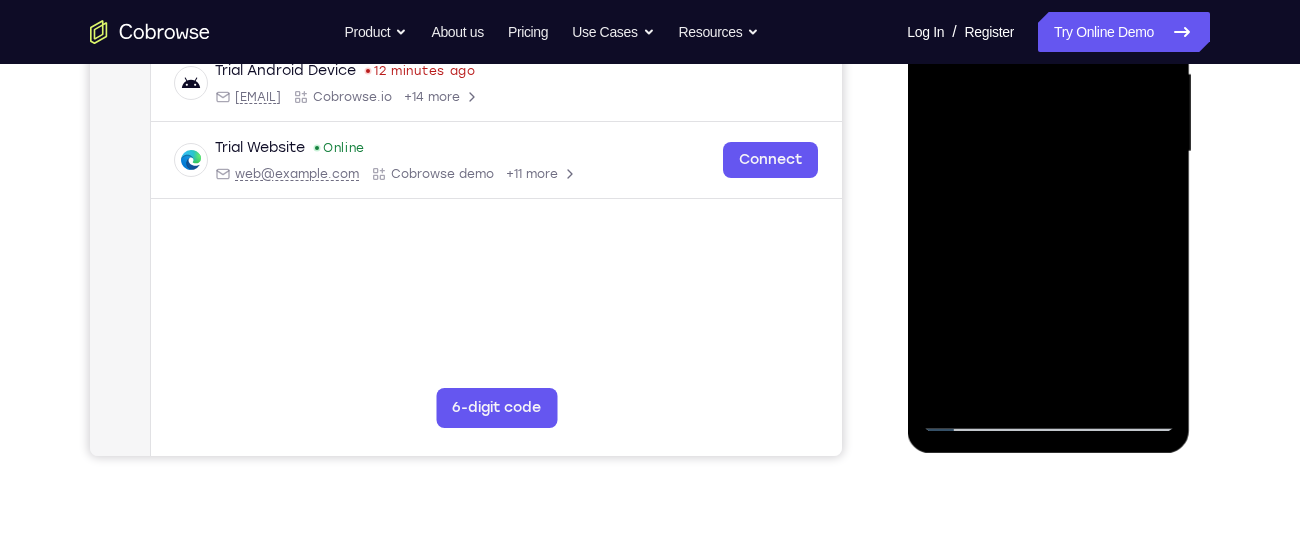 drag, startPoint x: 1085, startPoint y: 384, endPoint x: 1065, endPoint y: 265, distance: 120.66897 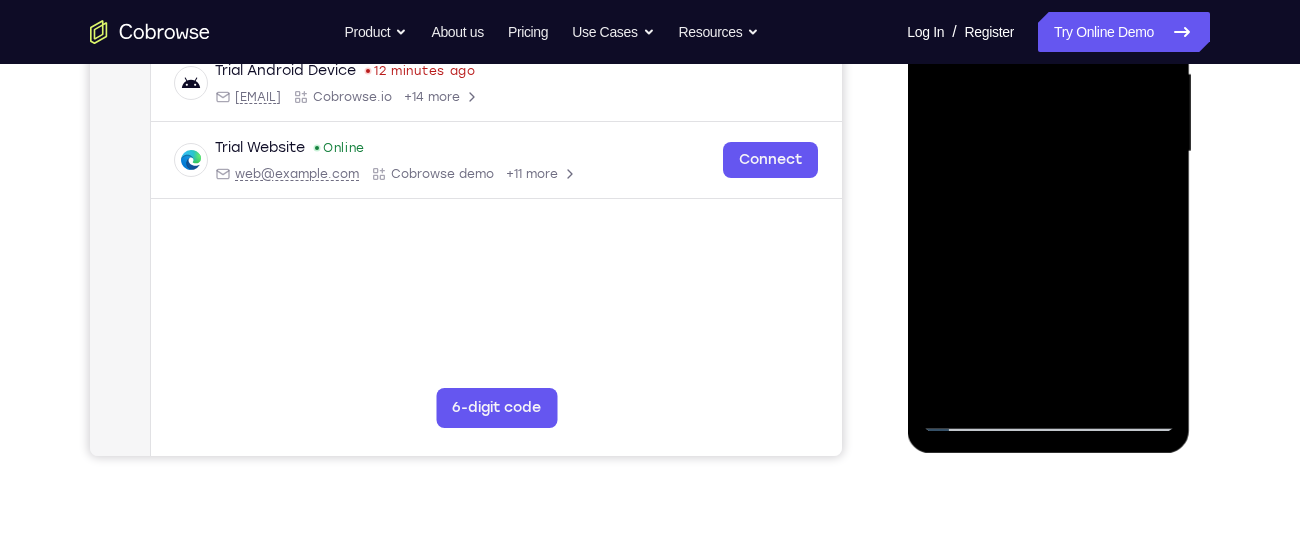 drag, startPoint x: 1065, startPoint y: 361, endPoint x: 1018, endPoint y: 192, distance: 175.4138 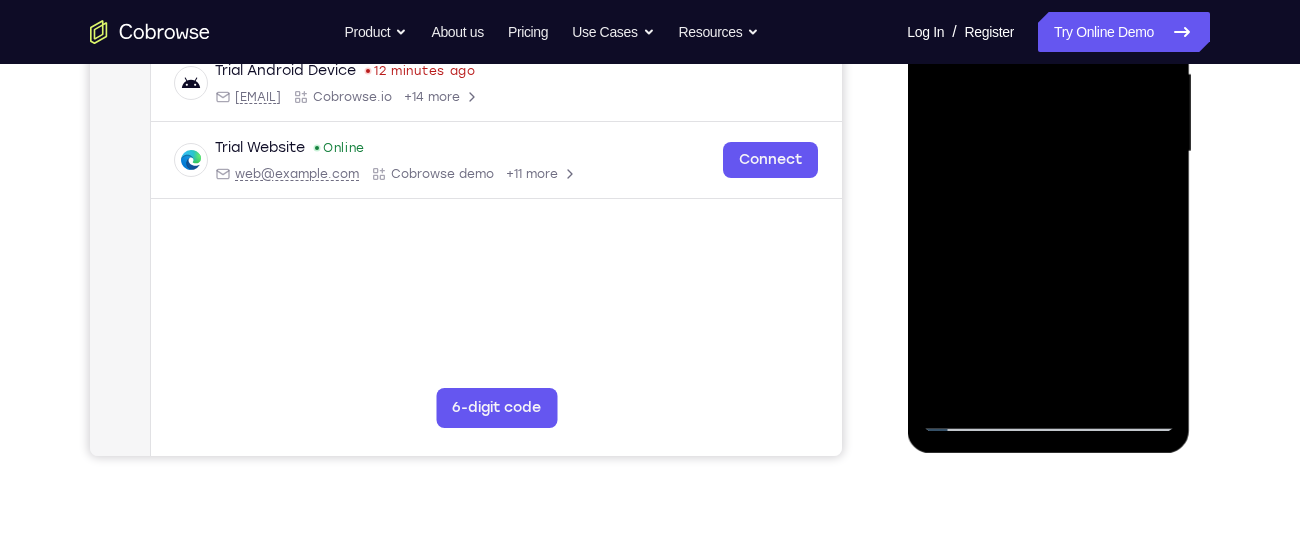 drag, startPoint x: 1113, startPoint y: 355, endPoint x: 1081, endPoint y: 237, distance: 122.26202 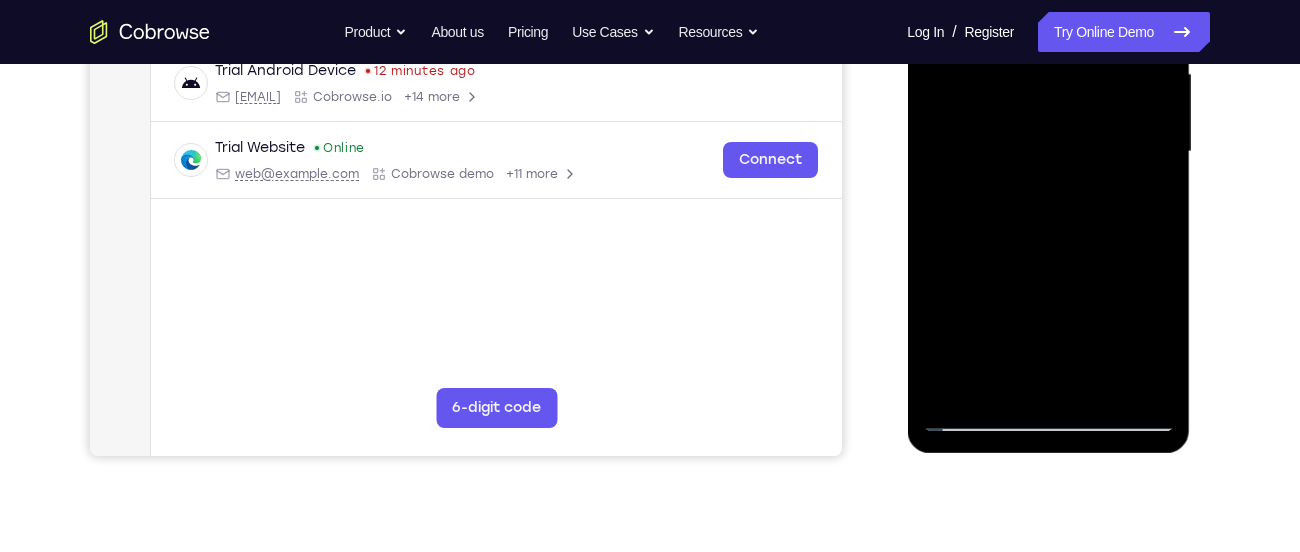 drag, startPoint x: 1095, startPoint y: 396, endPoint x: 1067, endPoint y: 259, distance: 139.83205 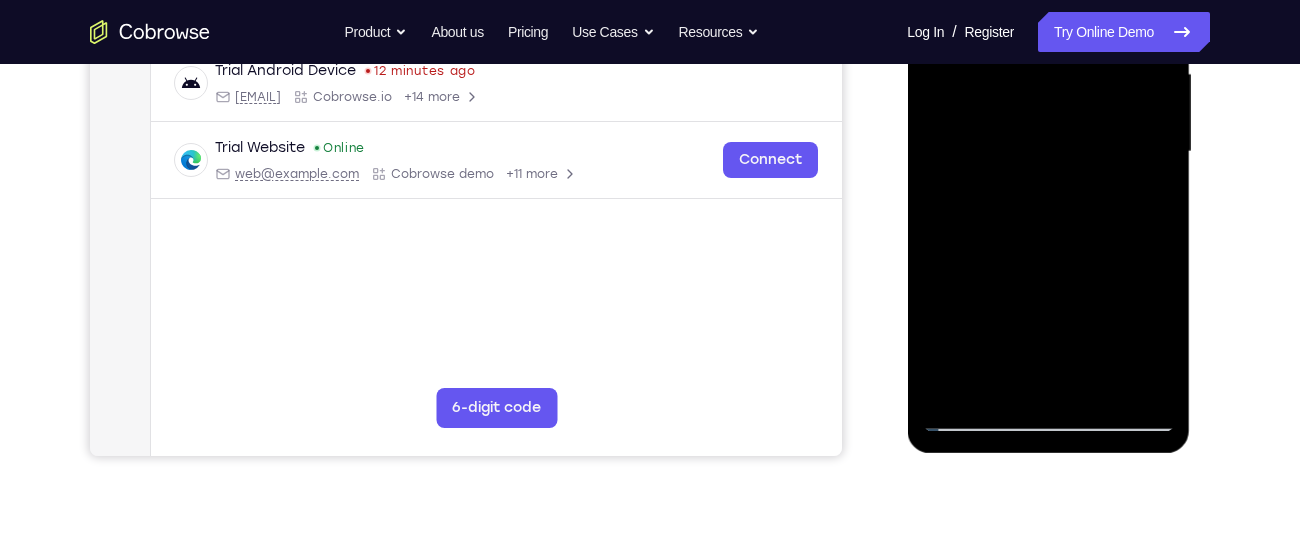 drag, startPoint x: 1068, startPoint y: 335, endPoint x: 1026, endPoint y: 197, distance: 144.24979 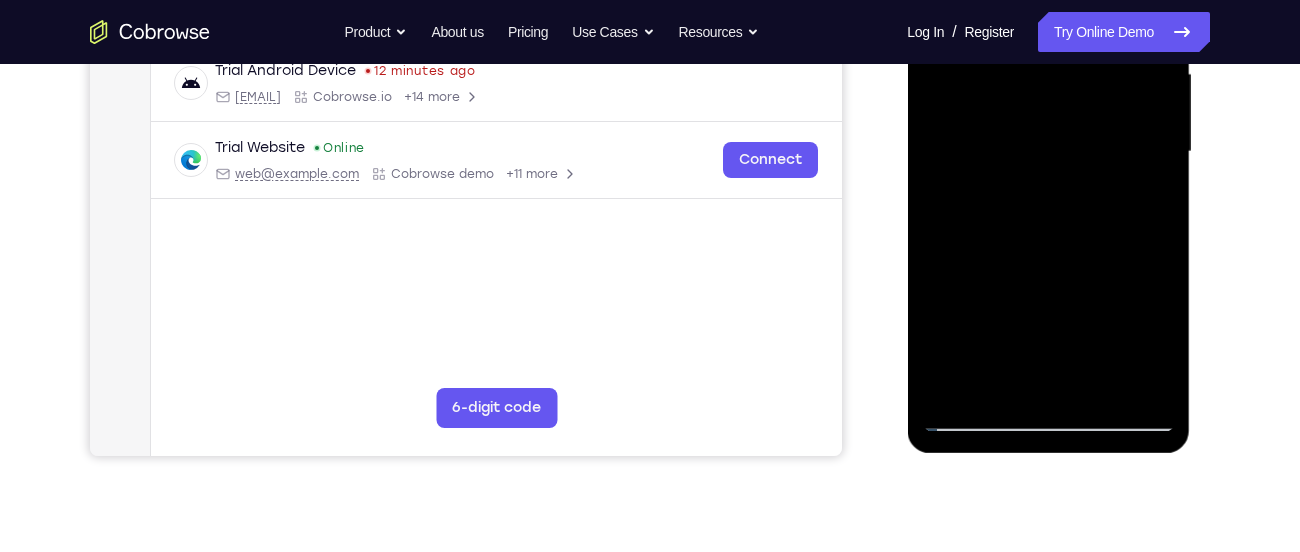 drag, startPoint x: 1120, startPoint y: 355, endPoint x: 1040, endPoint y: 205, distance: 170 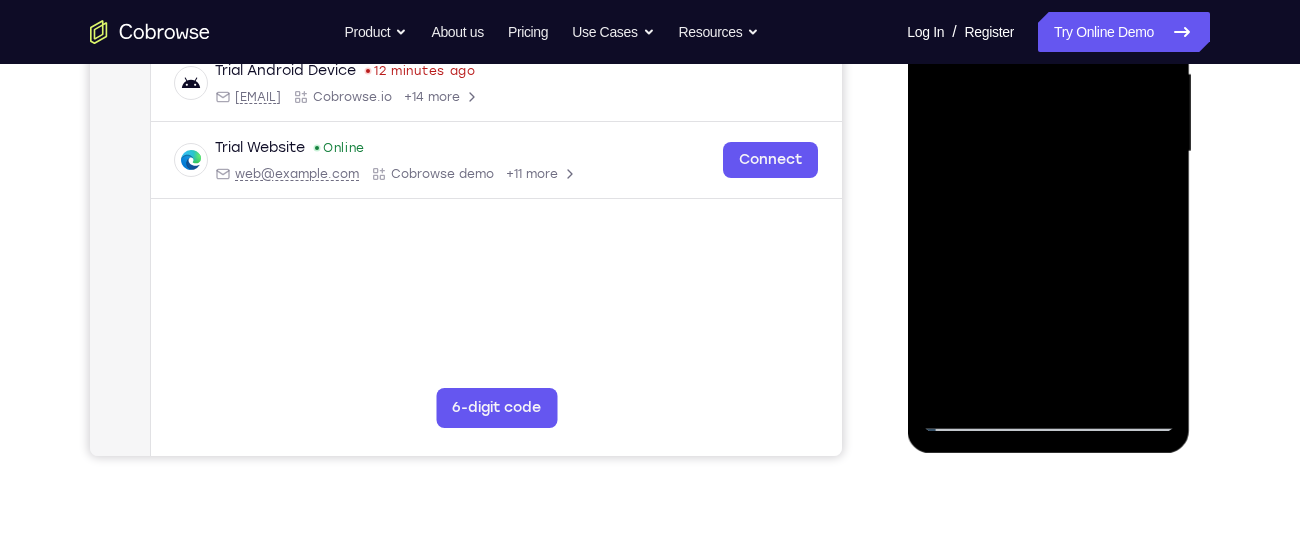 drag, startPoint x: 1090, startPoint y: 367, endPoint x: 1047, endPoint y: 213, distance: 159.8906 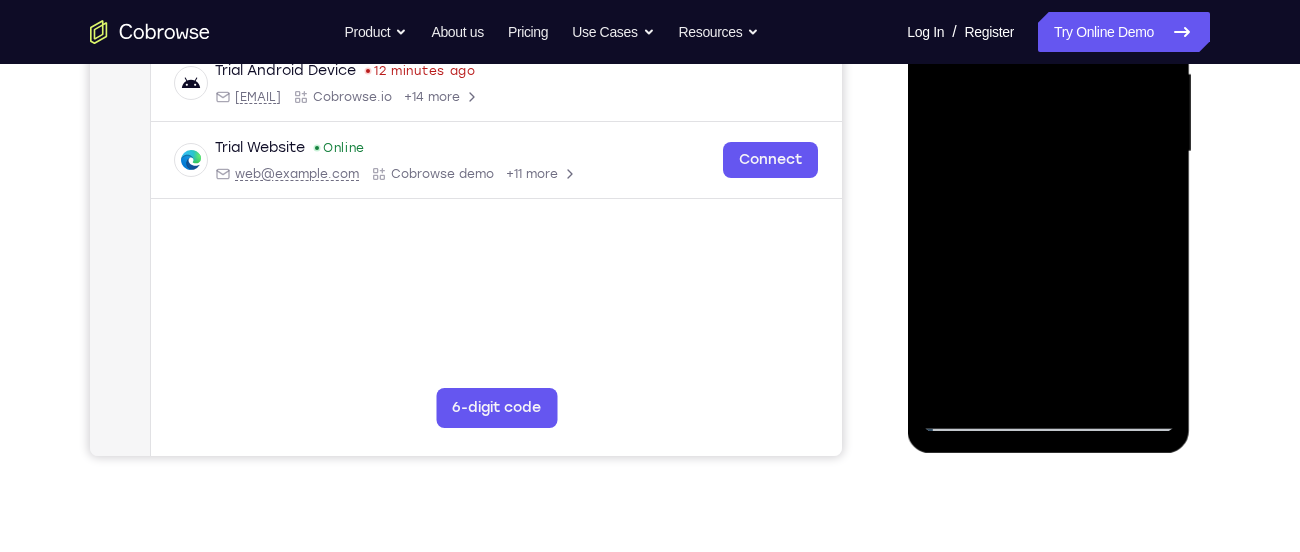 drag, startPoint x: 1095, startPoint y: 387, endPoint x: 1043, endPoint y: 235, distance: 160.64868 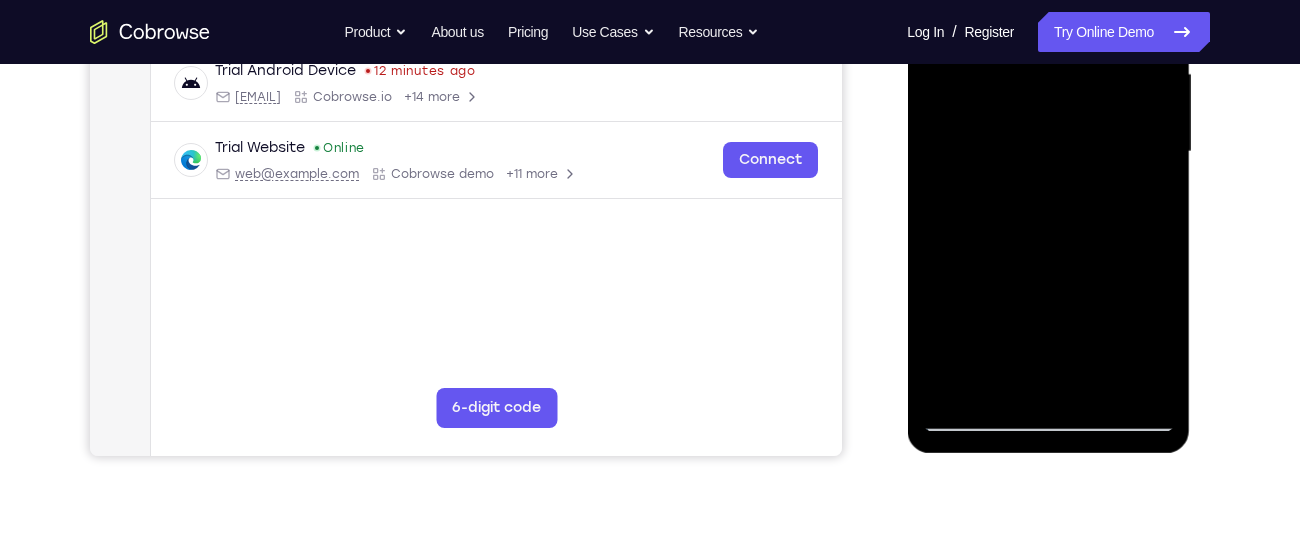 drag, startPoint x: 1057, startPoint y: 323, endPoint x: 1019, endPoint y: 185, distance: 143.13629 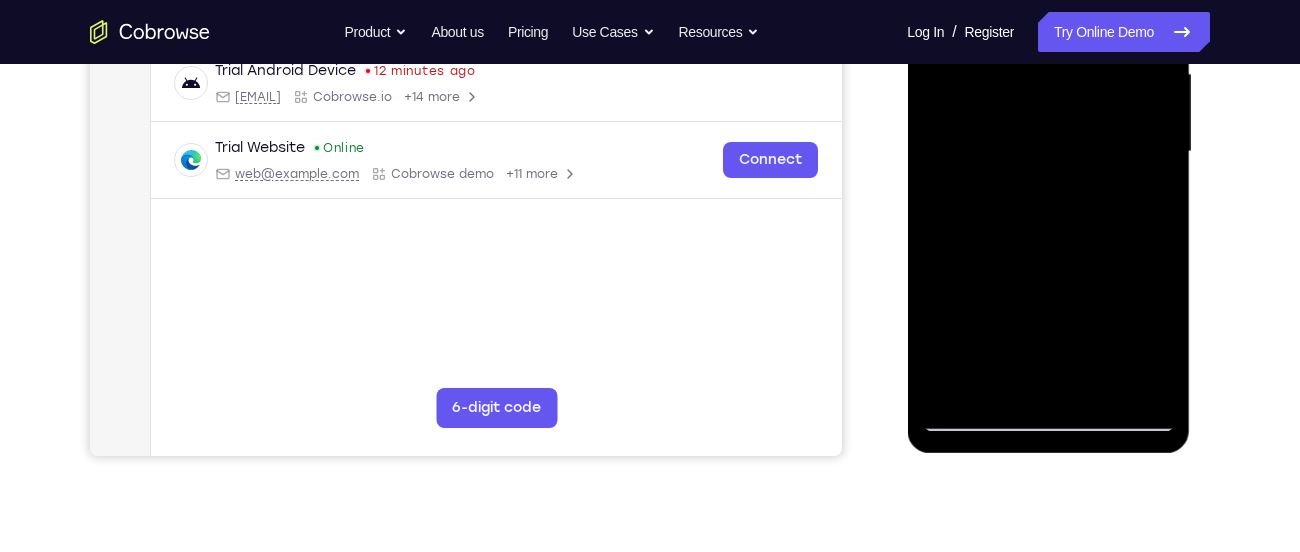 drag, startPoint x: 1071, startPoint y: 351, endPoint x: 1022, endPoint y: 195, distance: 163.51453 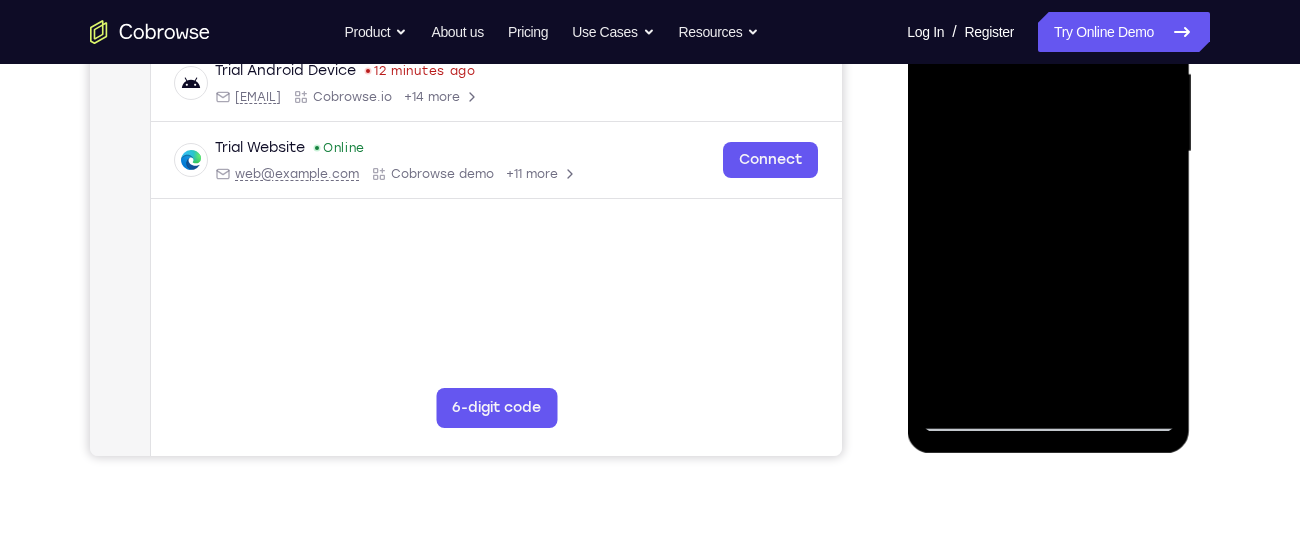 drag, startPoint x: 1079, startPoint y: 352, endPoint x: 1022, endPoint y: 214, distance: 149.30841 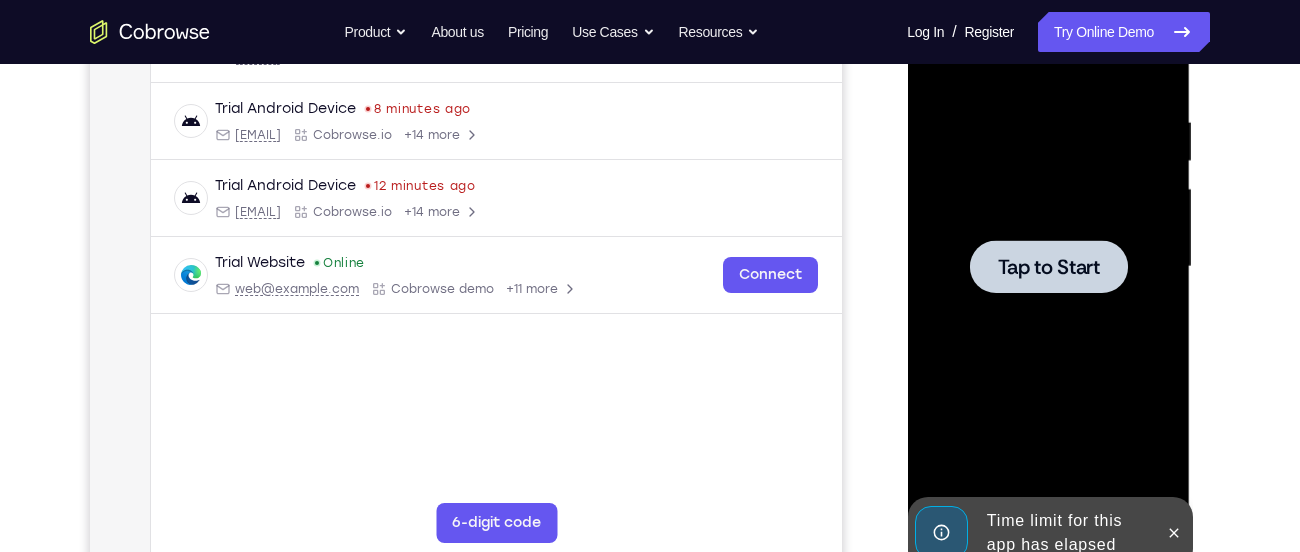 scroll, scrollTop: 358, scrollLeft: 0, axis: vertical 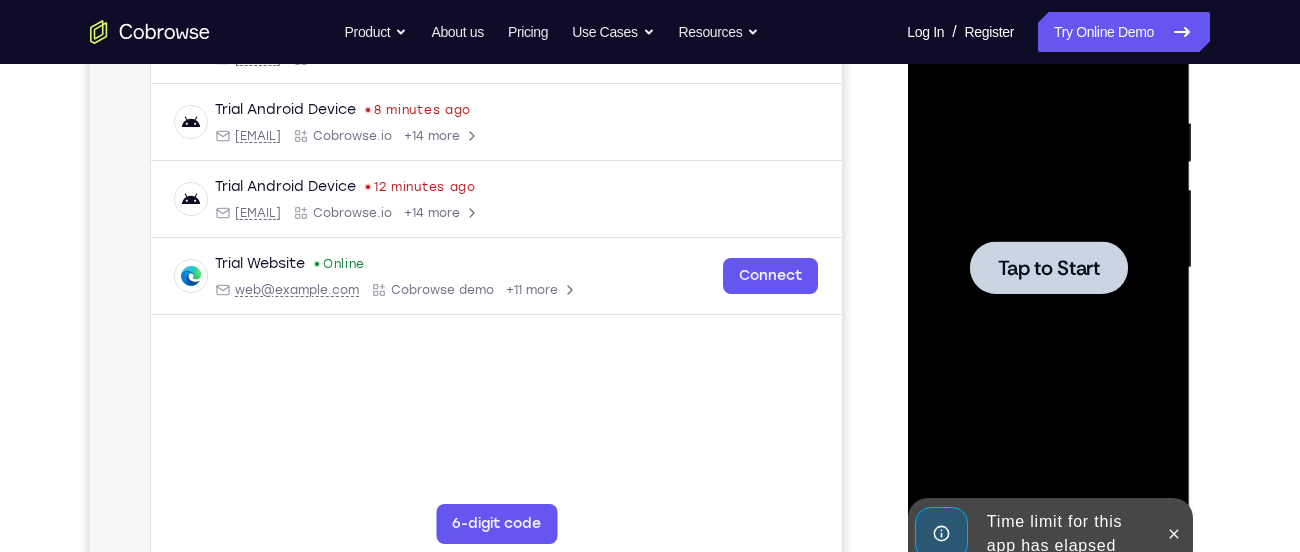 click on "Tap to Start" at bounding box center (1048, 268) 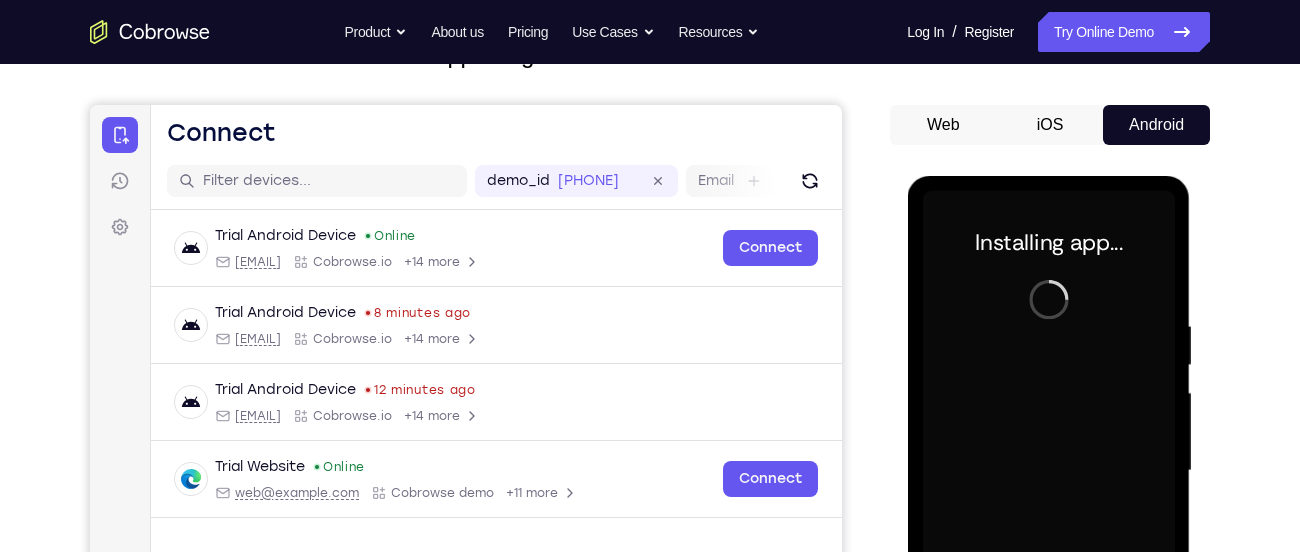scroll, scrollTop: 154, scrollLeft: 0, axis: vertical 